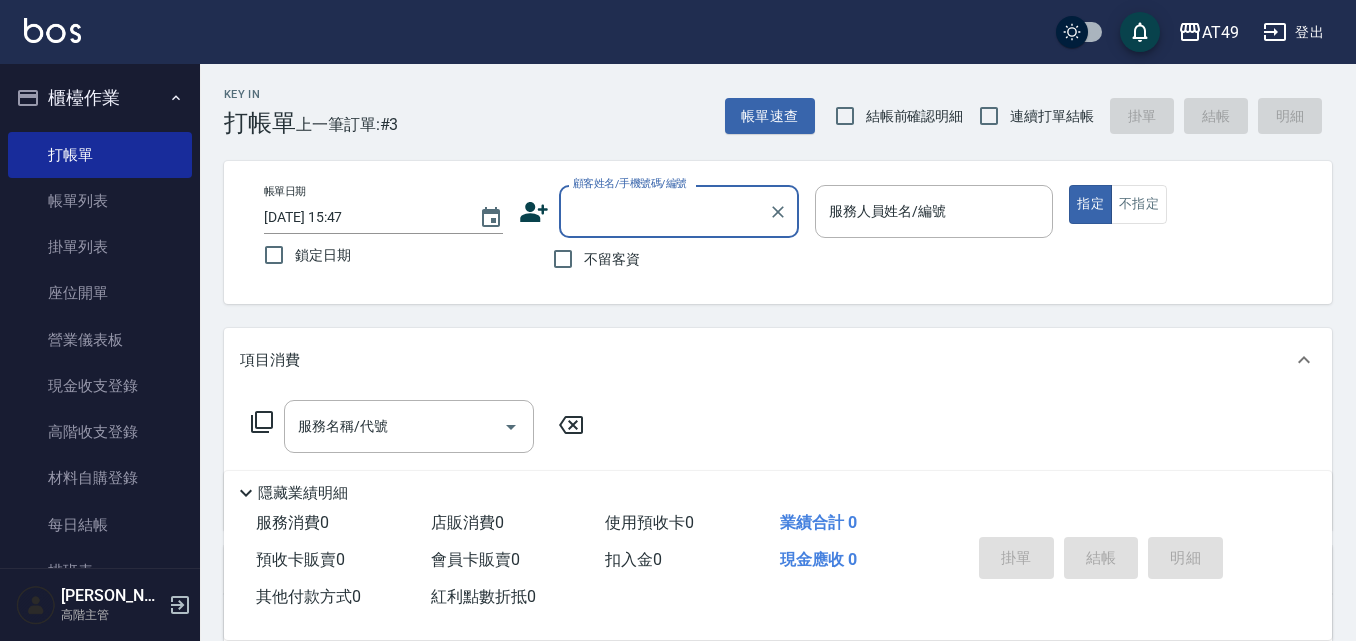 scroll, scrollTop: 0, scrollLeft: 0, axis: both 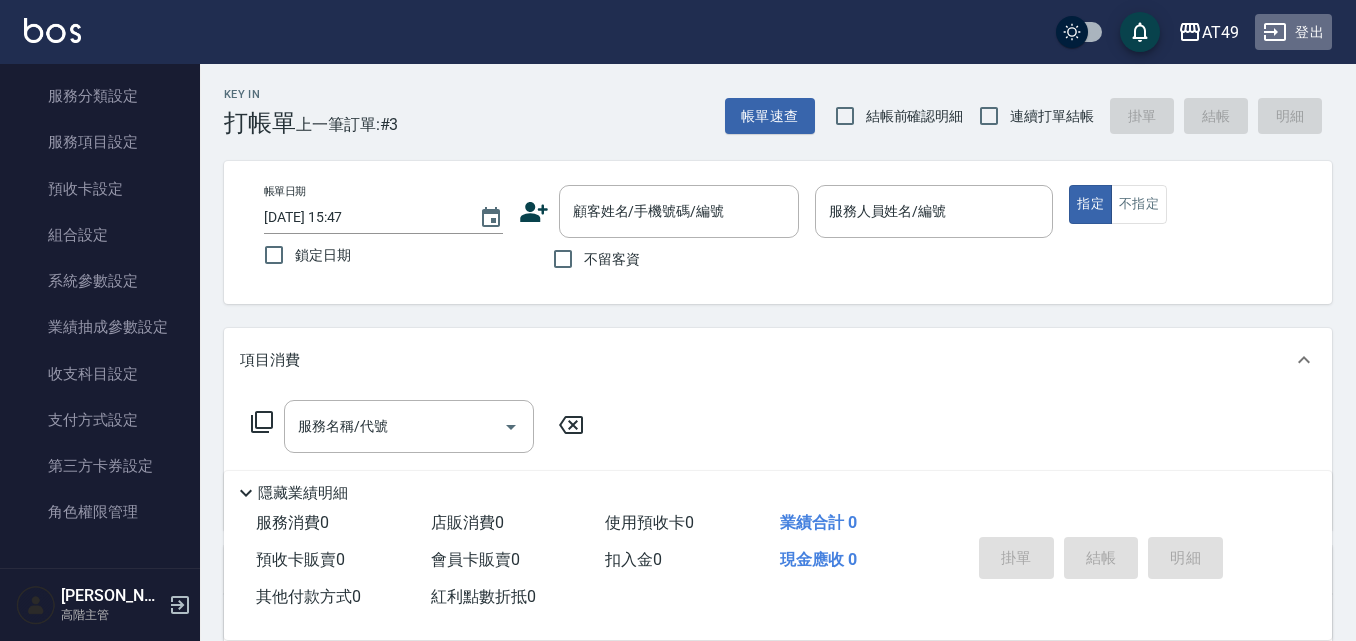 click on "登出" at bounding box center [1293, 32] 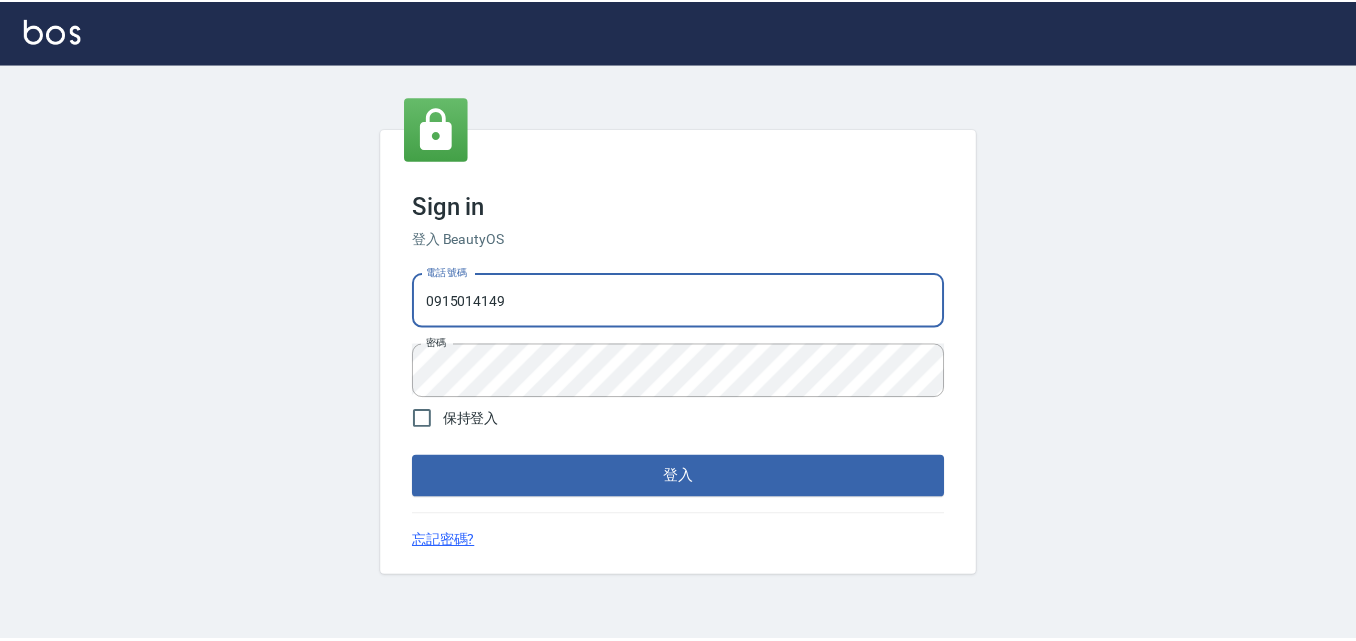 scroll, scrollTop: 0, scrollLeft: 0, axis: both 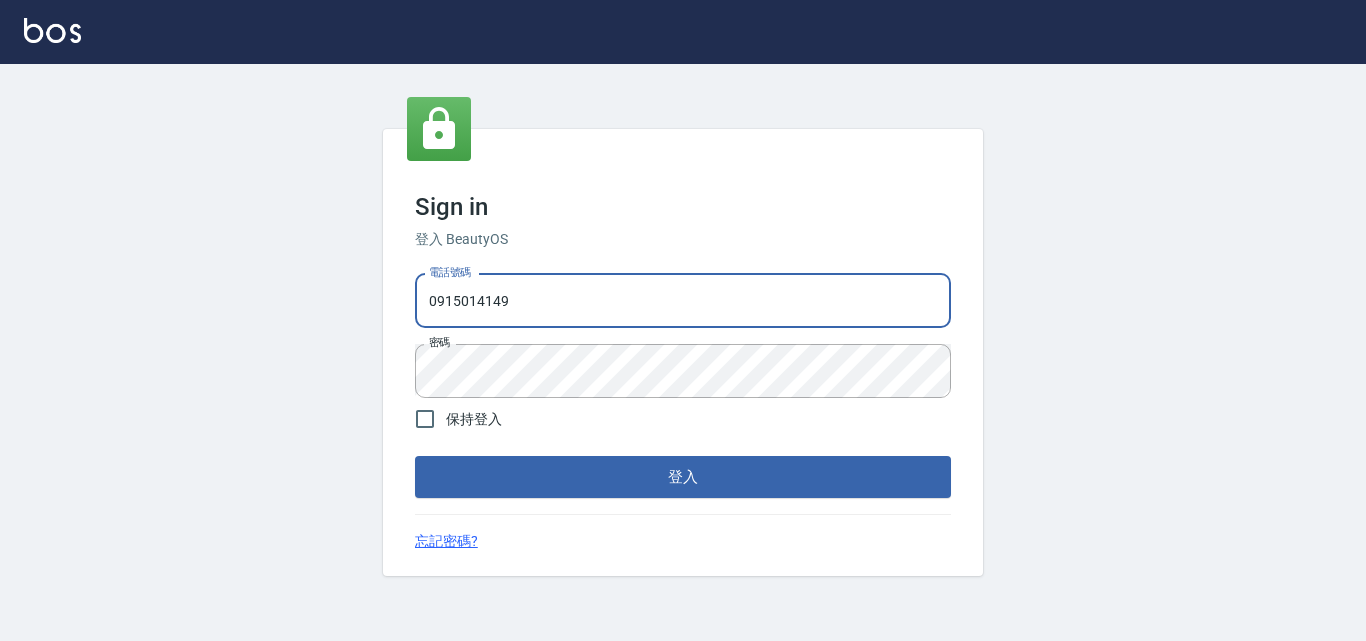click on "登入" at bounding box center [683, 477] 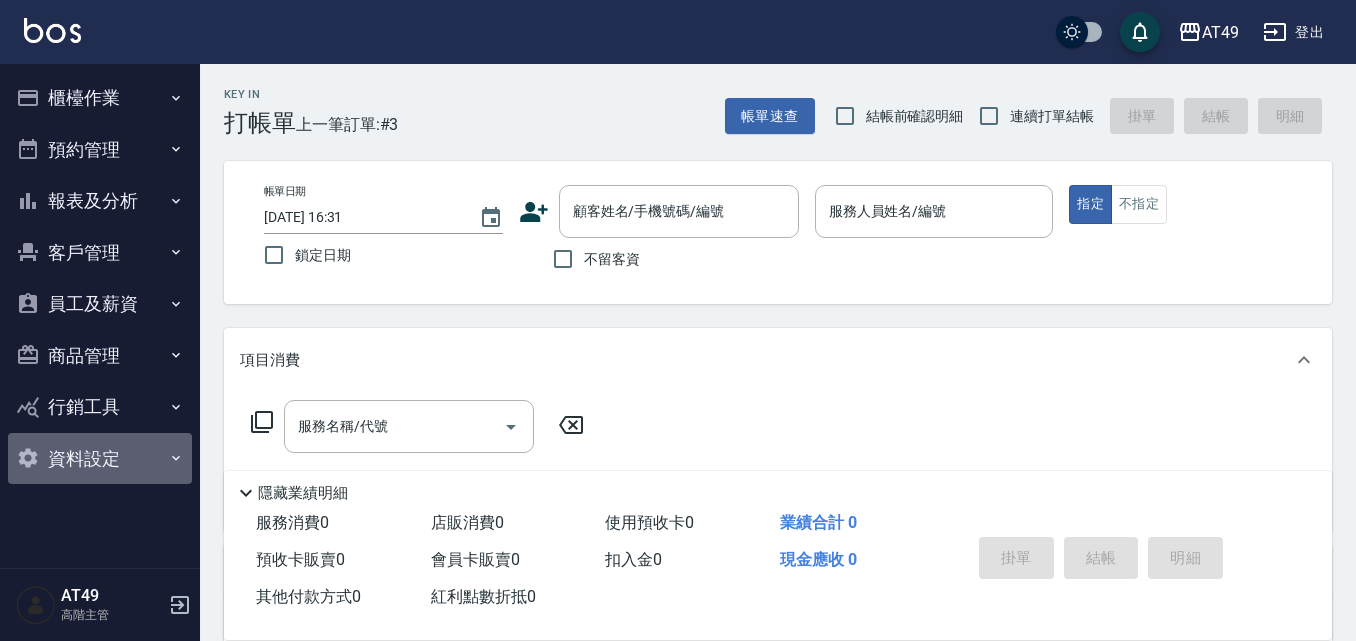 click on "資料設定" at bounding box center [100, 459] 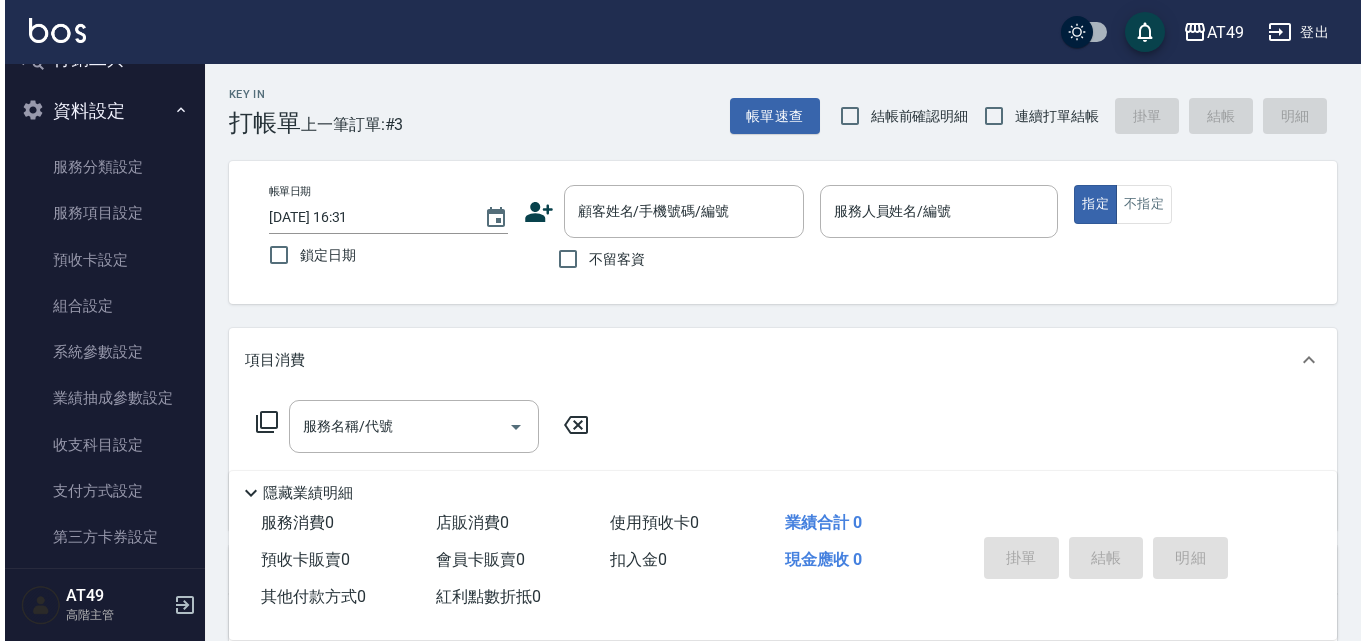 scroll, scrollTop: 419, scrollLeft: 0, axis: vertical 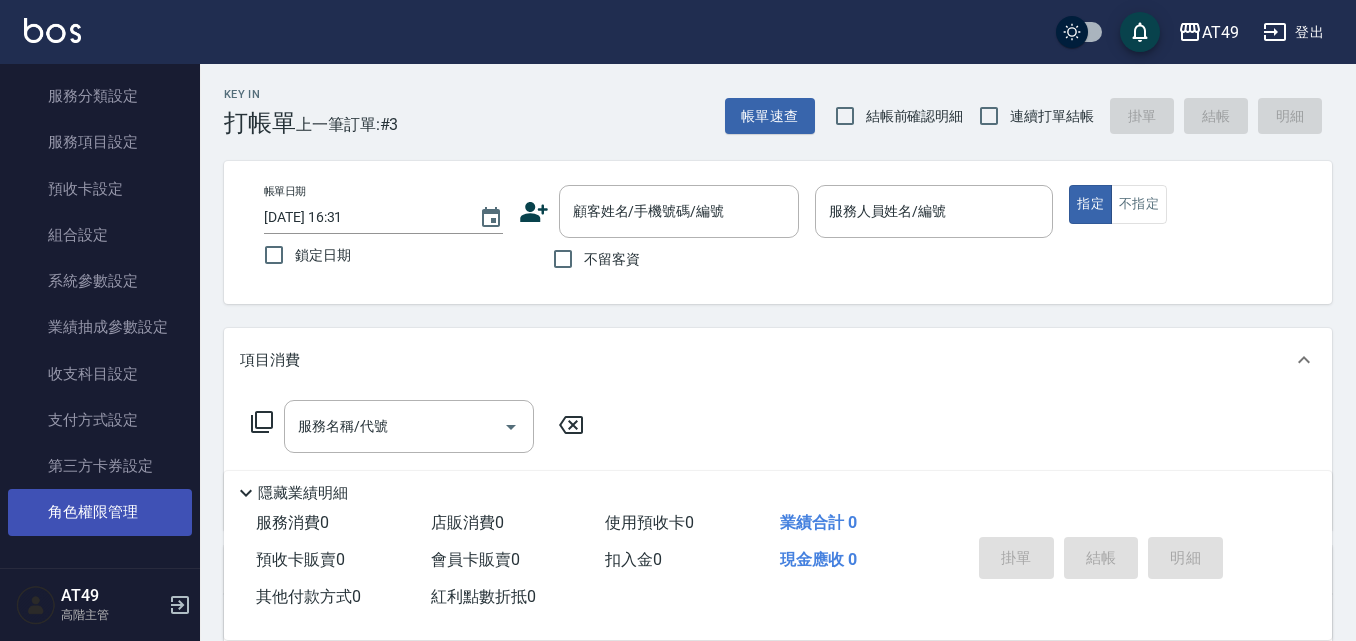 click on "角色權限管理" at bounding box center [100, 512] 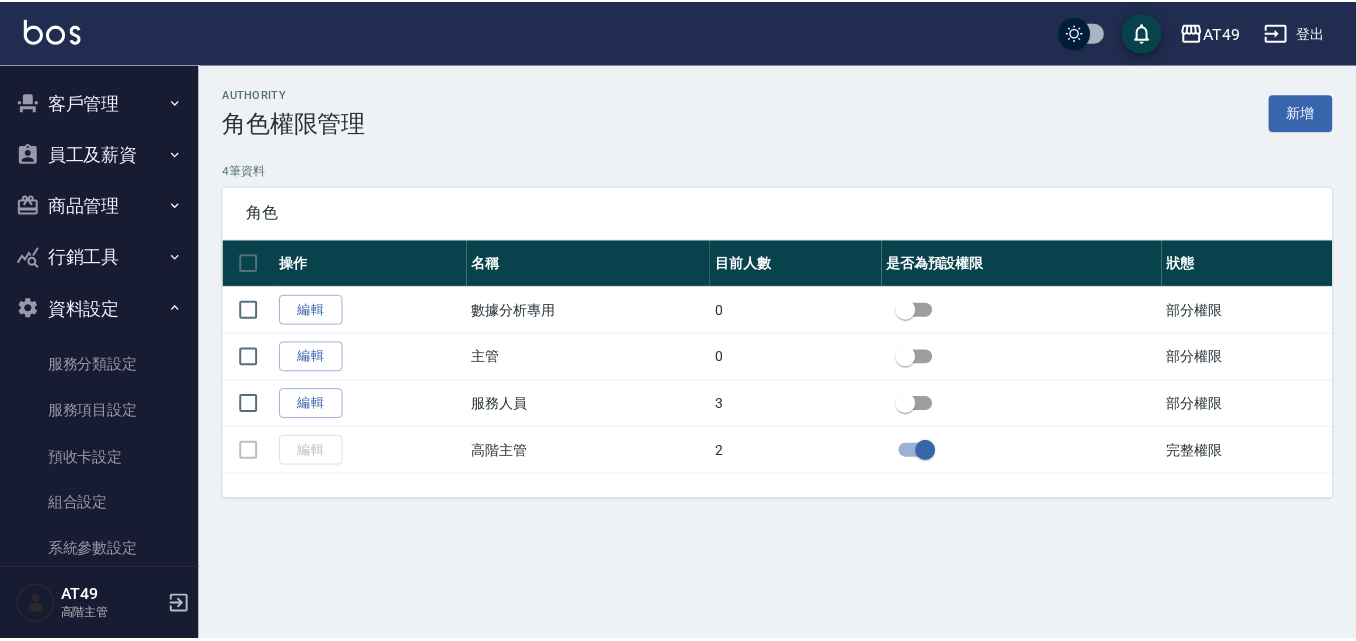 scroll, scrollTop: 119, scrollLeft: 0, axis: vertical 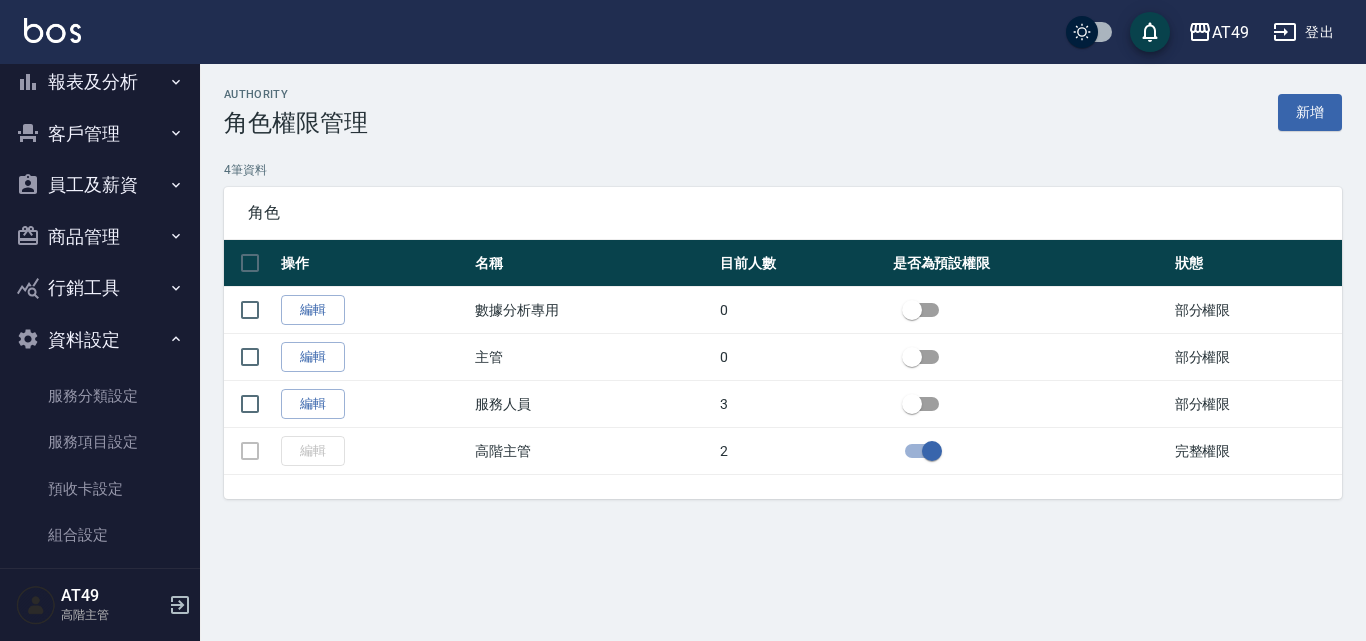 click on "員工及薪資" at bounding box center (100, 185) 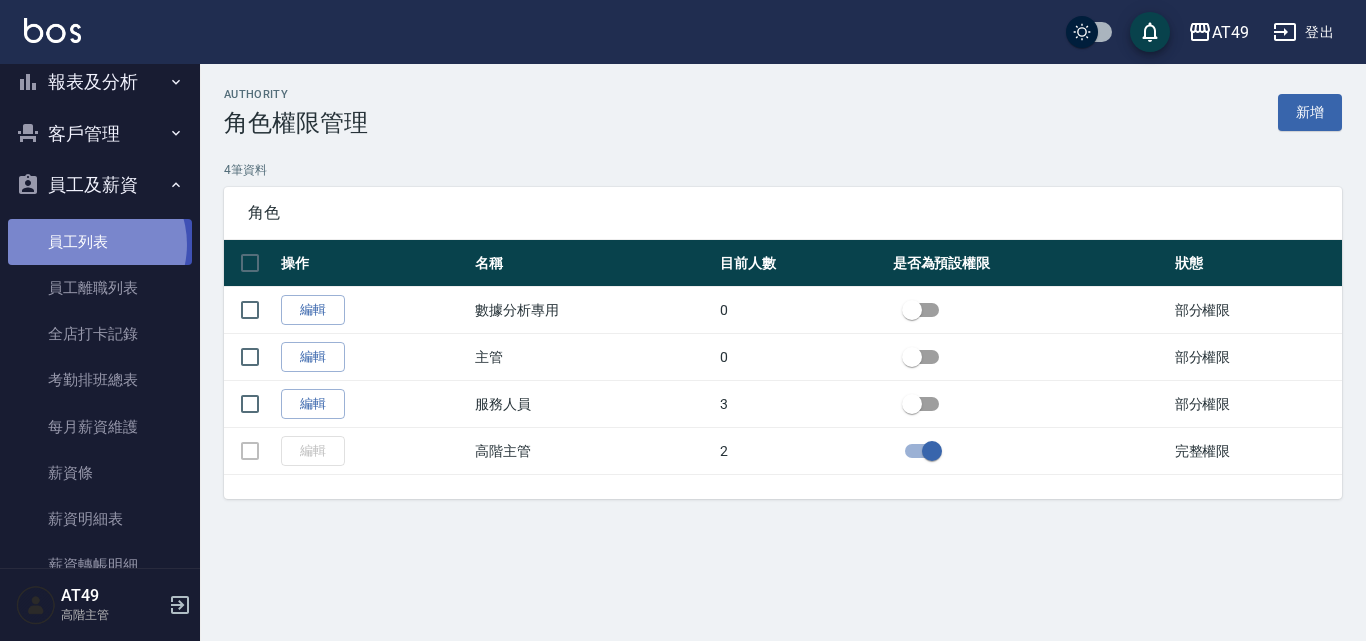 click on "員工列表" at bounding box center [100, 242] 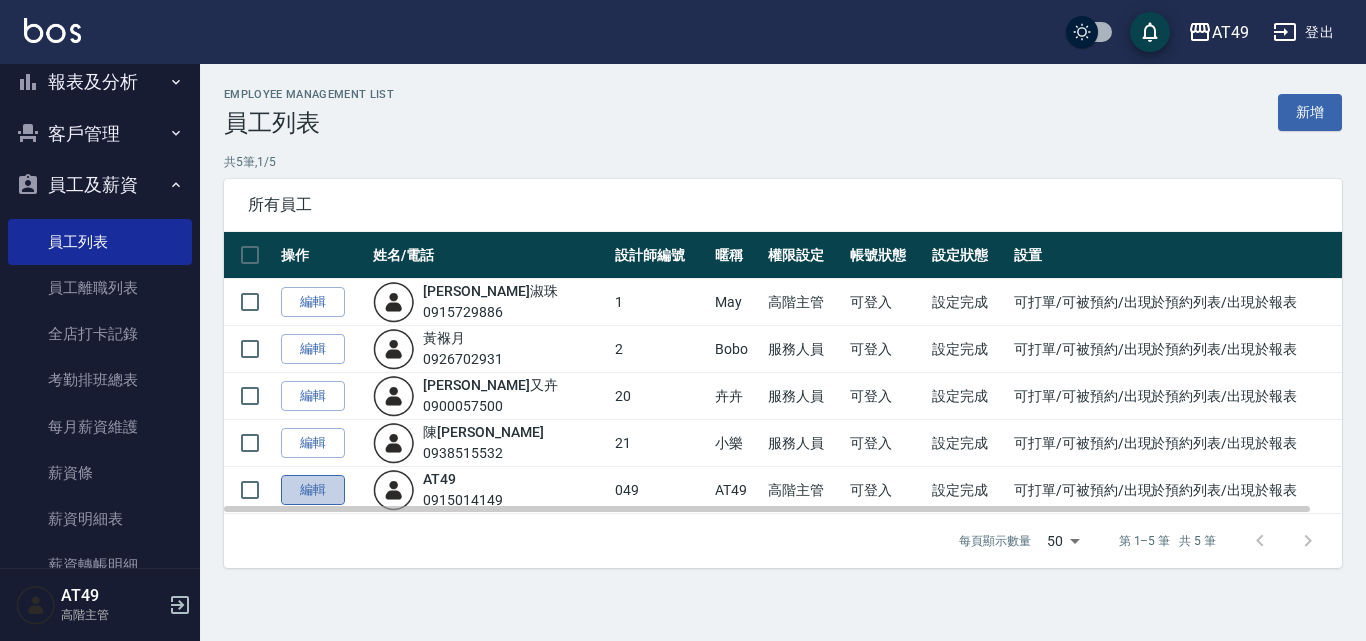click on "編輯" at bounding box center [313, 490] 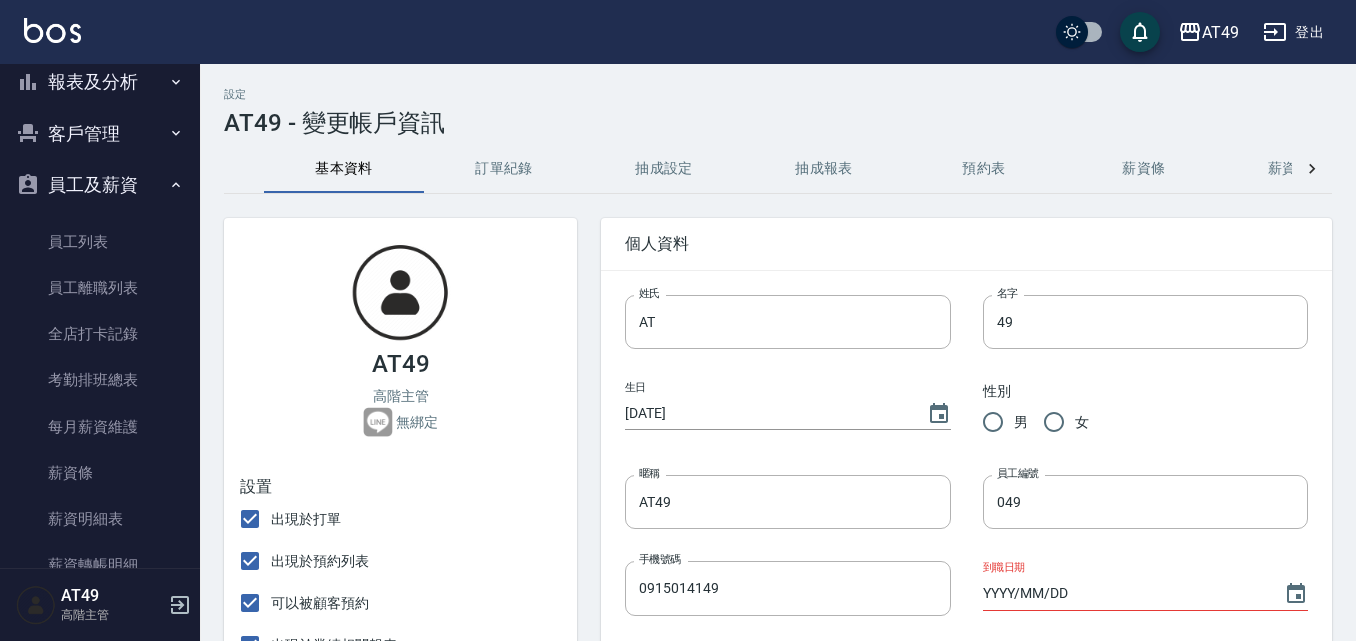 click 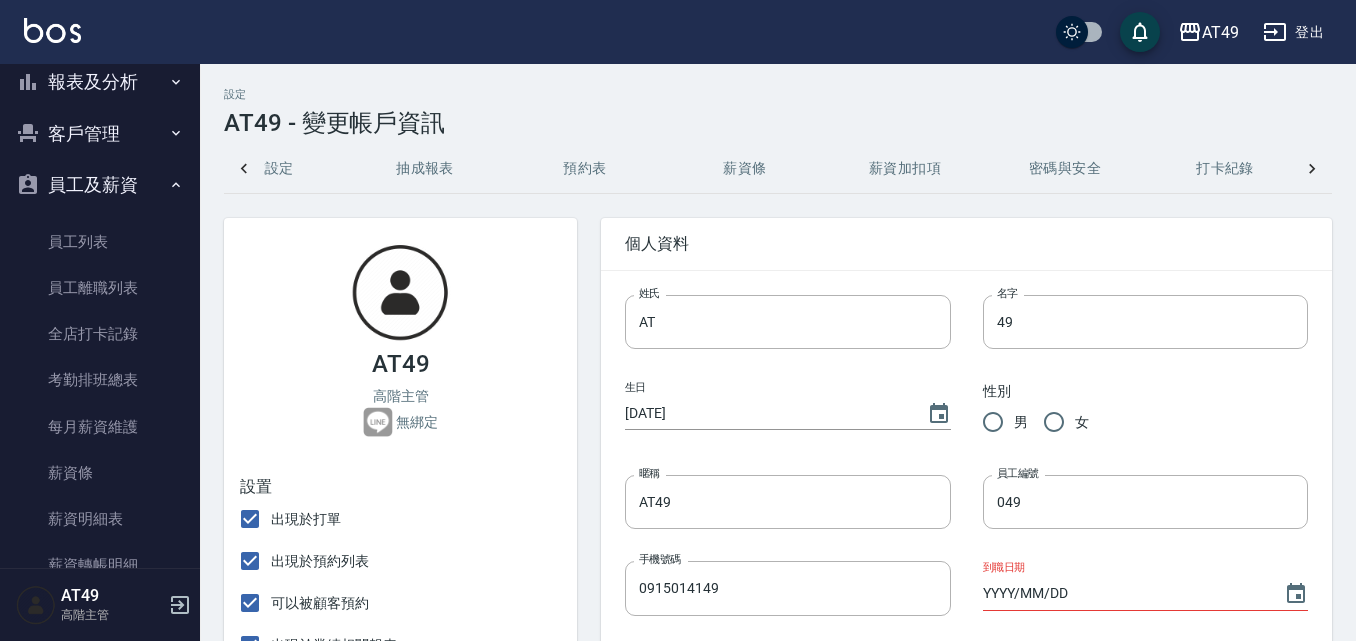 scroll, scrollTop: 0, scrollLeft: 412, axis: horizontal 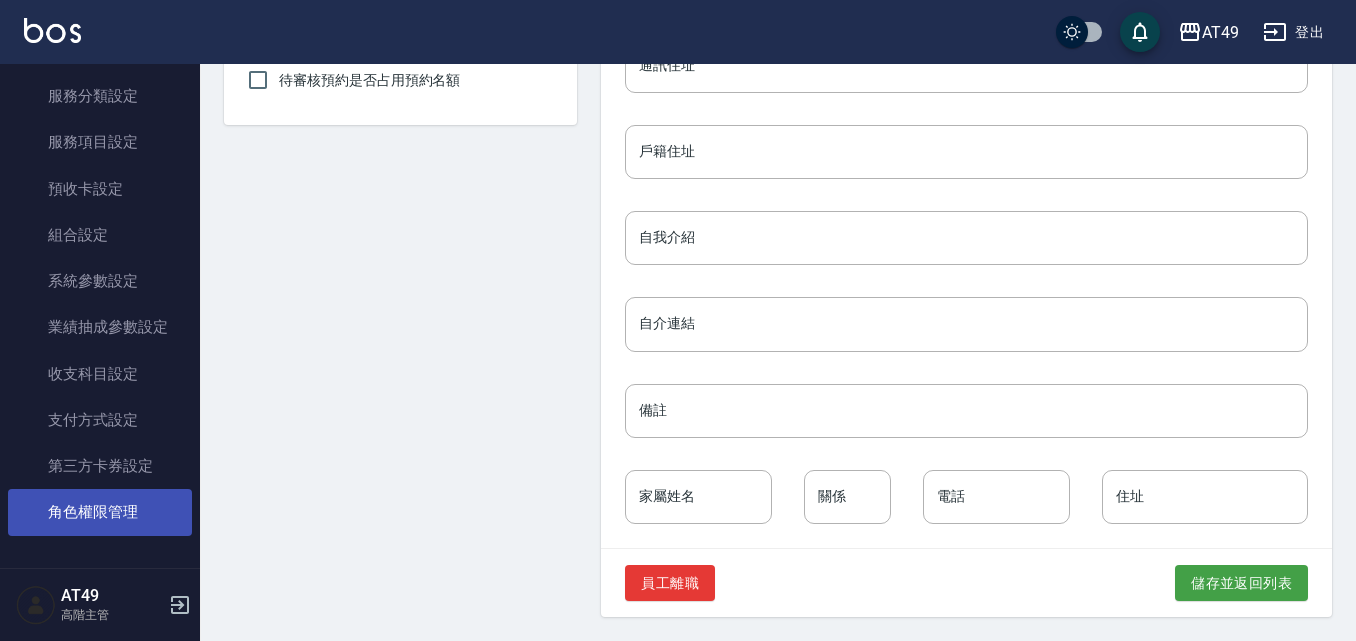 click on "角色權限管理" at bounding box center [100, 512] 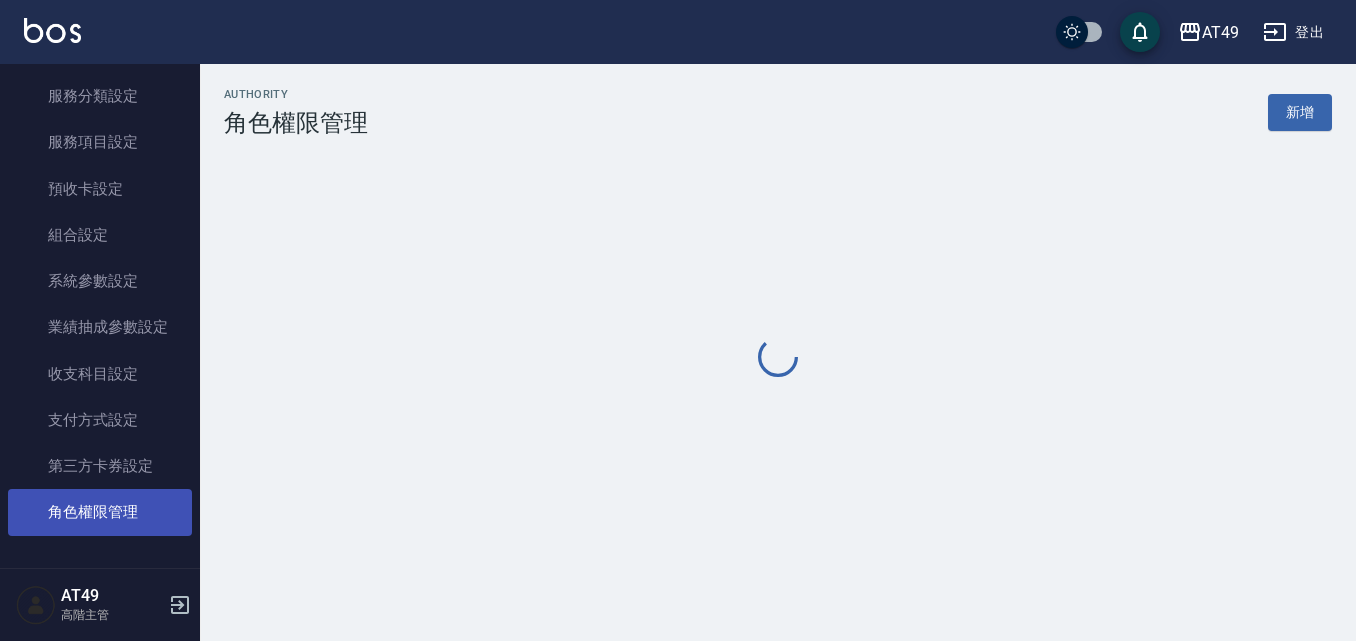 scroll, scrollTop: 0, scrollLeft: 0, axis: both 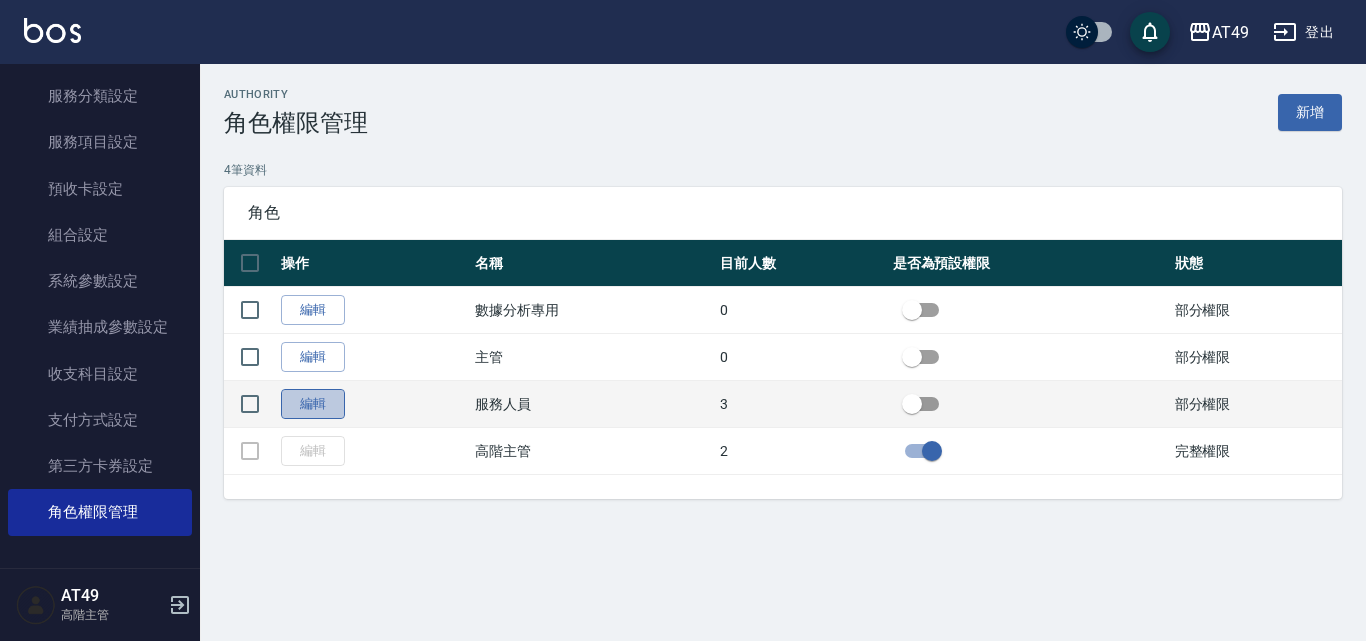 click on "編輯" at bounding box center (313, 404) 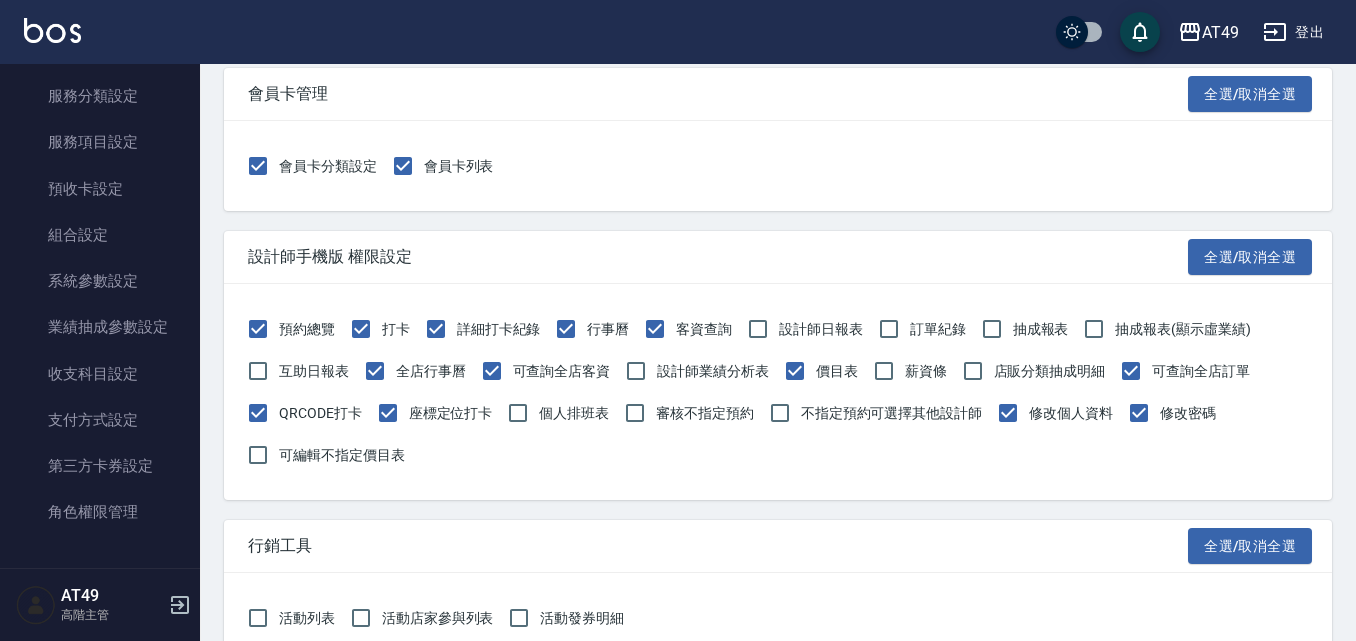scroll, scrollTop: 2203, scrollLeft: 0, axis: vertical 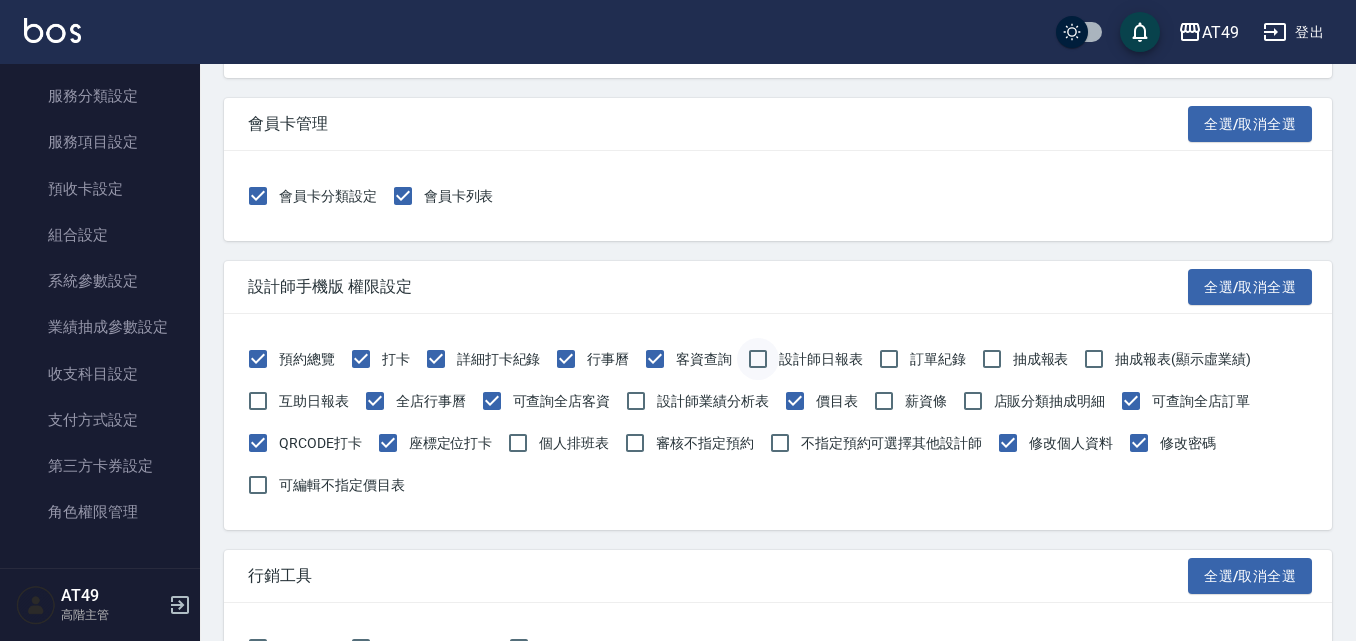 click on "設計師日報表" at bounding box center [758, 359] 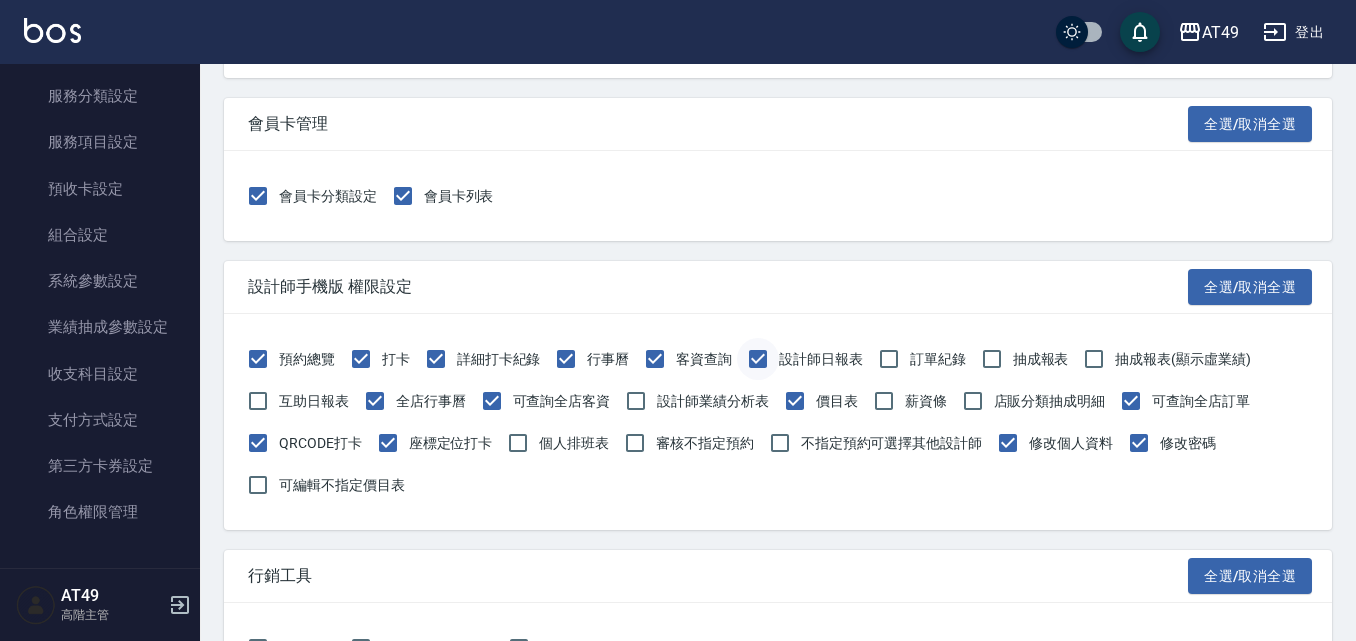 click on "設計師日報表" at bounding box center (758, 359) 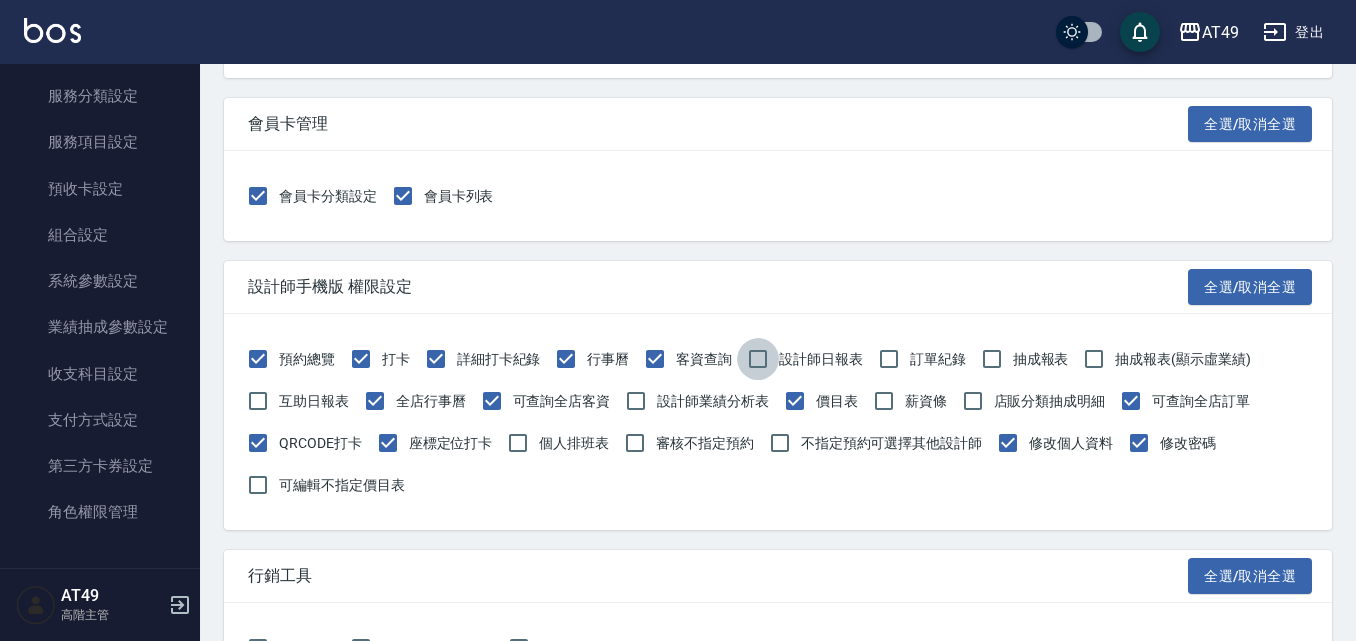 click on "設計師日報表" at bounding box center (758, 359) 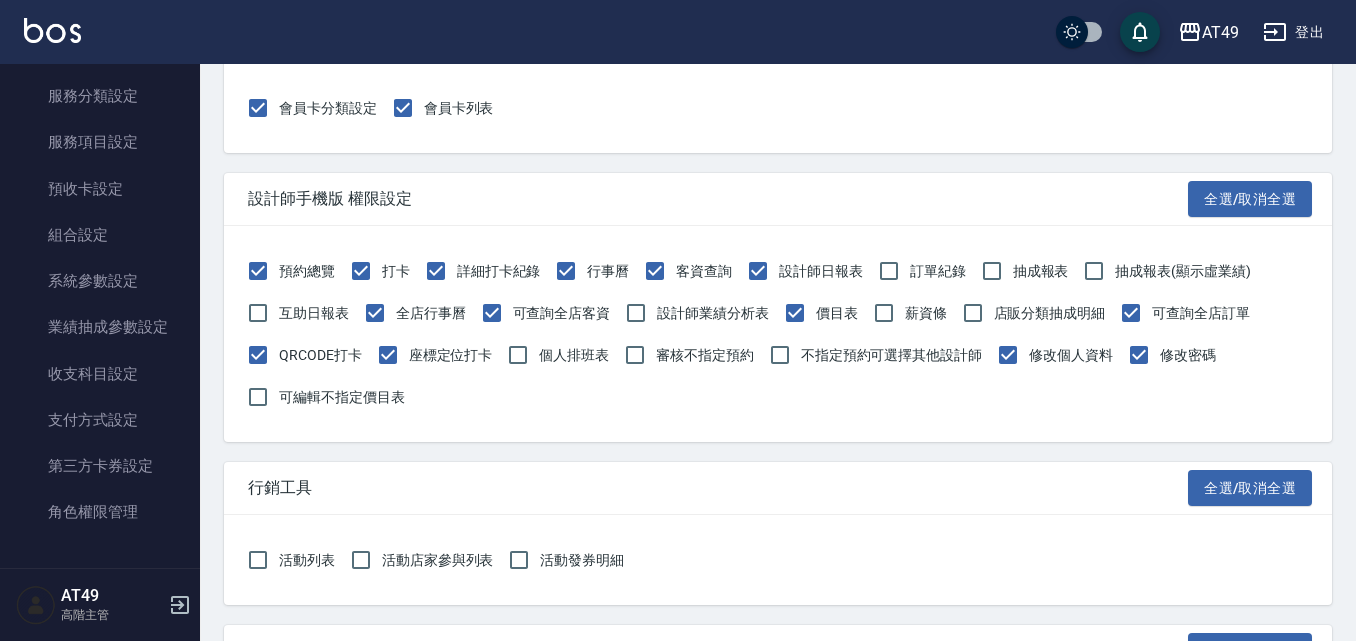 scroll, scrollTop: 2303, scrollLeft: 0, axis: vertical 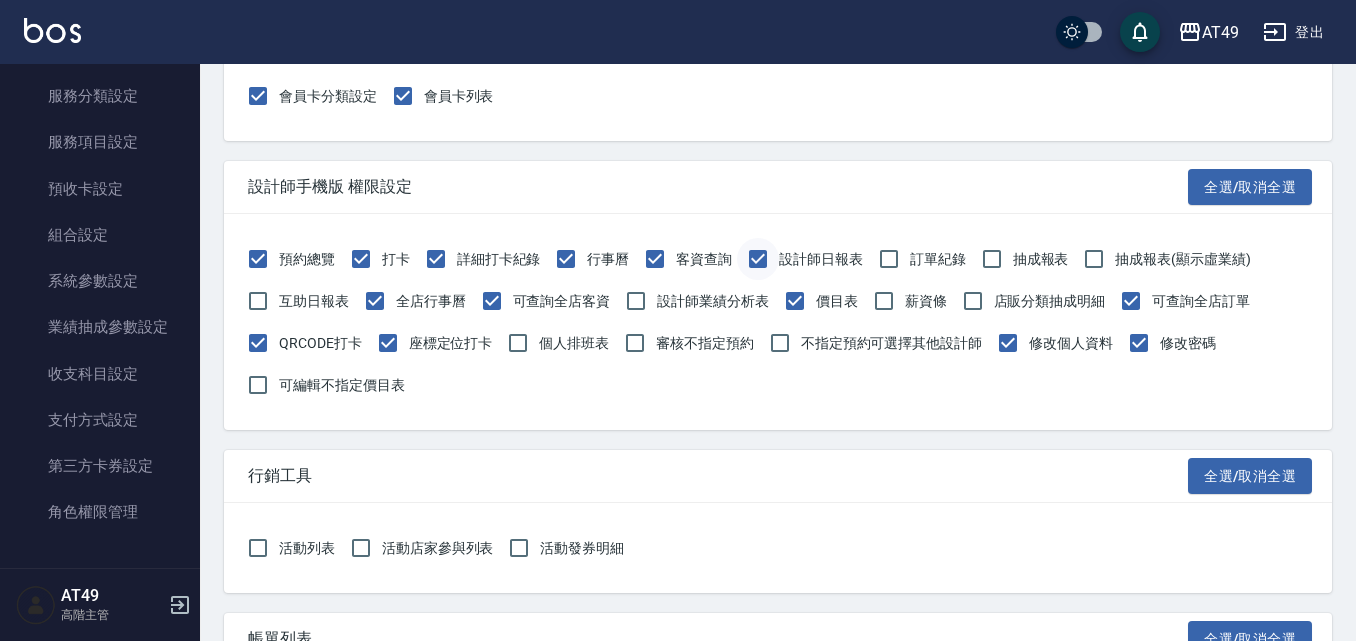 click on "設計師日報表" at bounding box center [758, 259] 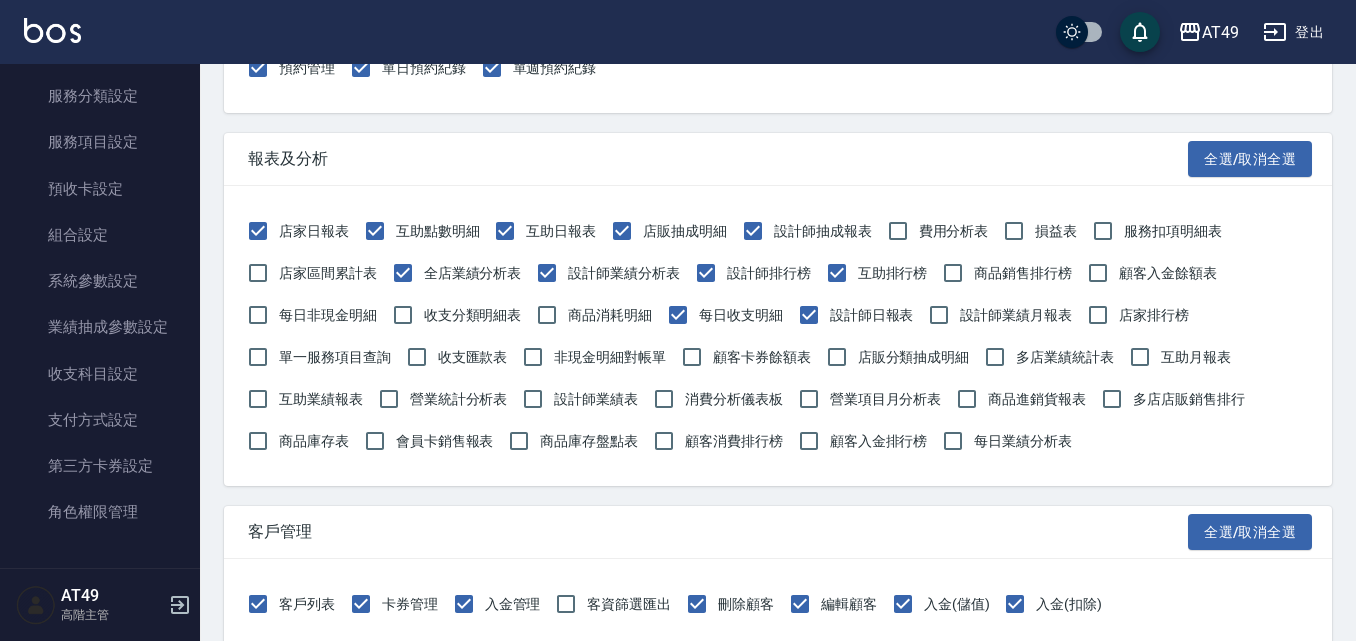 scroll, scrollTop: 600, scrollLeft: 0, axis: vertical 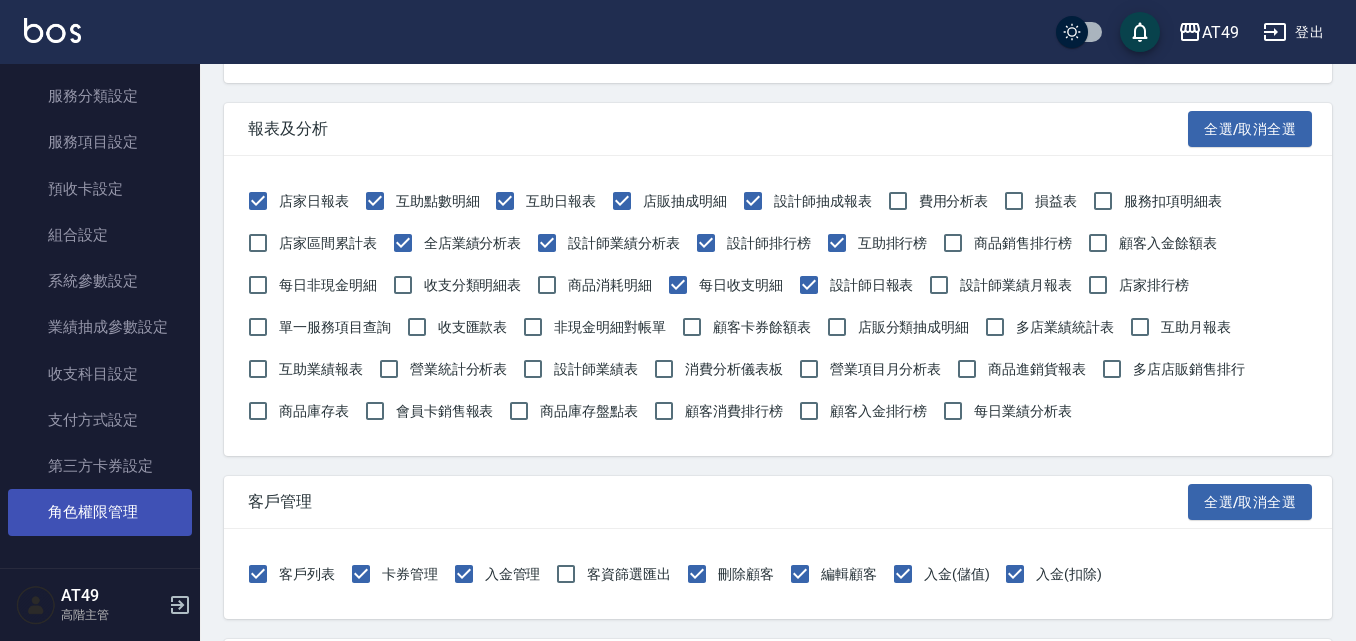 click on "角色權限管理" at bounding box center (100, 512) 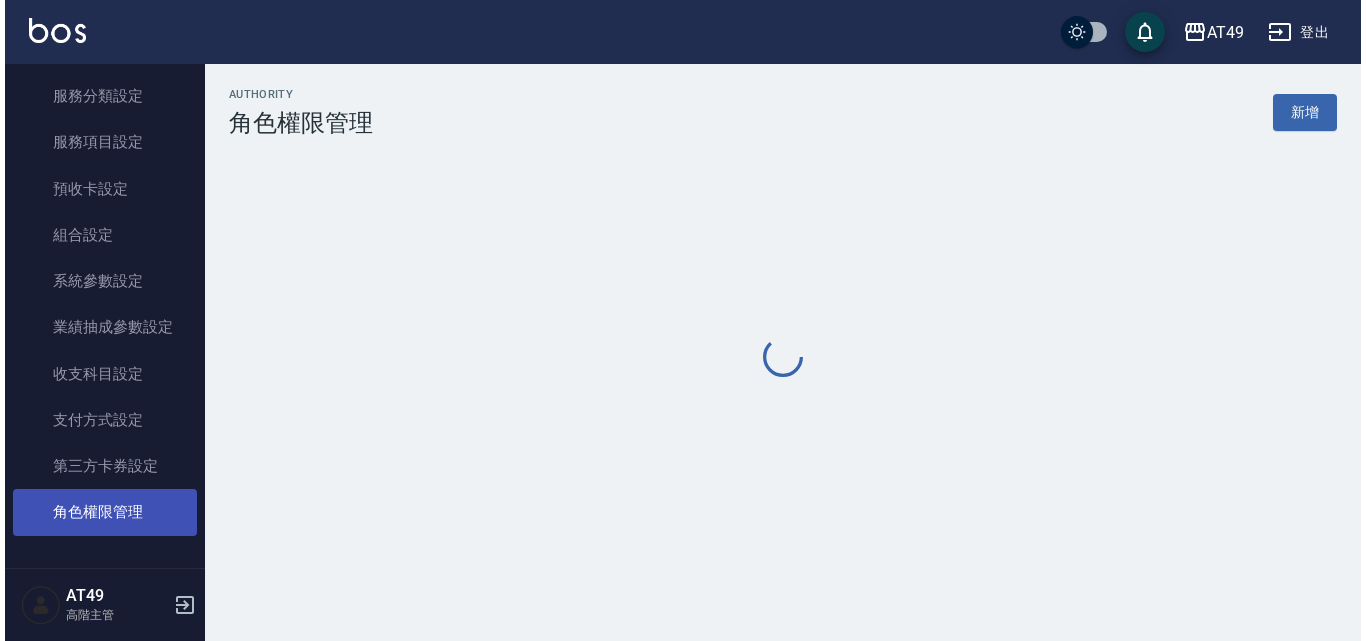 scroll, scrollTop: 0, scrollLeft: 0, axis: both 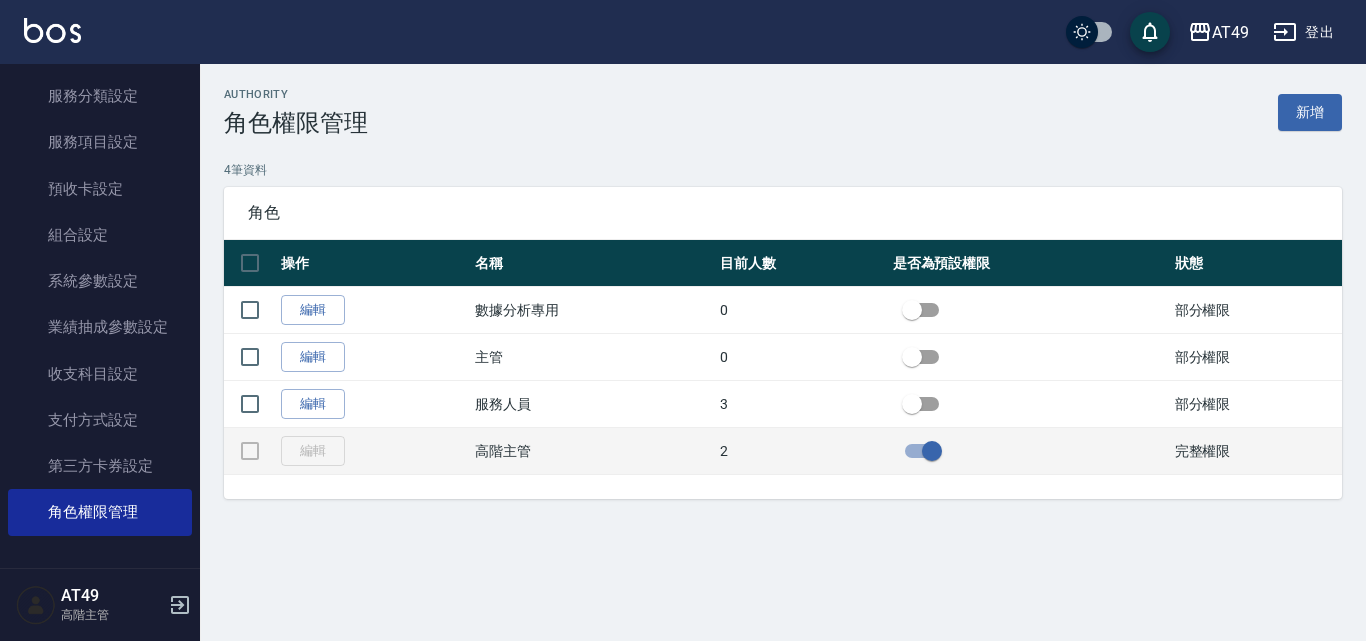 click on "編輯" at bounding box center (373, 451) 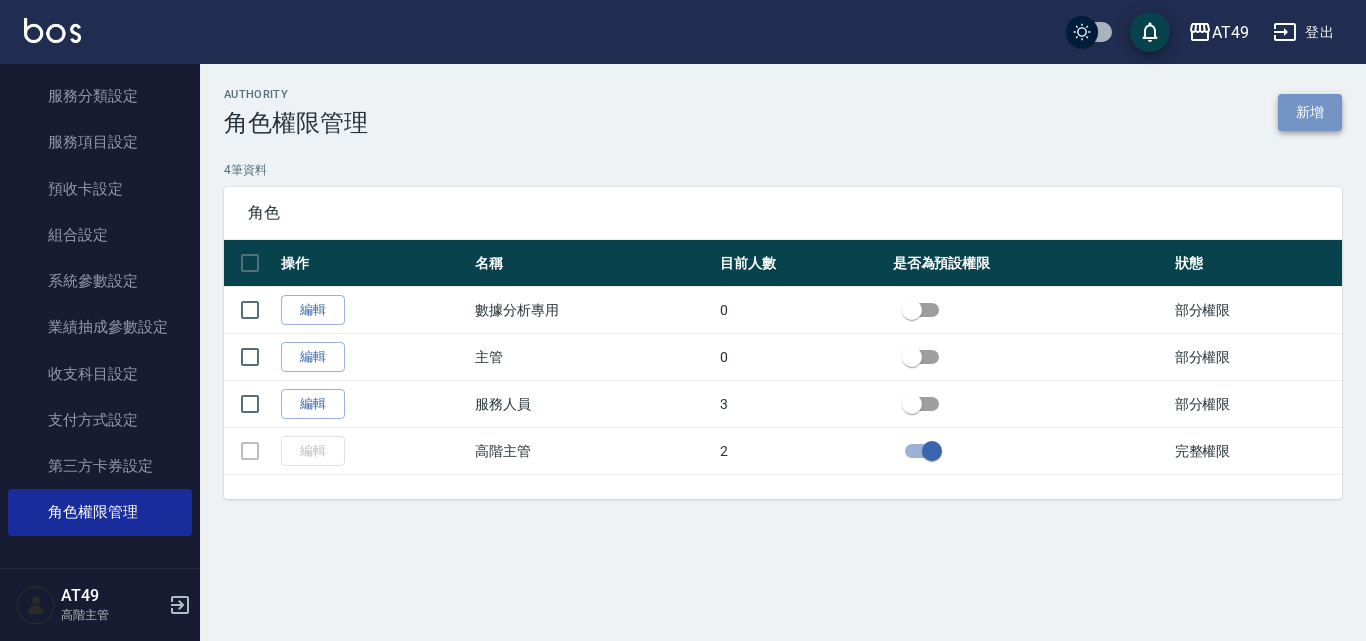 click on "新增" at bounding box center (1310, 112) 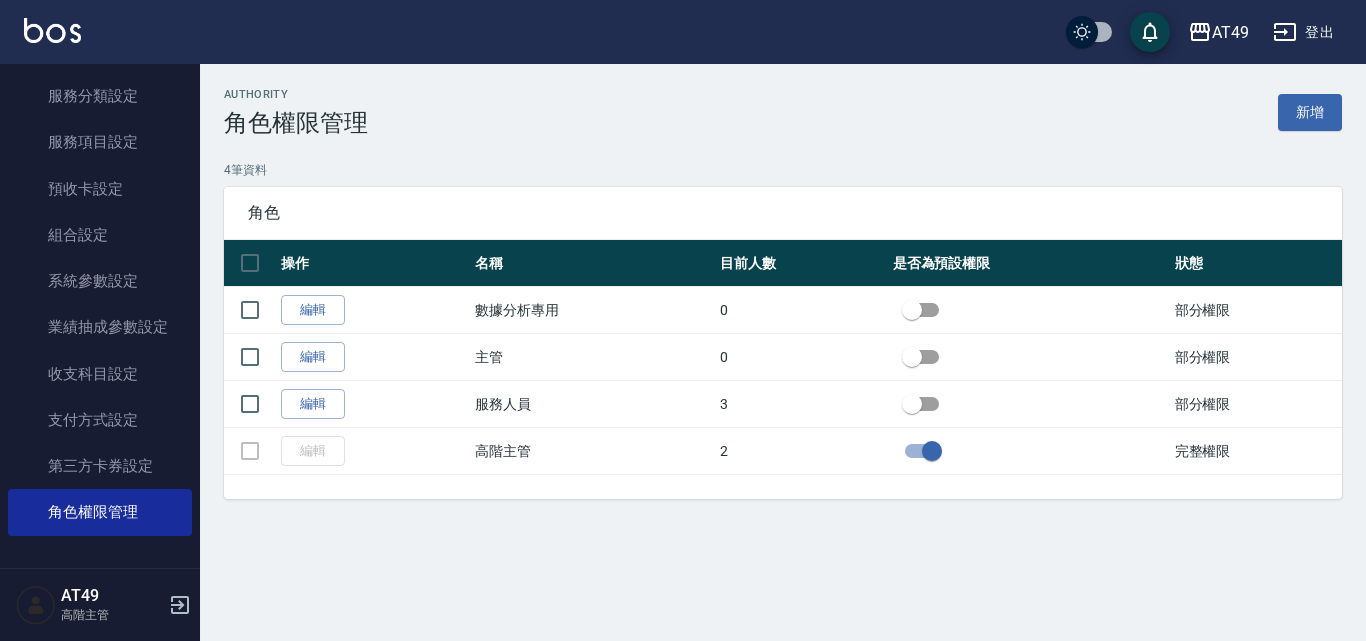 click 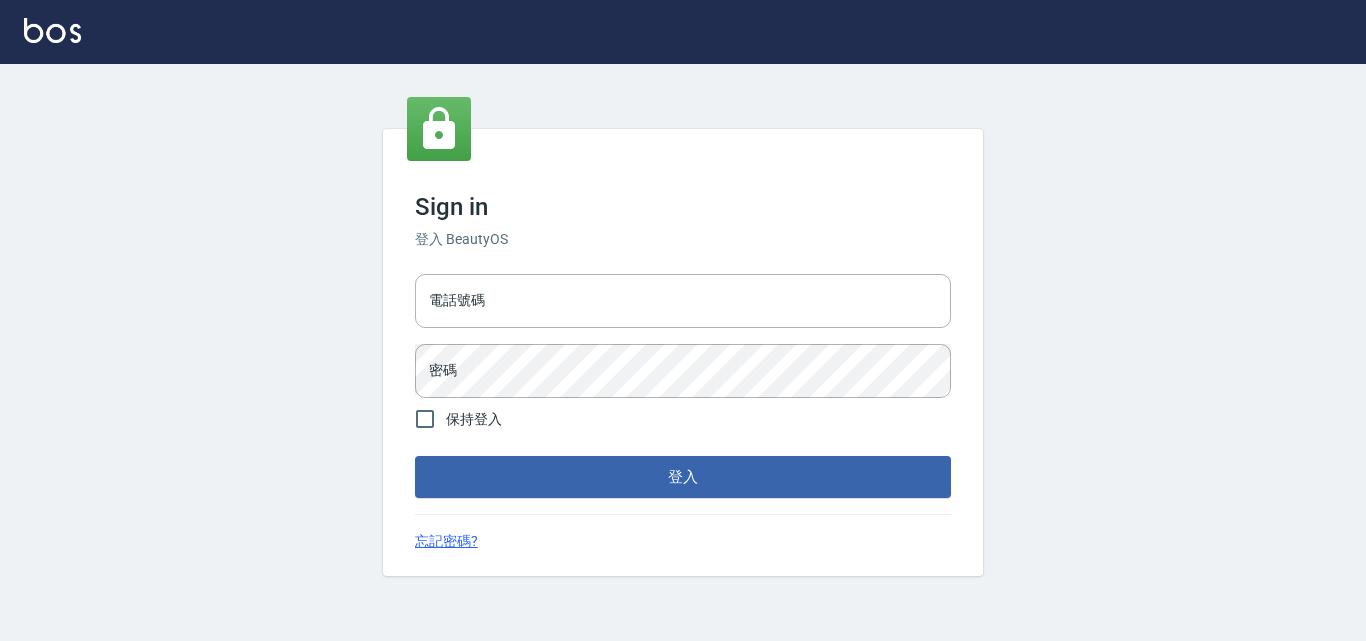 type on "0915014149" 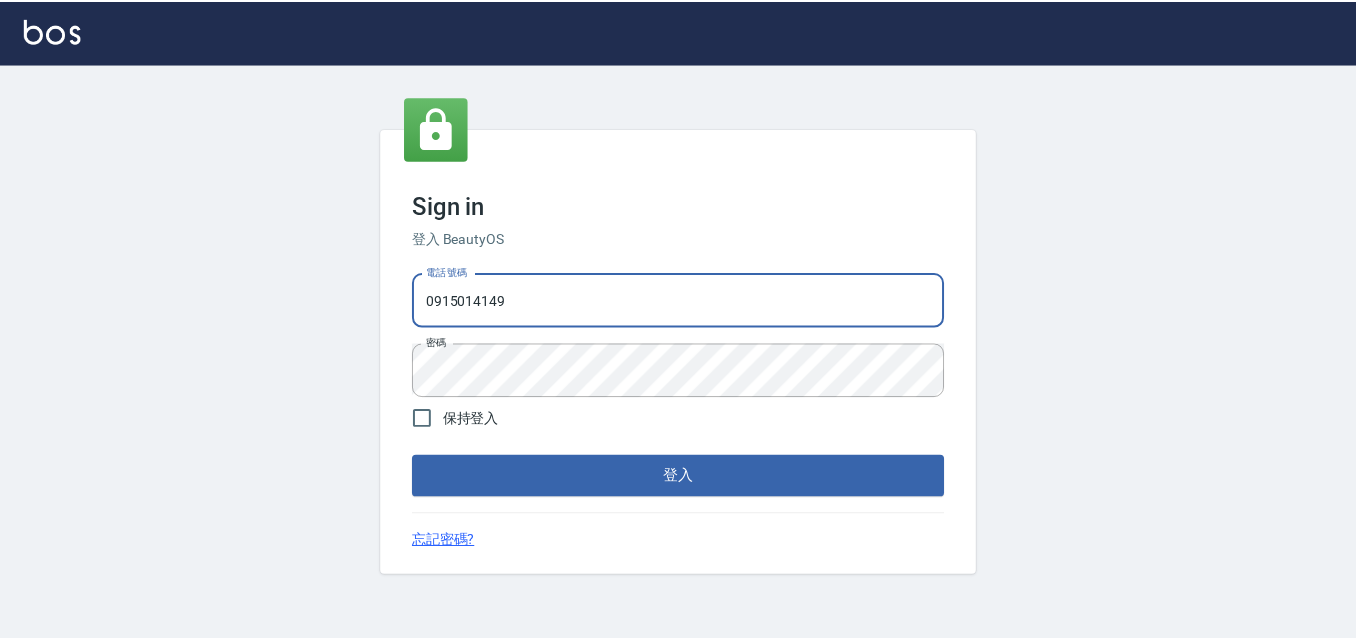 scroll, scrollTop: 0, scrollLeft: 0, axis: both 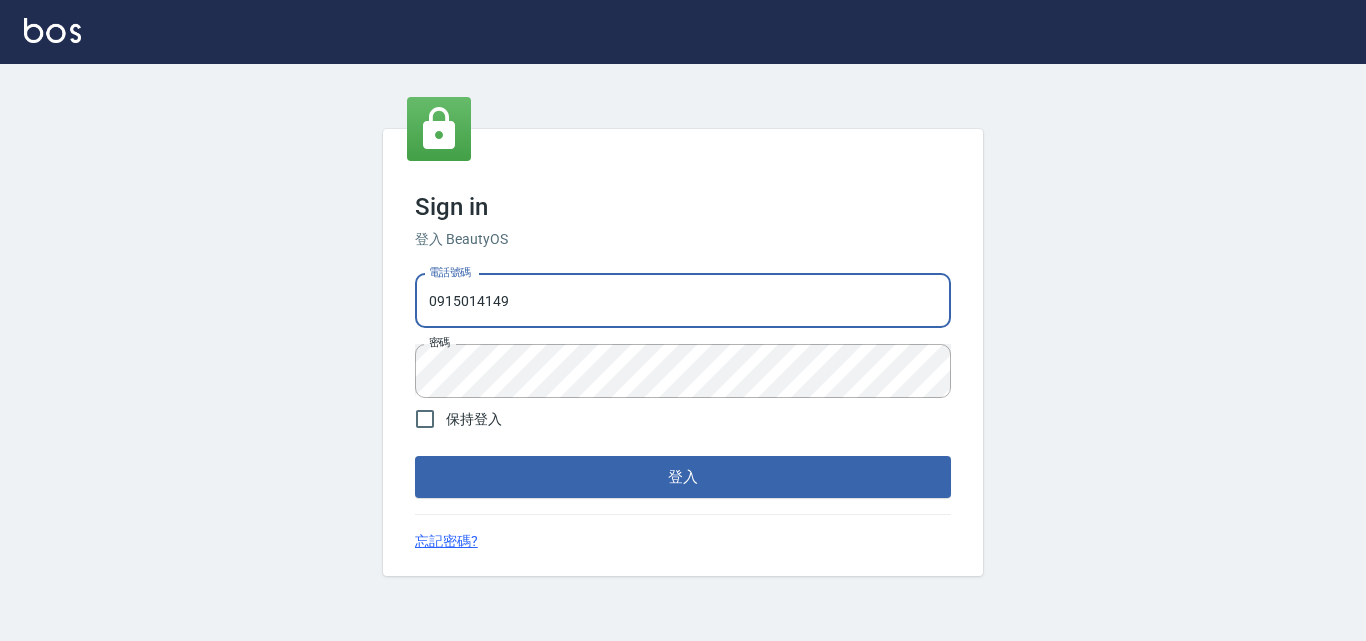 drag, startPoint x: 0, startPoint y: 0, endPoint x: 563, endPoint y: 303, distance: 639.3575 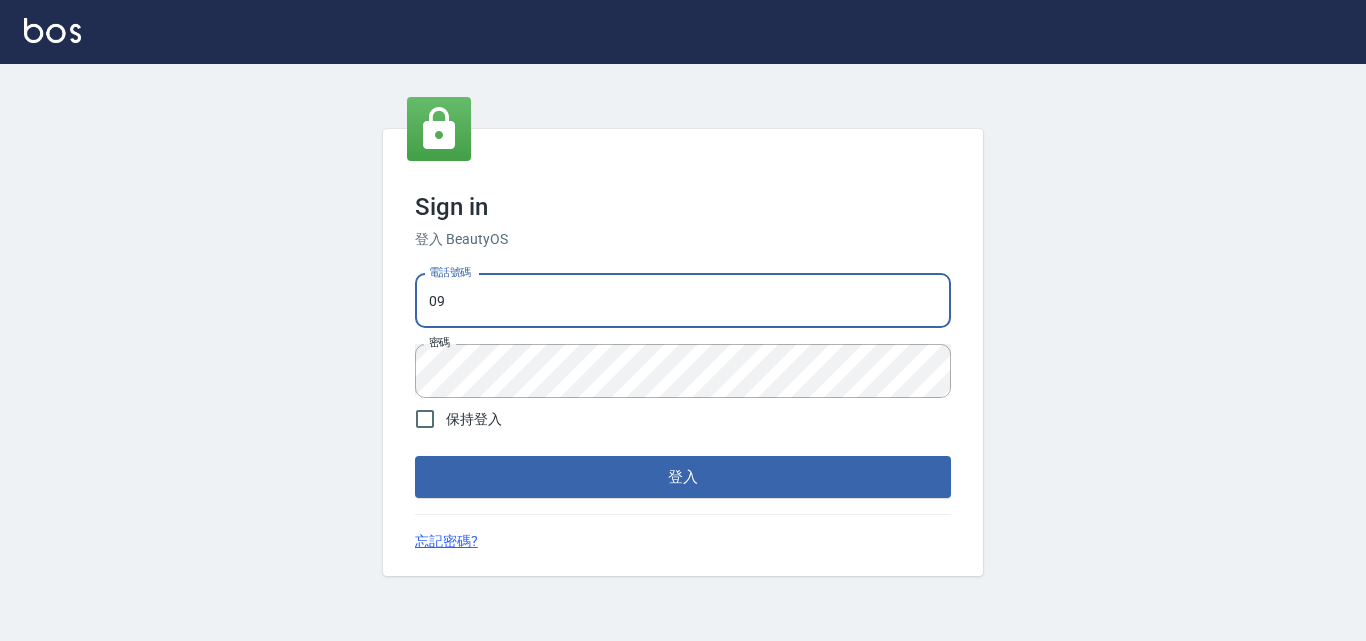type on "0" 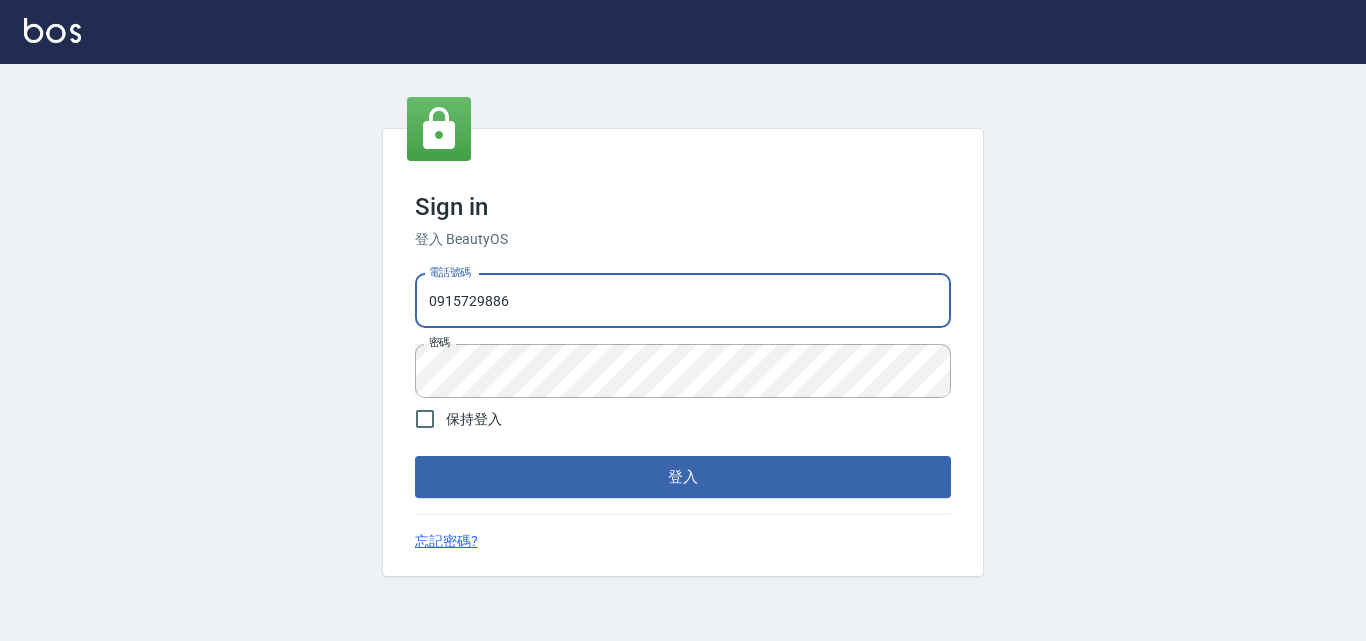 type on "0915729886" 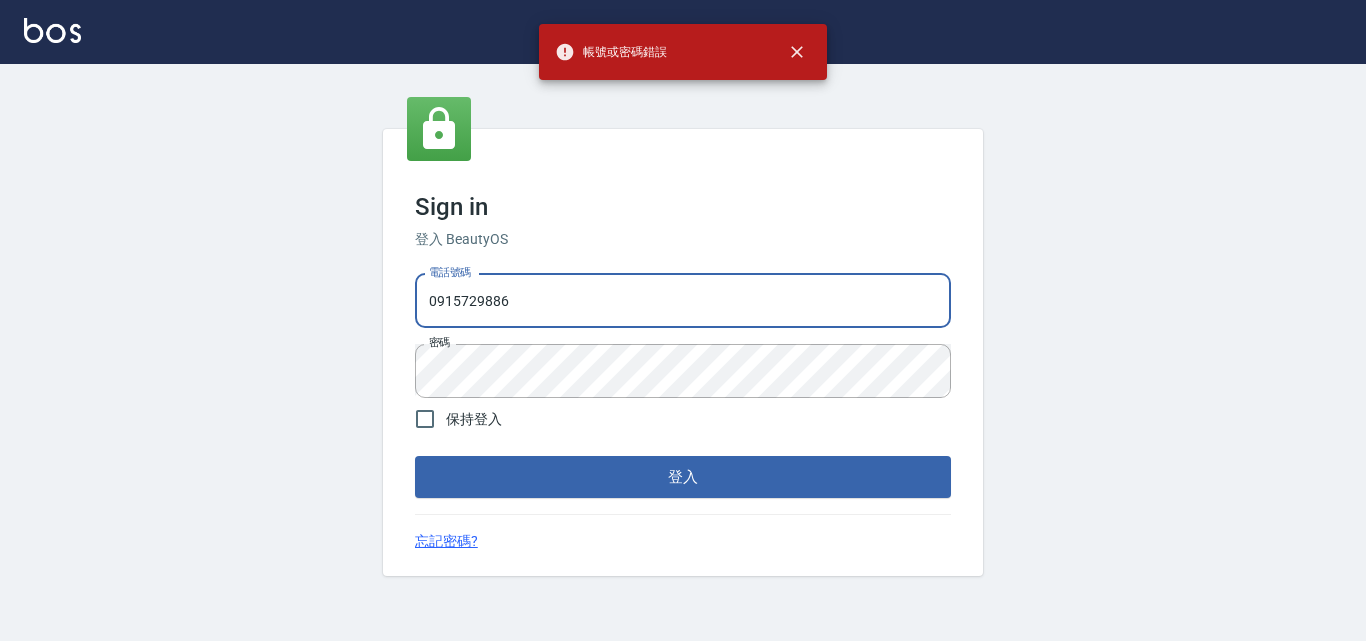 click on "保持登入" at bounding box center [474, 419] 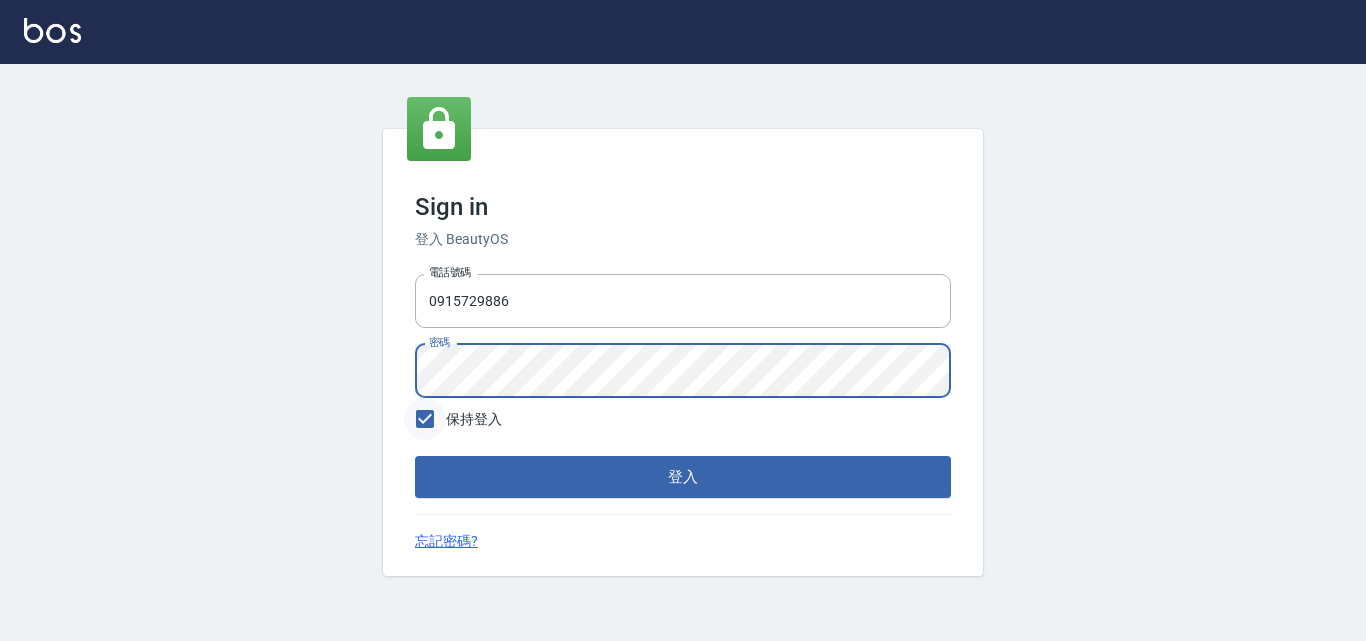 click on "保持登入" at bounding box center [425, 419] 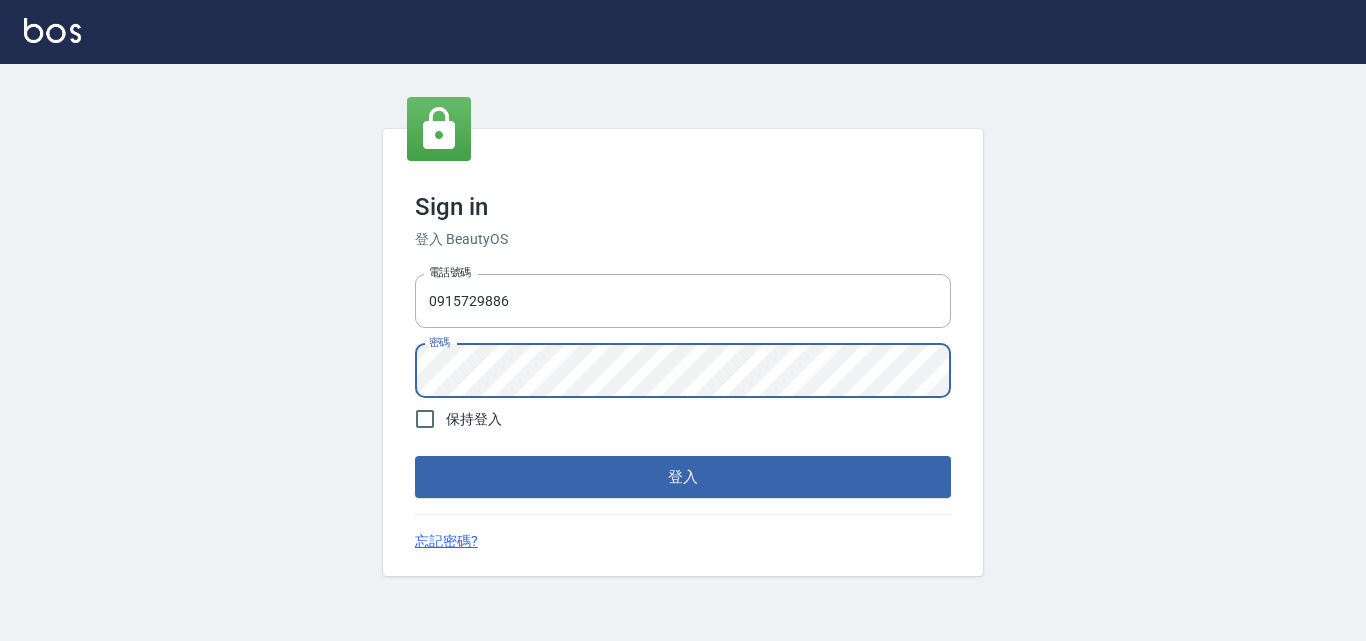 click on "登入" at bounding box center [683, 477] 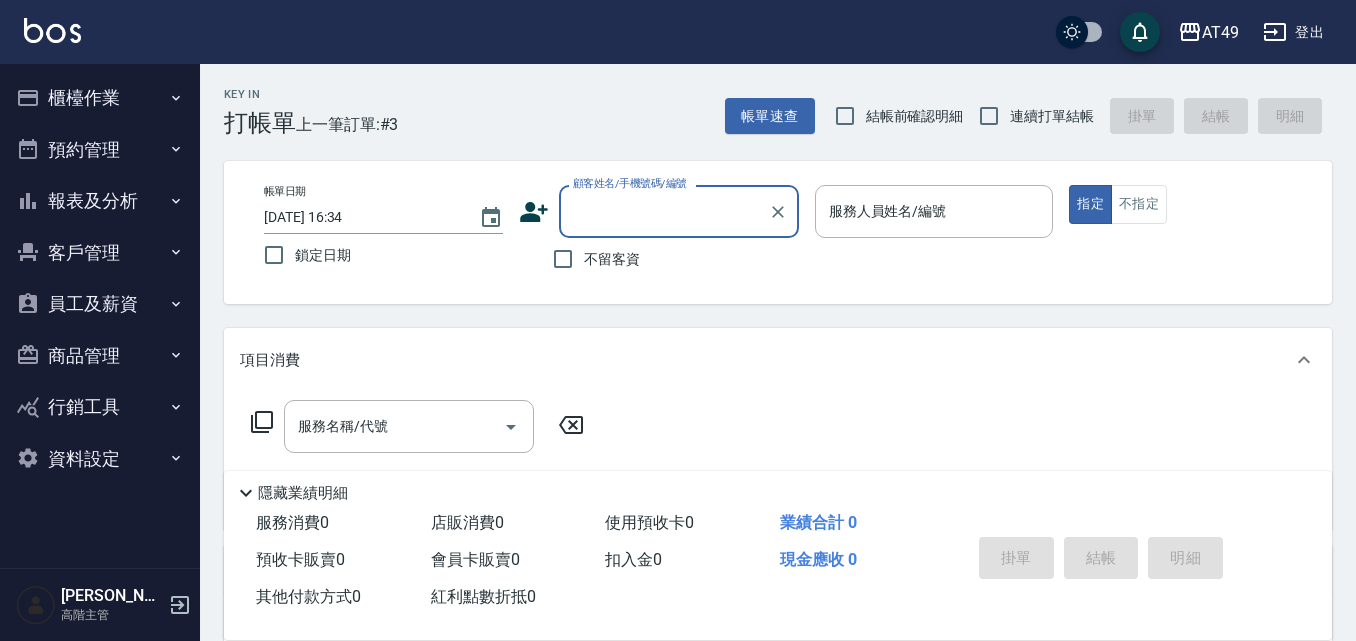 click on "資料設定" at bounding box center [100, 459] 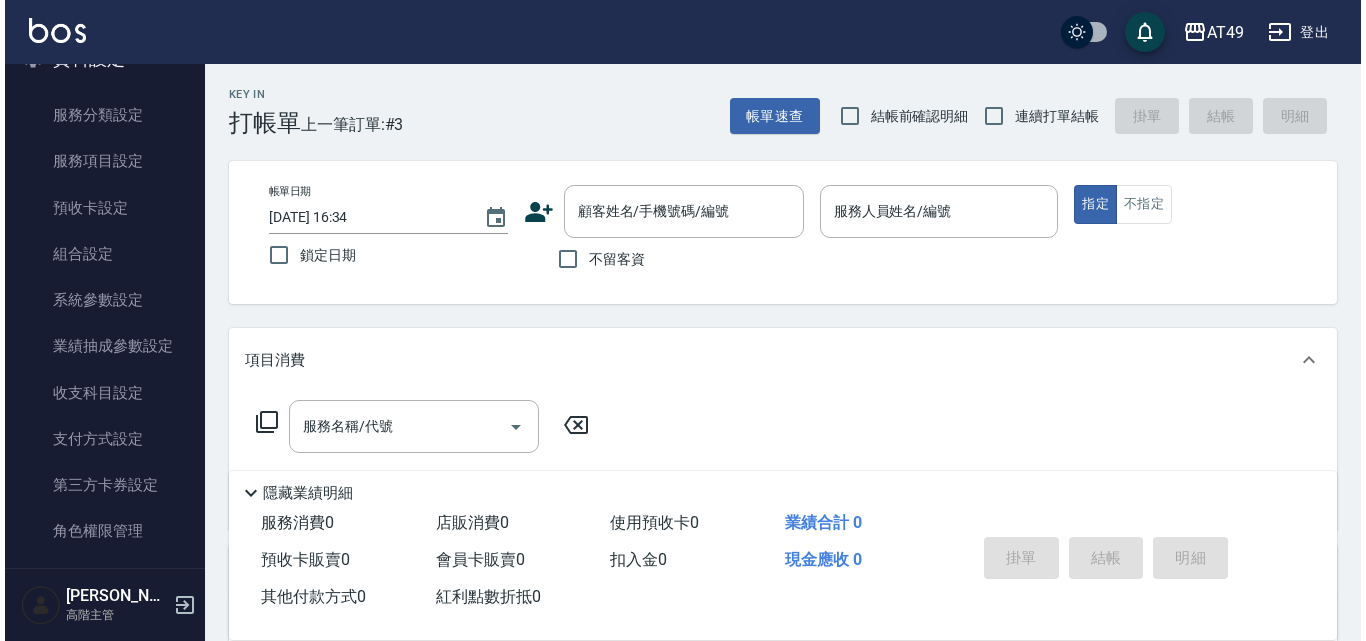 scroll, scrollTop: 419, scrollLeft: 0, axis: vertical 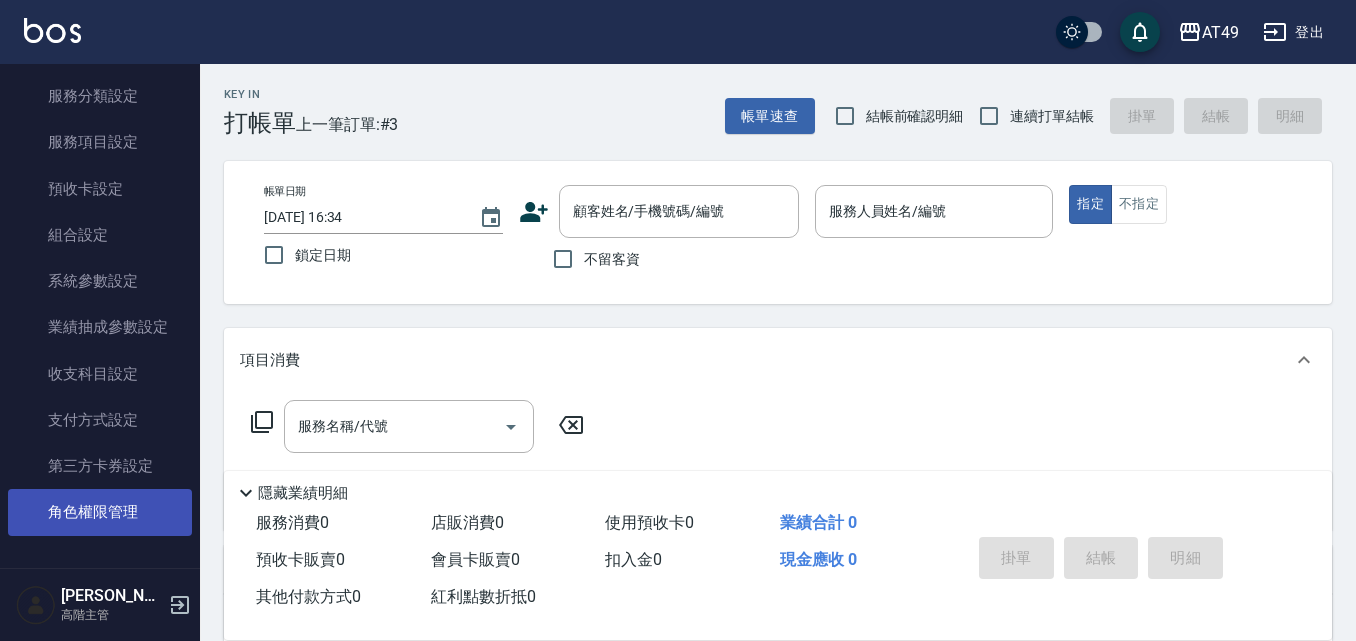click on "角色權限管理" at bounding box center [100, 512] 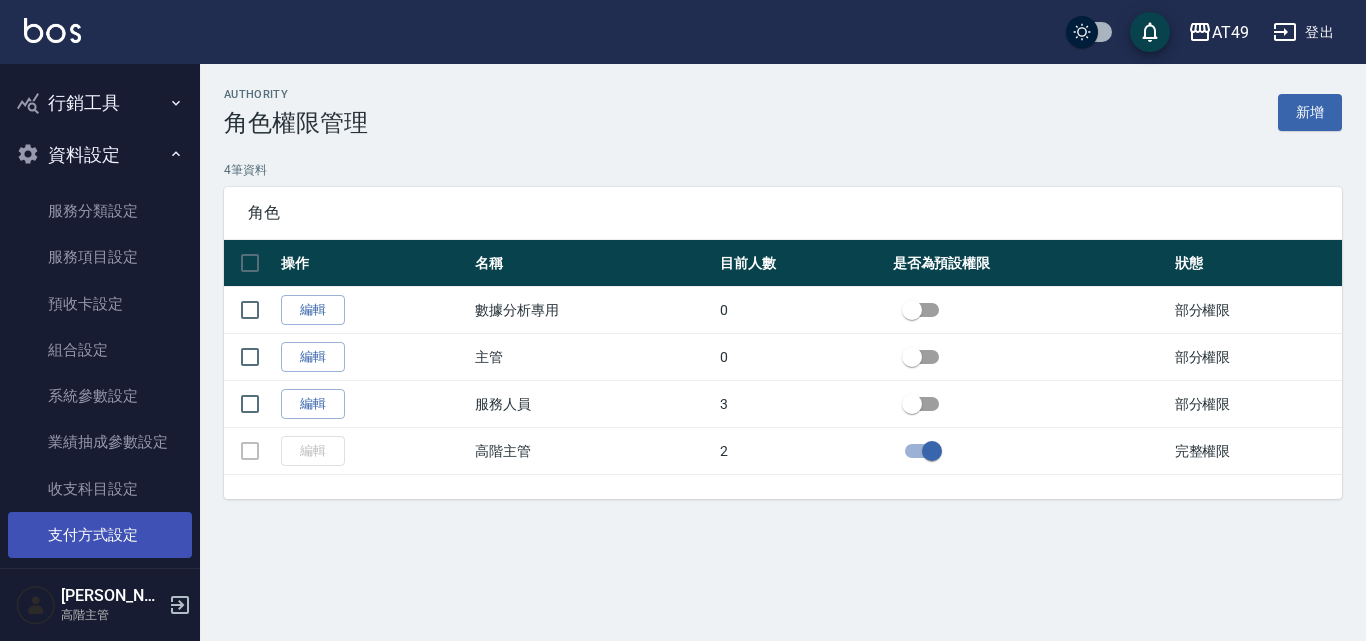 scroll, scrollTop: 419, scrollLeft: 0, axis: vertical 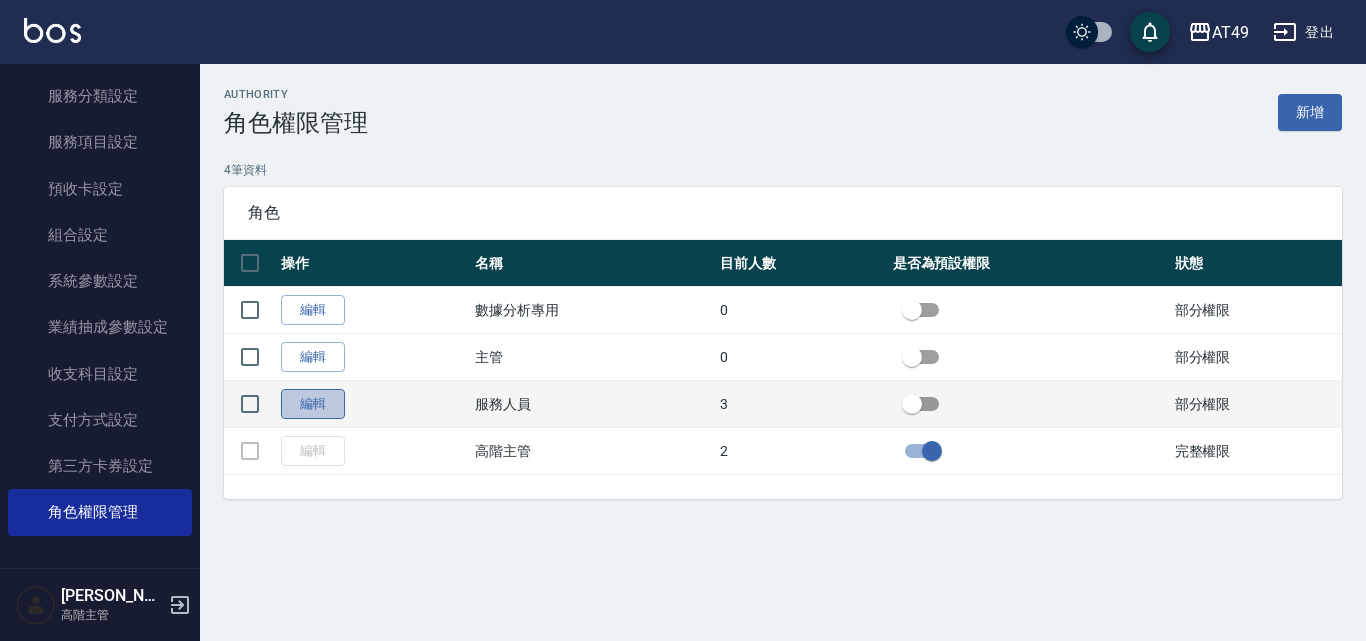 click on "編輯" at bounding box center [313, 404] 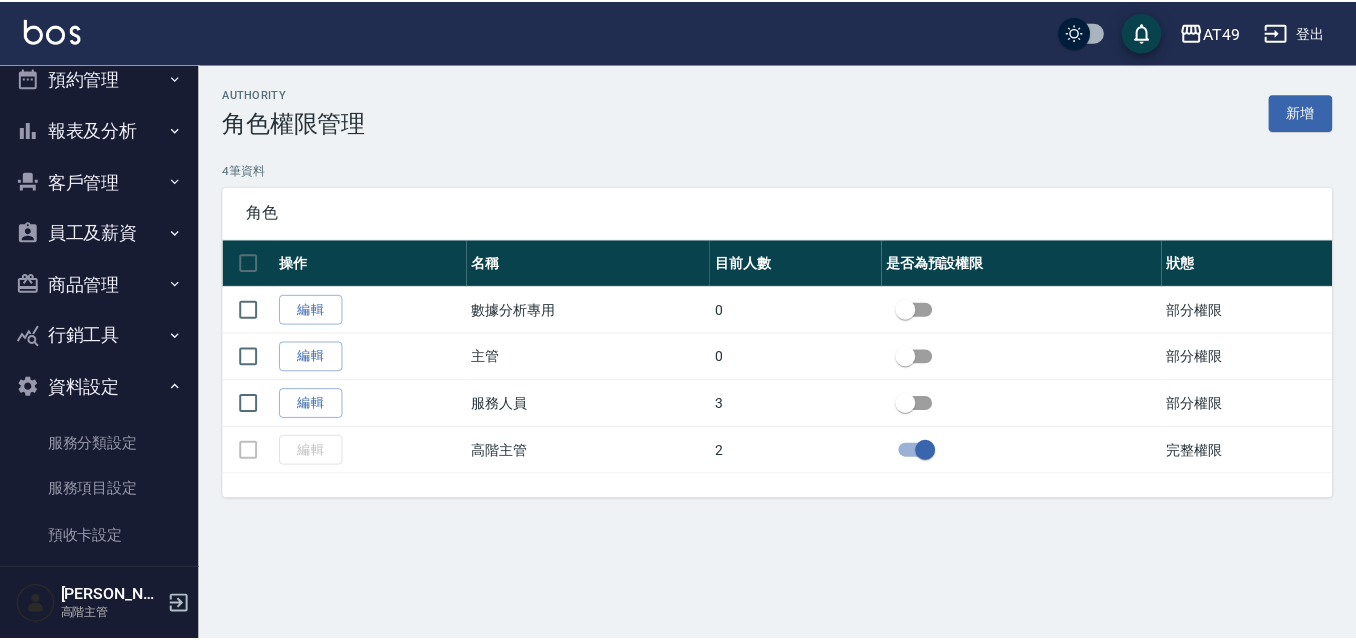 scroll, scrollTop: 19, scrollLeft: 0, axis: vertical 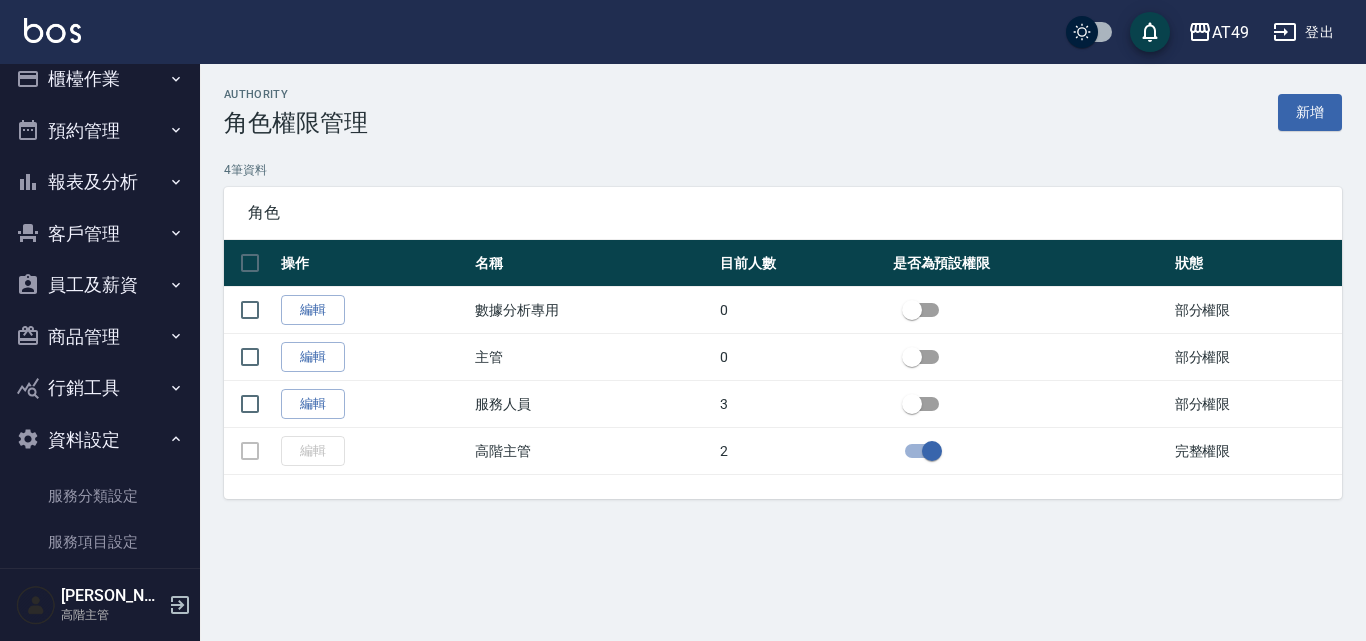 click on "員工及薪資" at bounding box center [100, 285] 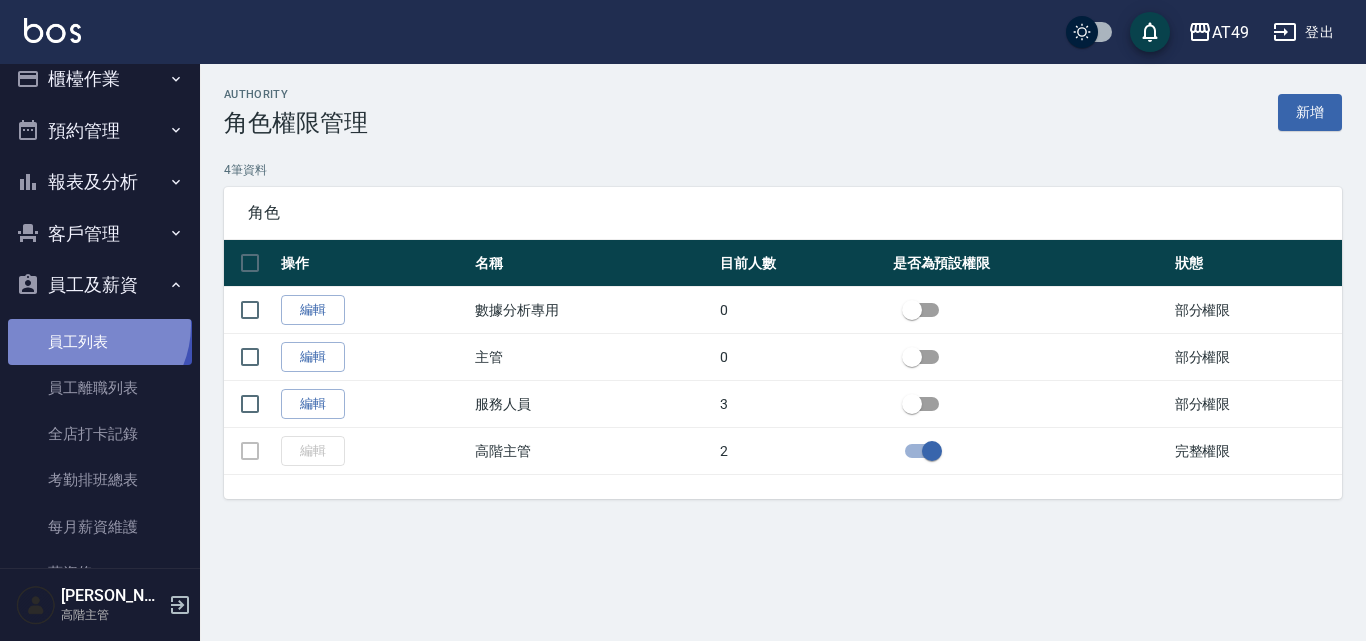 click on "員工列表" at bounding box center (100, 342) 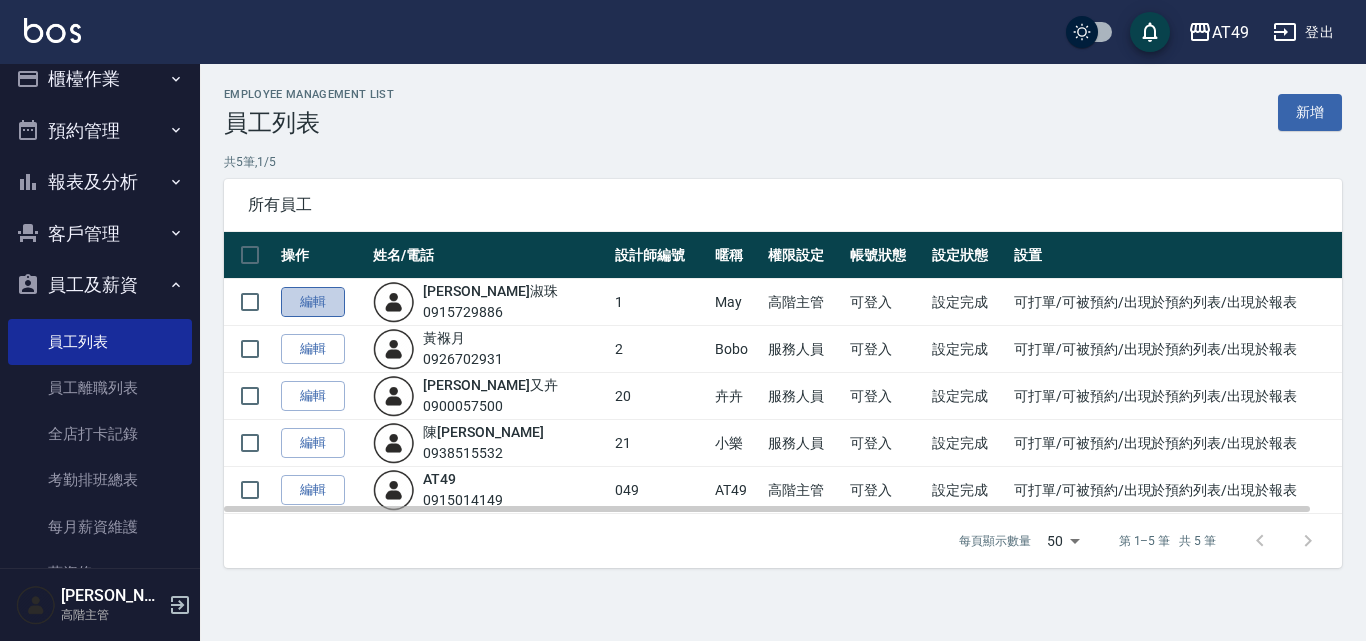click on "編輯" at bounding box center [313, 302] 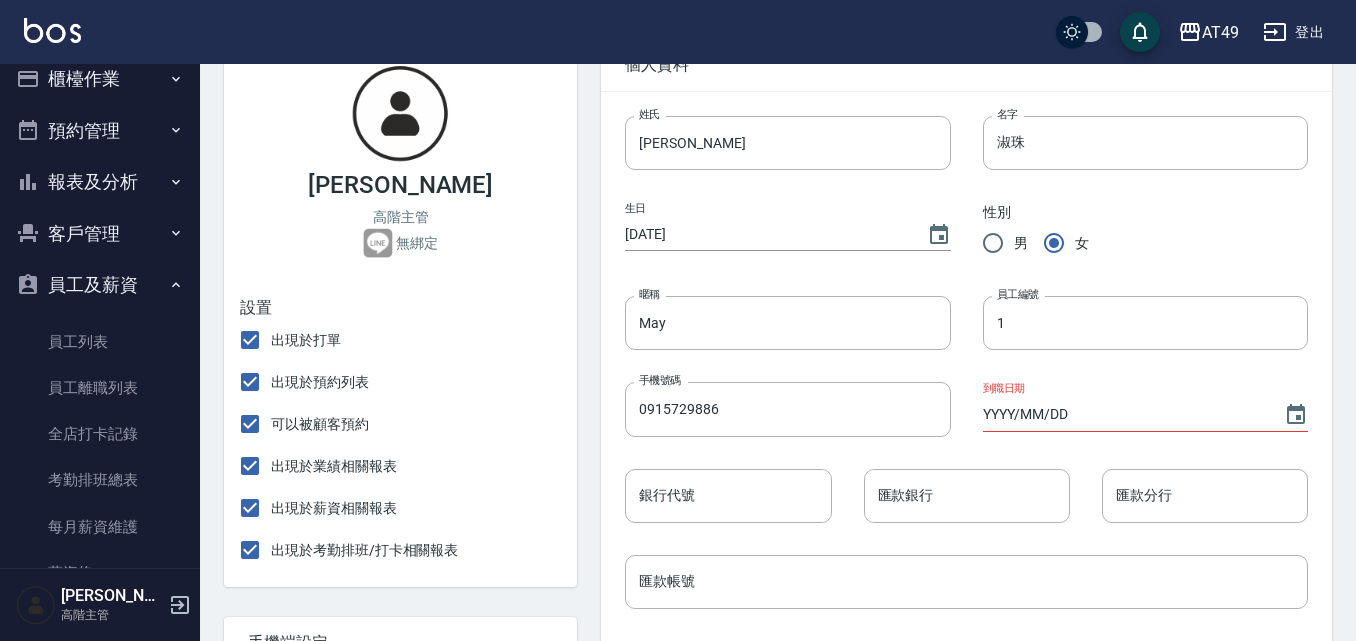 scroll, scrollTop: 0, scrollLeft: 0, axis: both 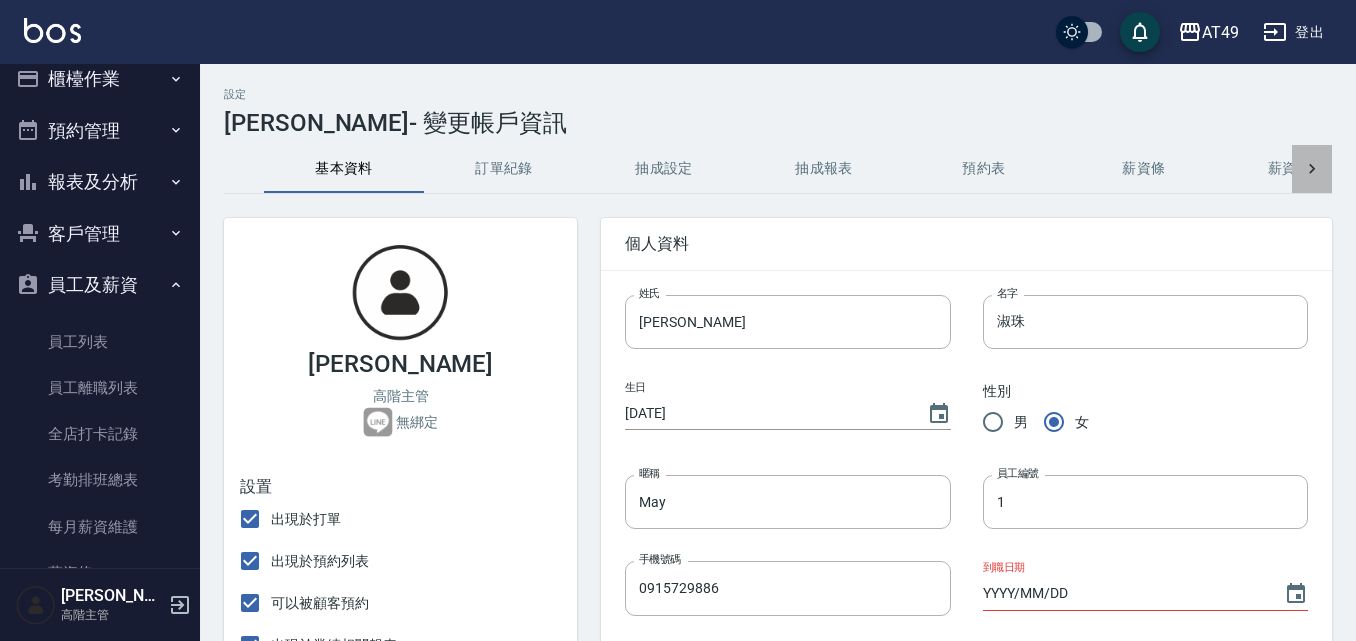 click 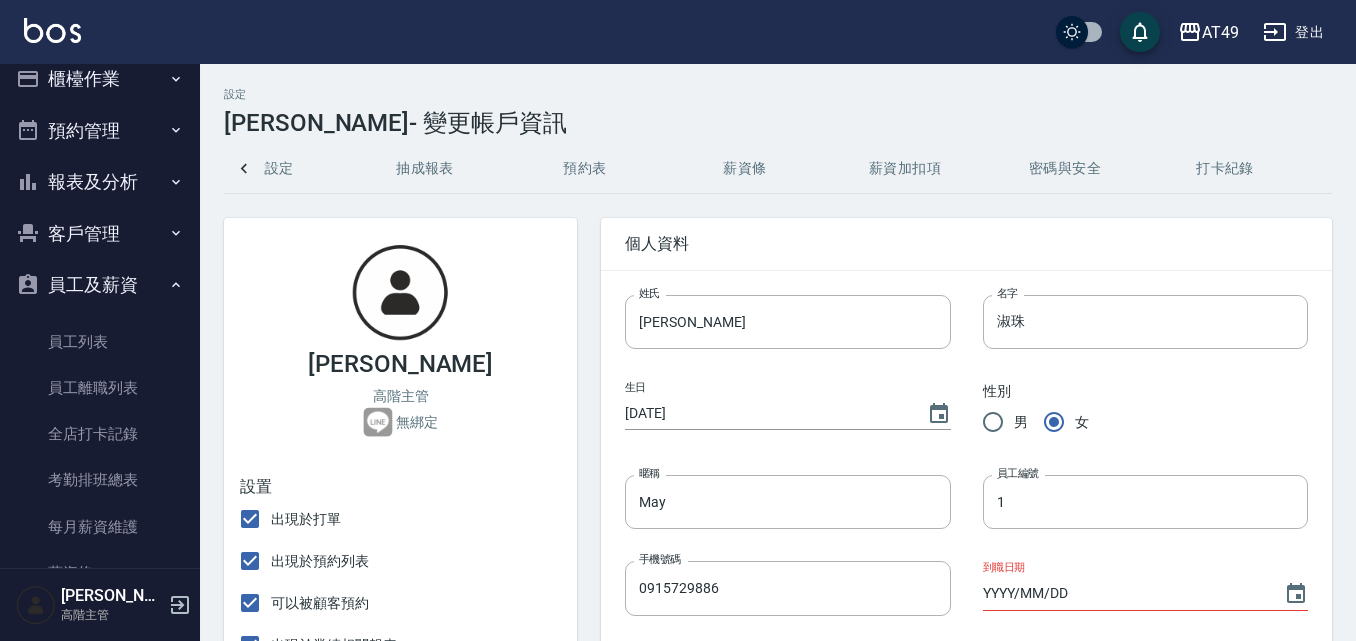 scroll, scrollTop: 0, scrollLeft: 412, axis: horizontal 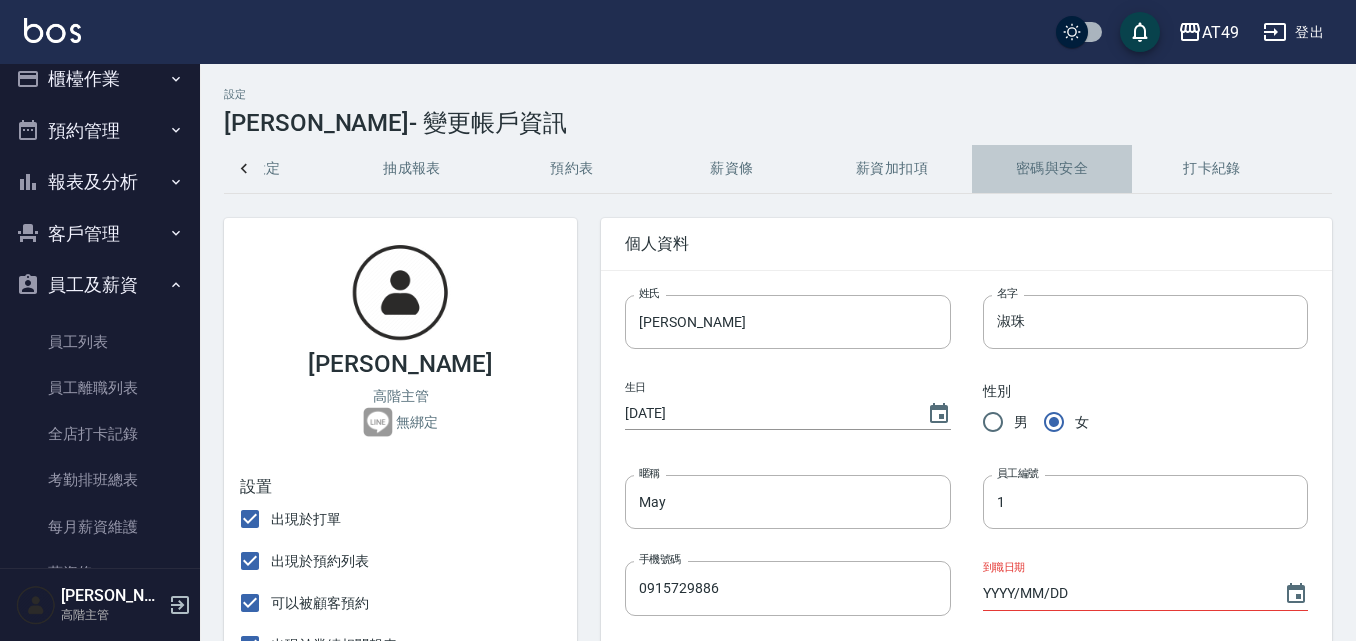click on "密碼與安全" at bounding box center [1052, 169] 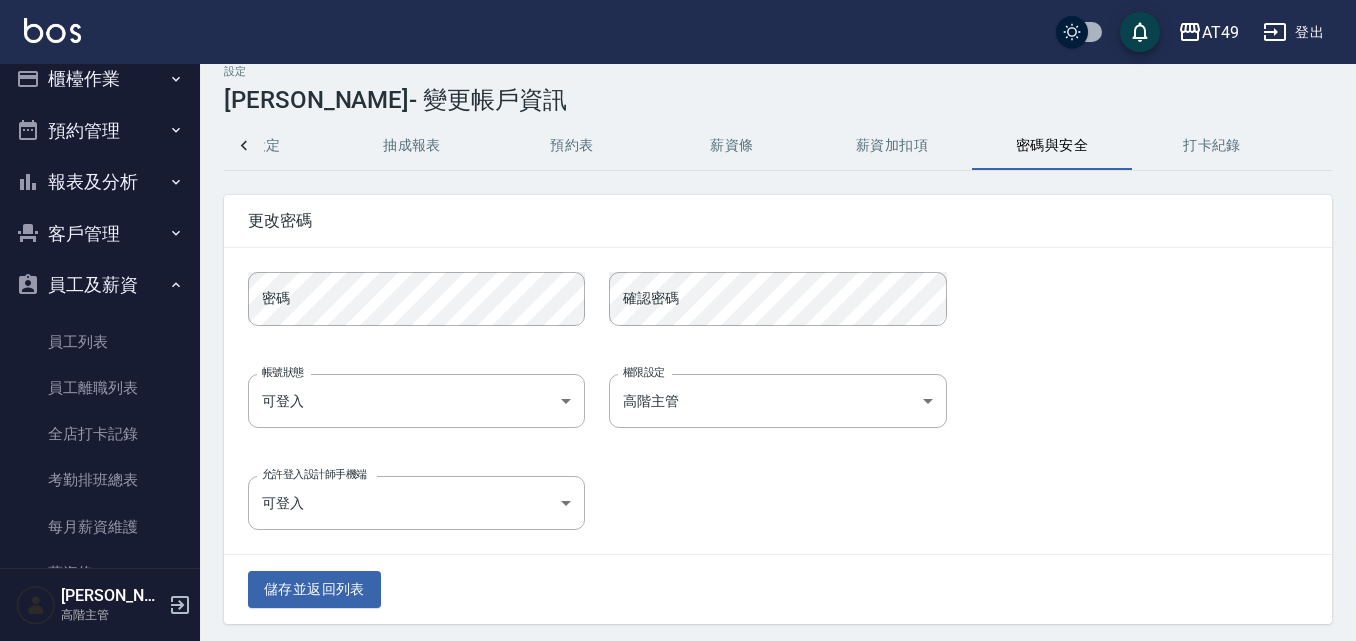 scroll, scrollTop: 30, scrollLeft: 0, axis: vertical 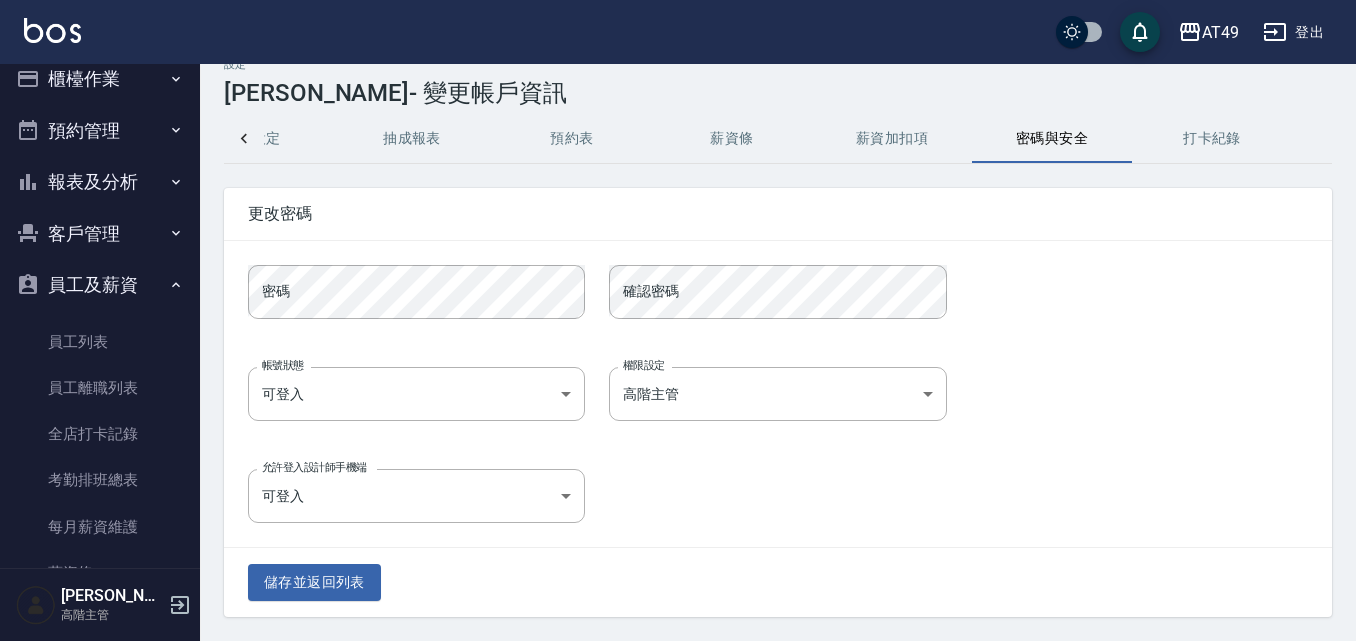click on "薪資加扣項" at bounding box center (892, 139) 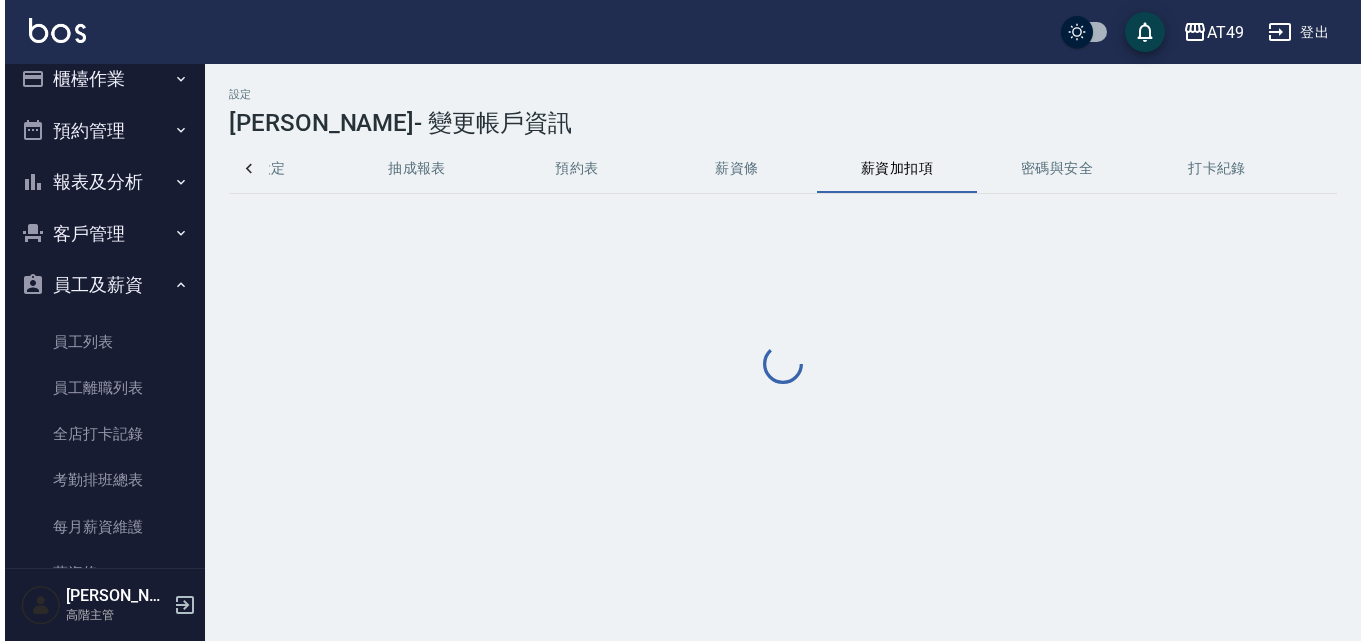 scroll, scrollTop: 0, scrollLeft: 0, axis: both 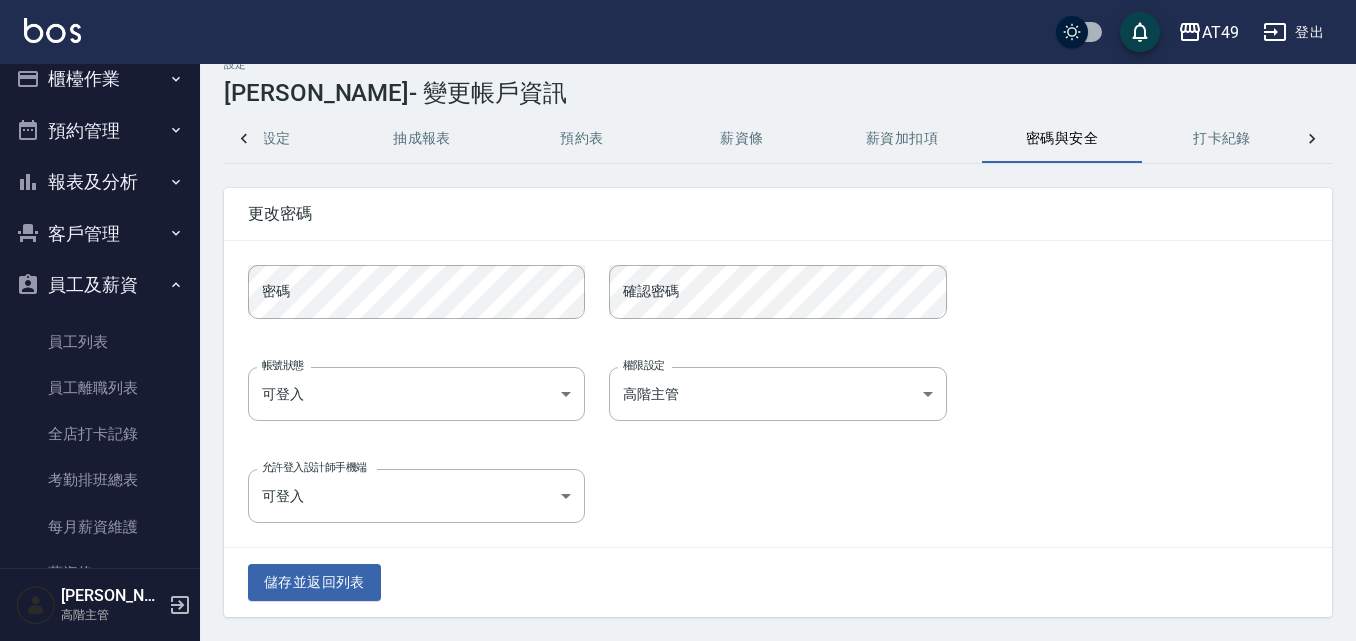 click on "允許登入設計師手機端 可登入 true 允許登入設計師手機端" at bounding box center (778, 496) 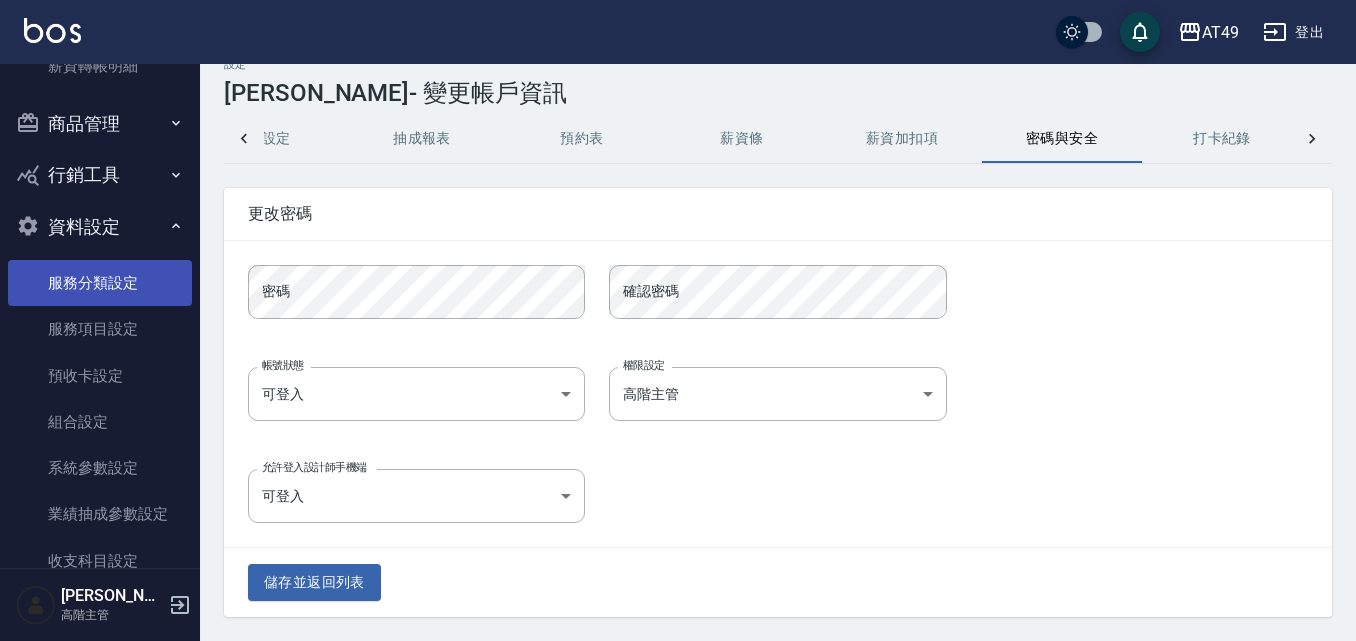 scroll, scrollTop: 805, scrollLeft: 0, axis: vertical 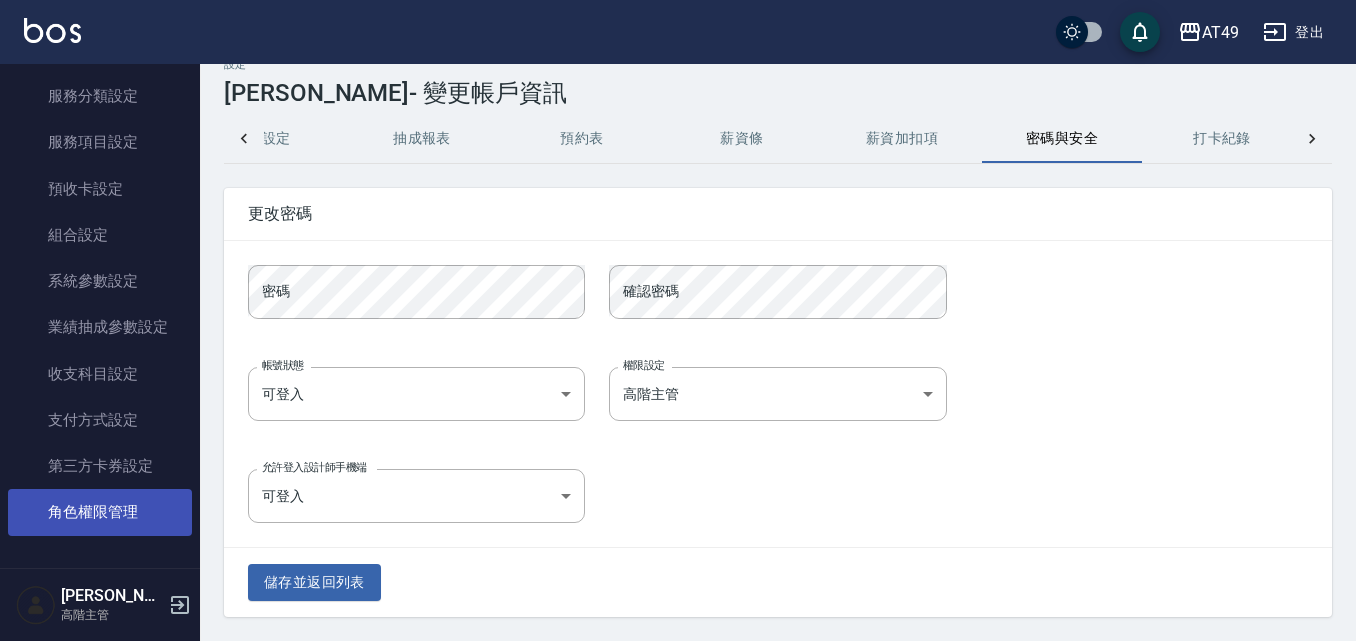 click on "角色權限管理" at bounding box center [100, 512] 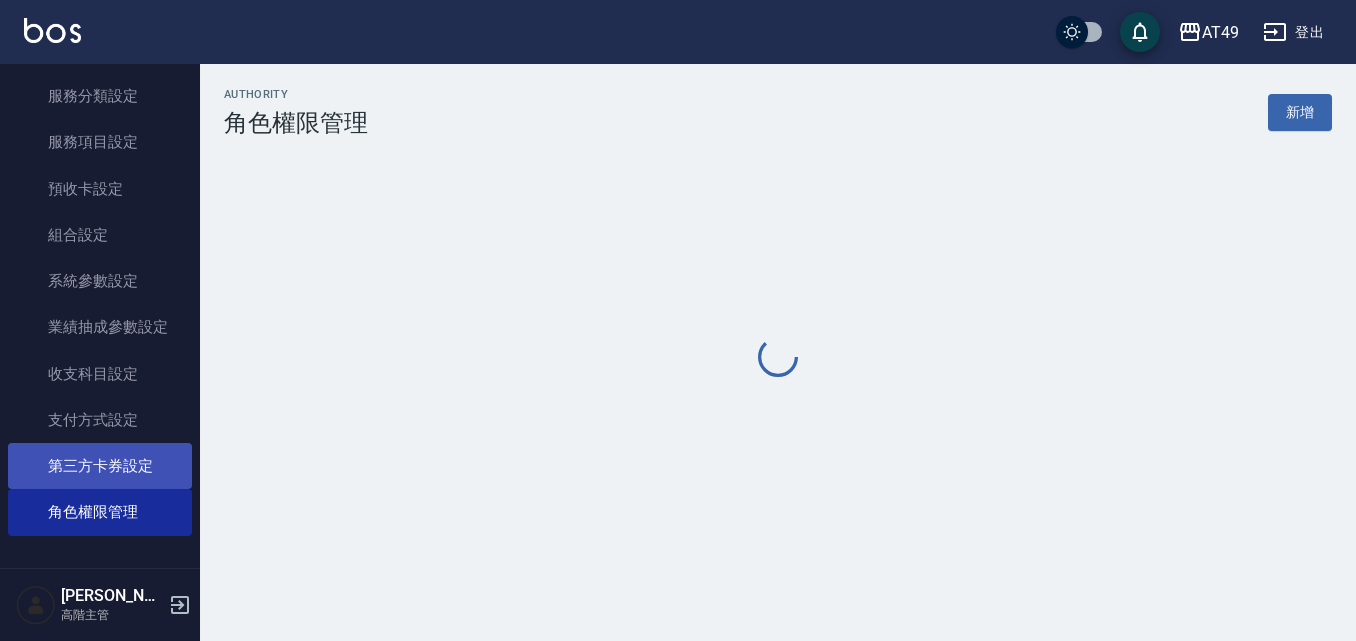 scroll, scrollTop: 0, scrollLeft: 0, axis: both 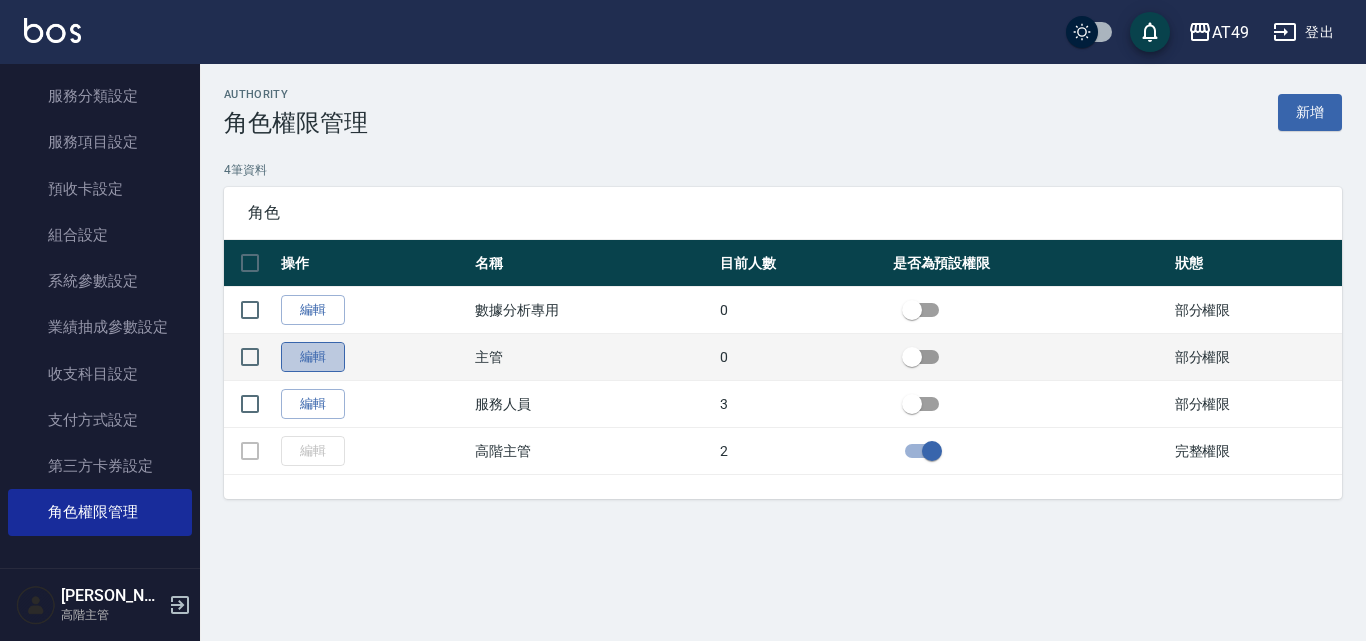 click on "編輯" at bounding box center (313, 357) 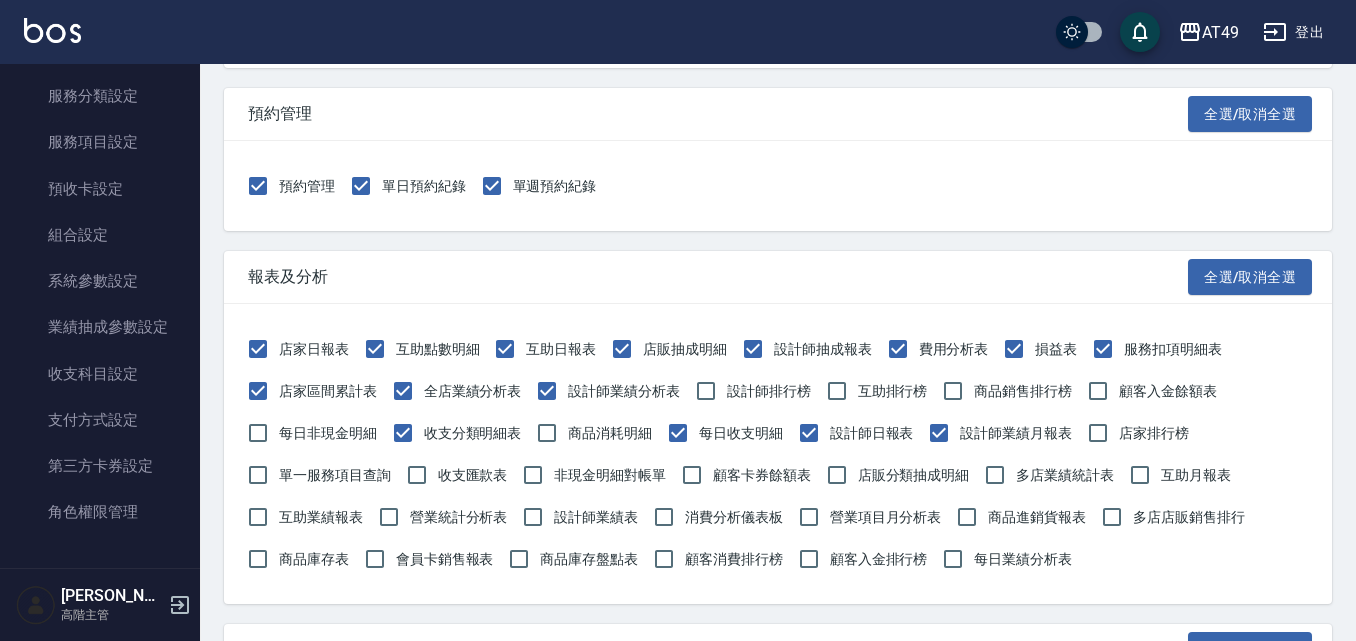 scroll, scrollTop: 500, scrollLeft: 0, axis: vertical 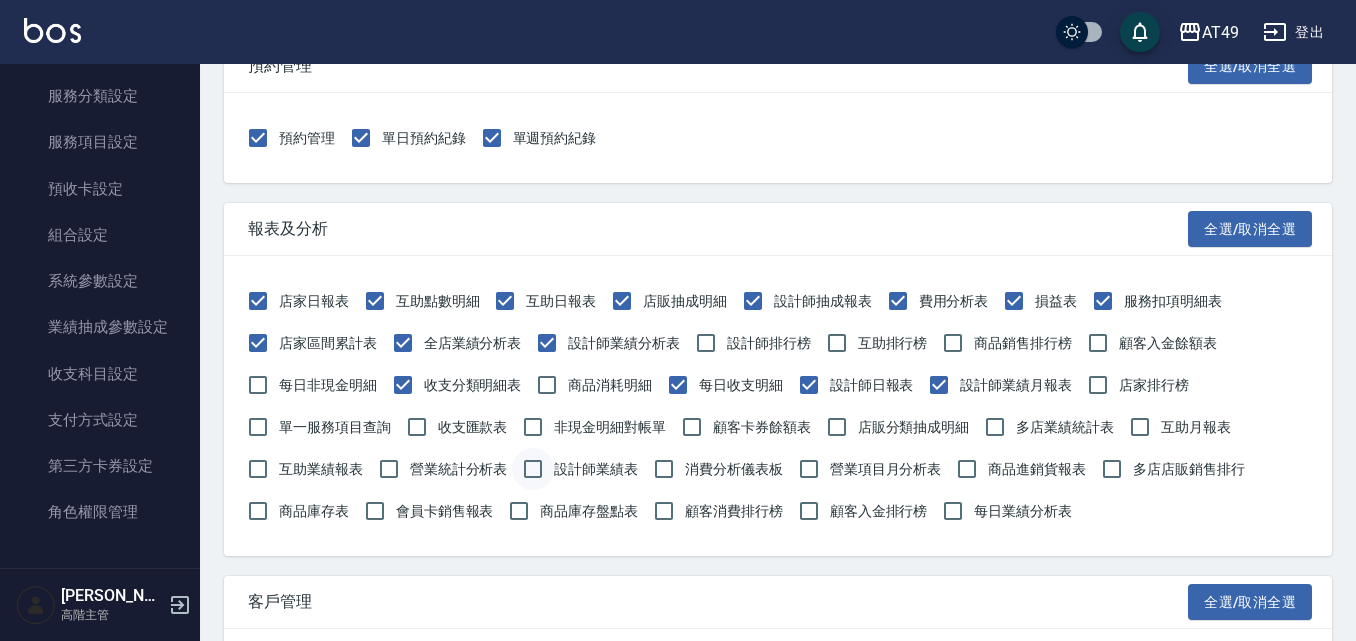 click on "設計師業績表" at bounding box center [533, 469] 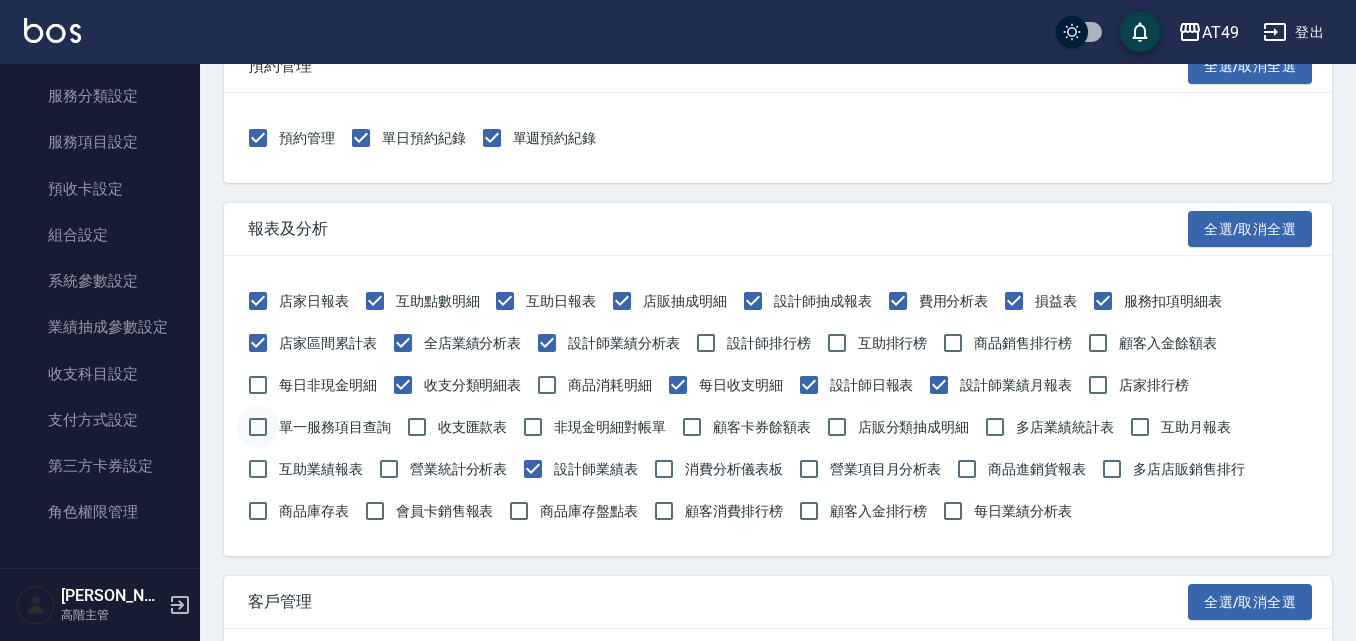 drag, startPoint x: 259, startPoint y: 427, endPoint x: 272, endPoint y: 428, distance: 13.038404 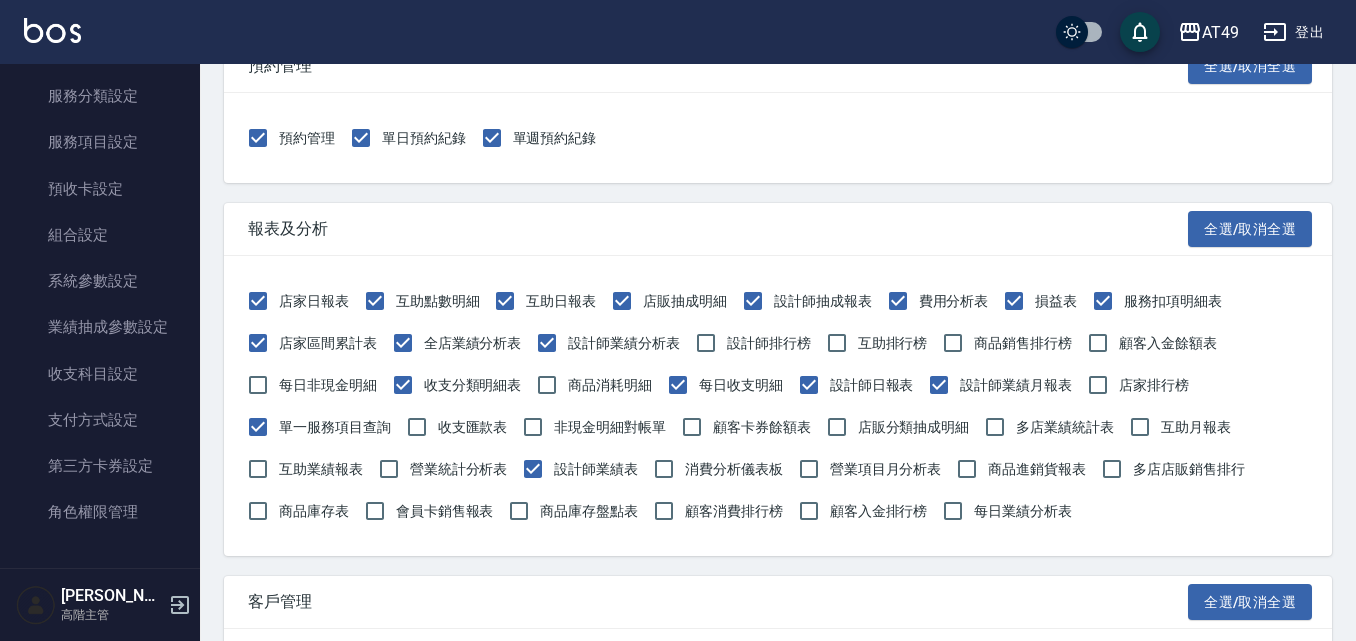 click on "營業項目月分析表" at bounding box center [886, 469] 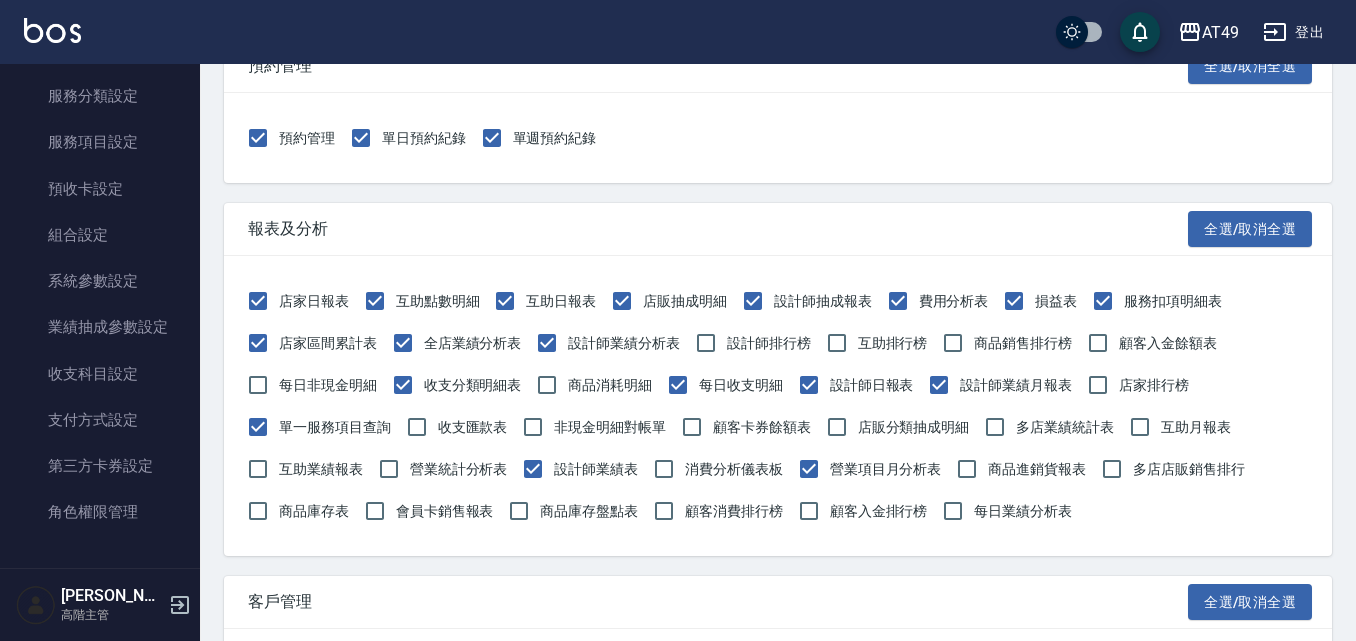 click on "互助業績報表" at bounding box center (321, 469) 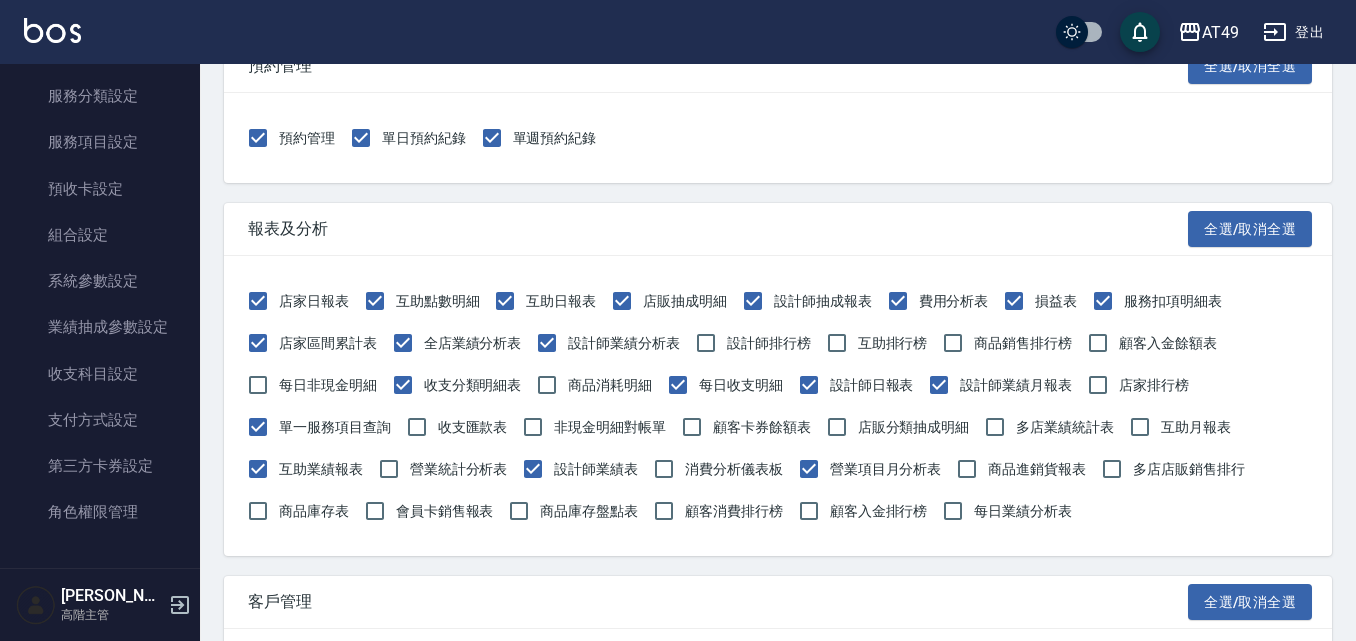 click on "顧客卡券餘額表" at bounding box center (762, 427) 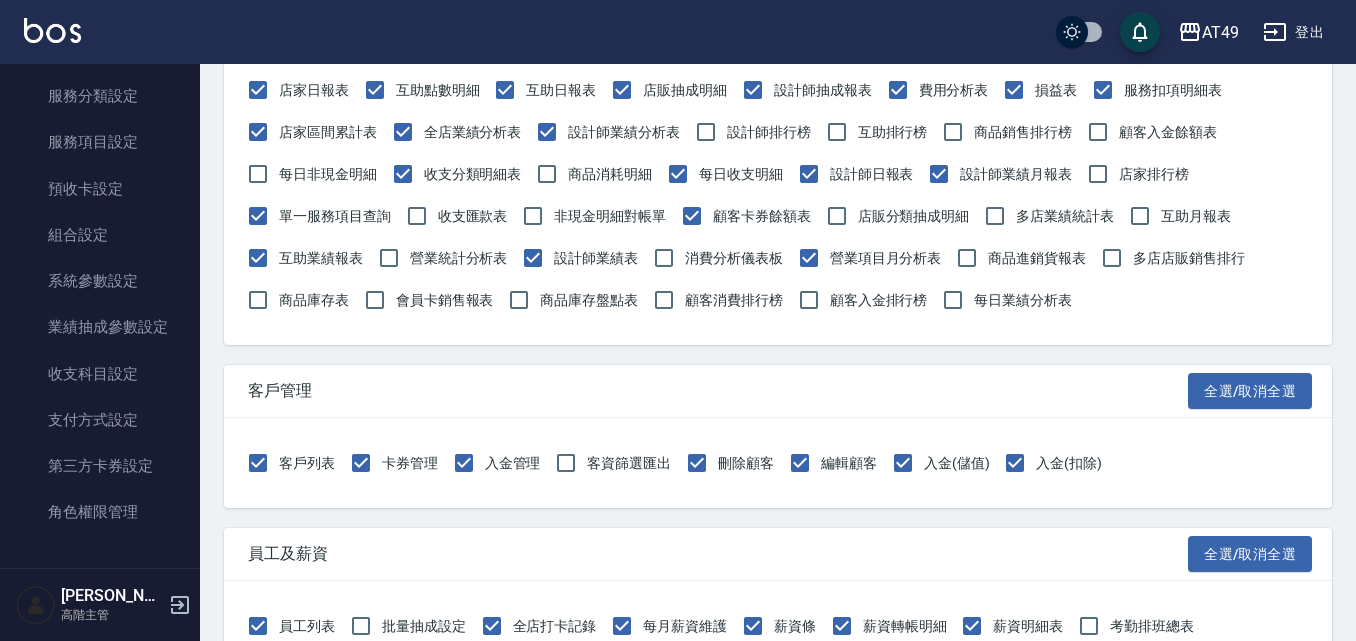 scroll, scrollTop: 503, scrollLeft: 0, axis: vertical 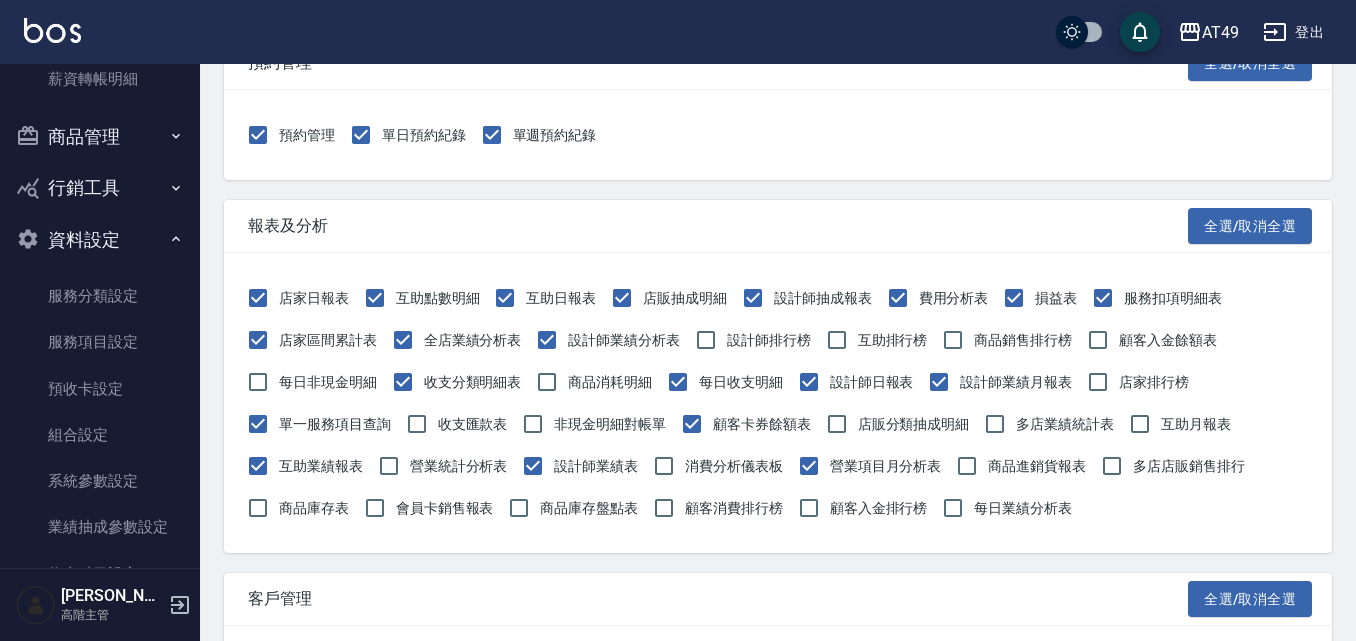 click on "行銷工具" at bounding box center (100, 188) 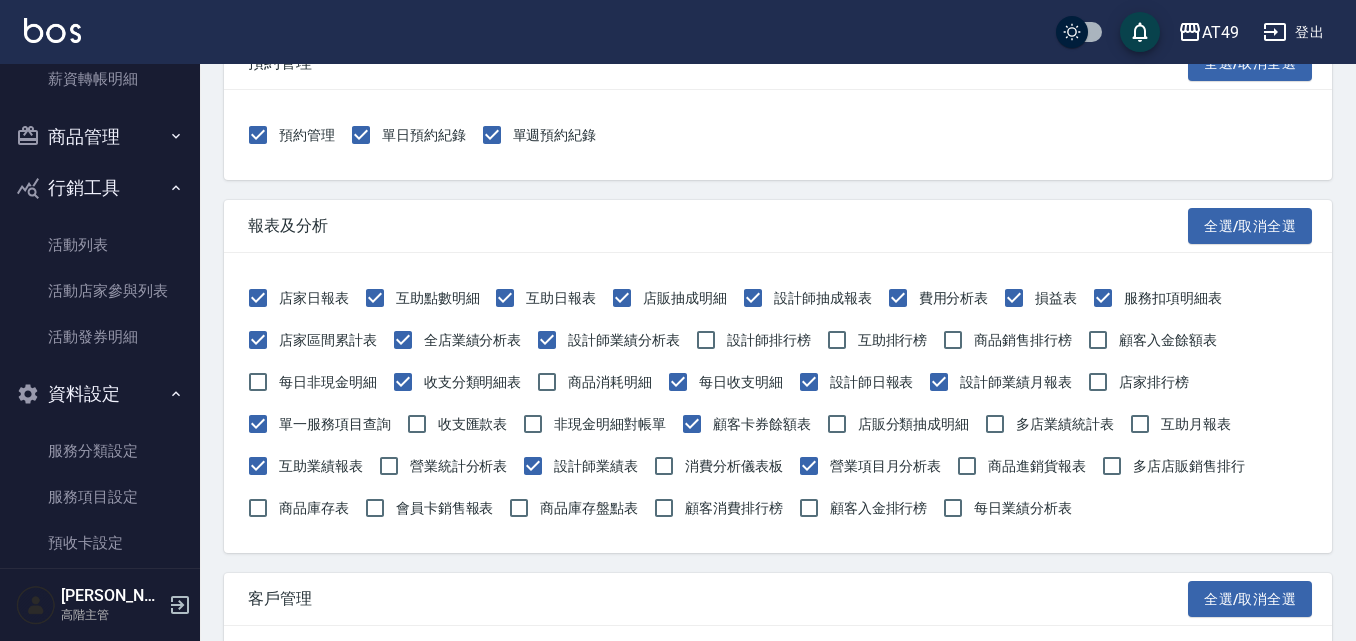click on "商品管理" at bounding box center (100, 137) 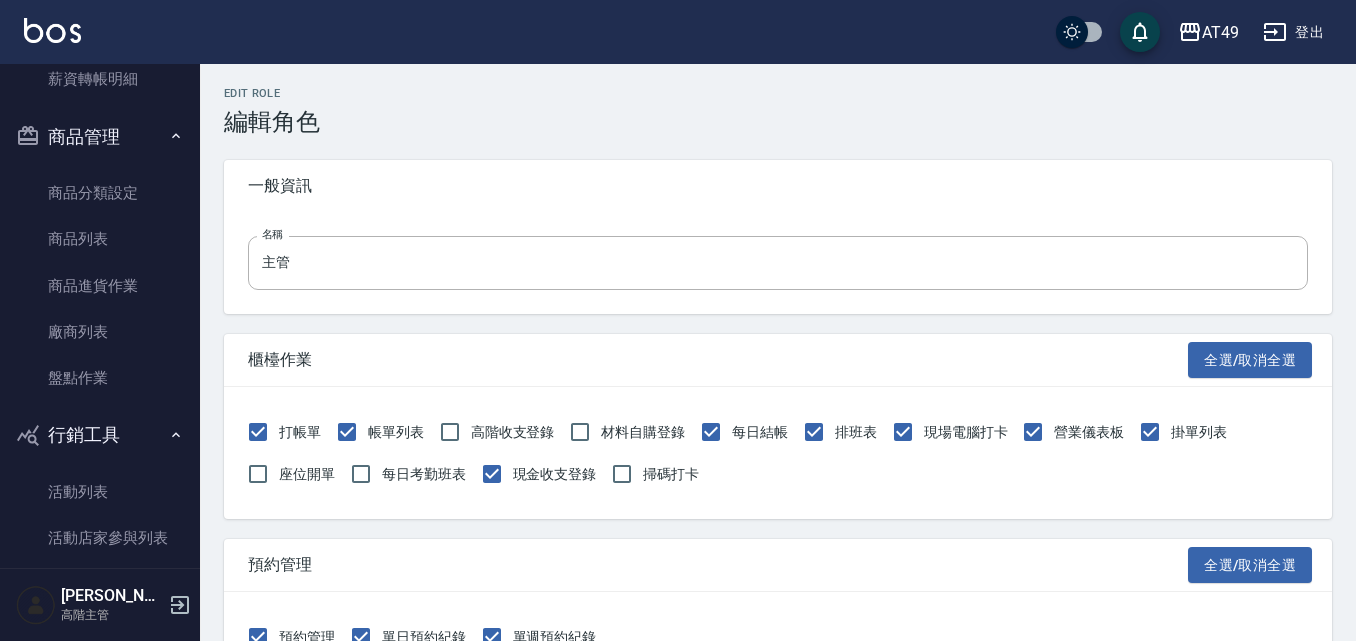 scroll, scrollTop: 0, scrollLeft: 0, axis: both 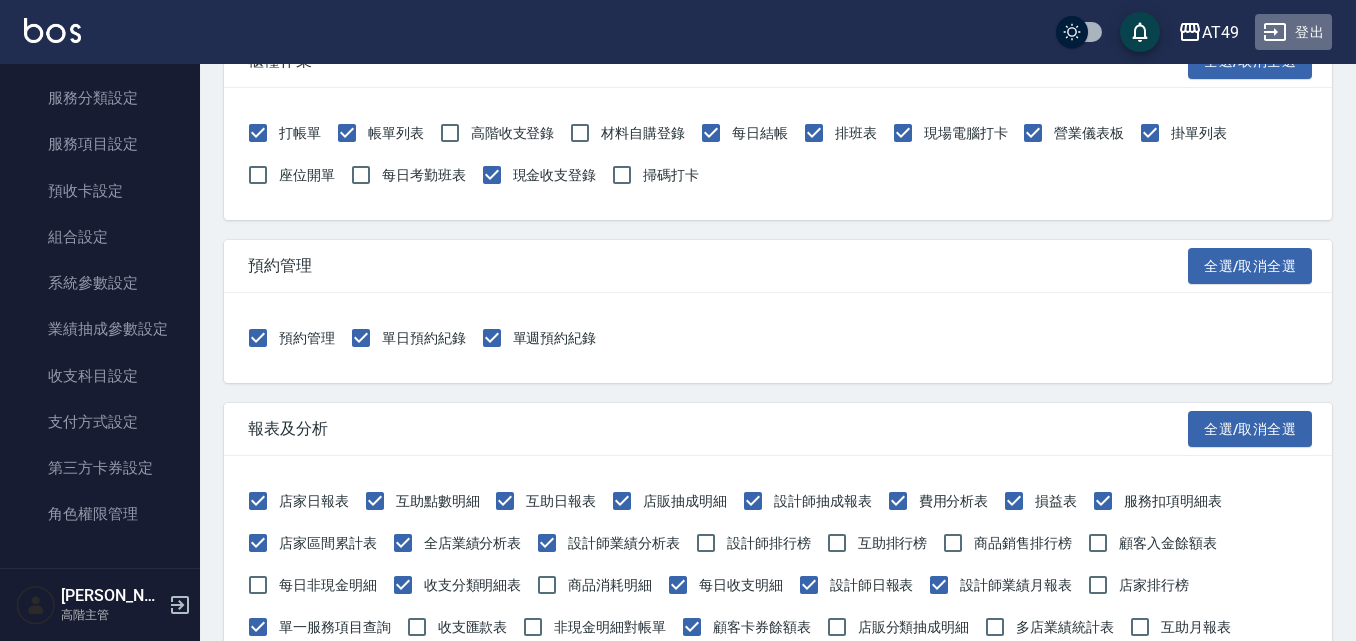 click on "登出" at bounding box center (1293, 32) 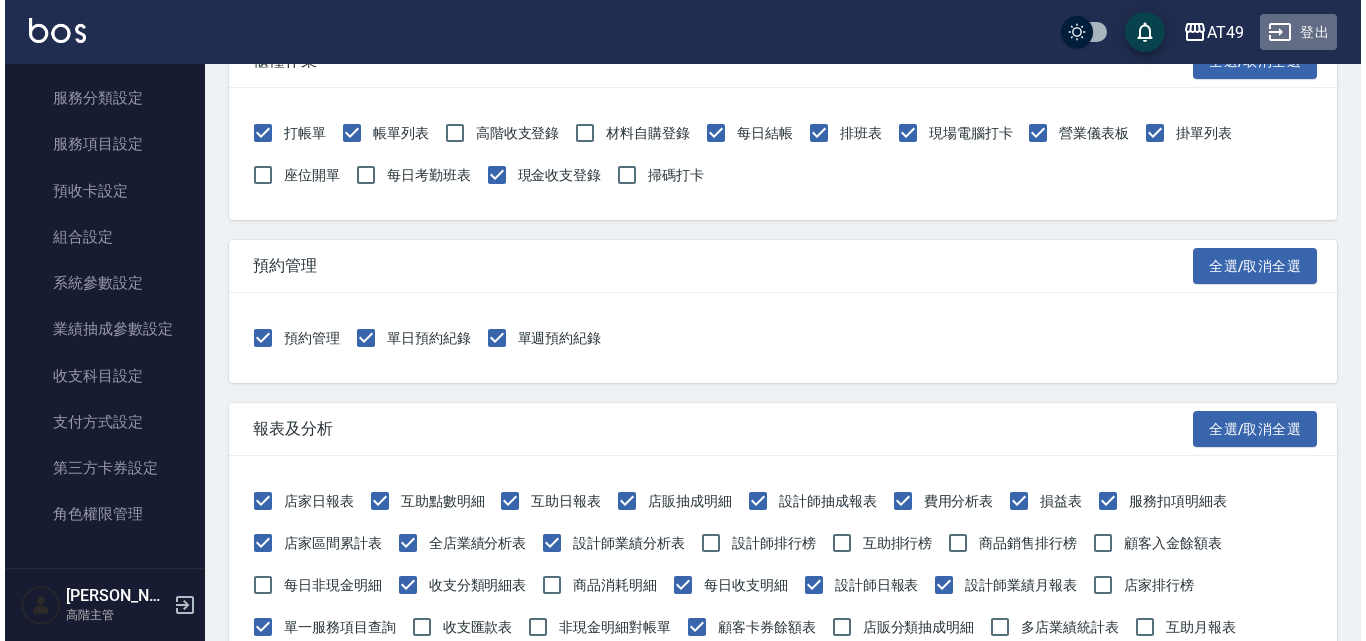 scroll, scrollTop: 0, scrollLeft: 0, axis: both 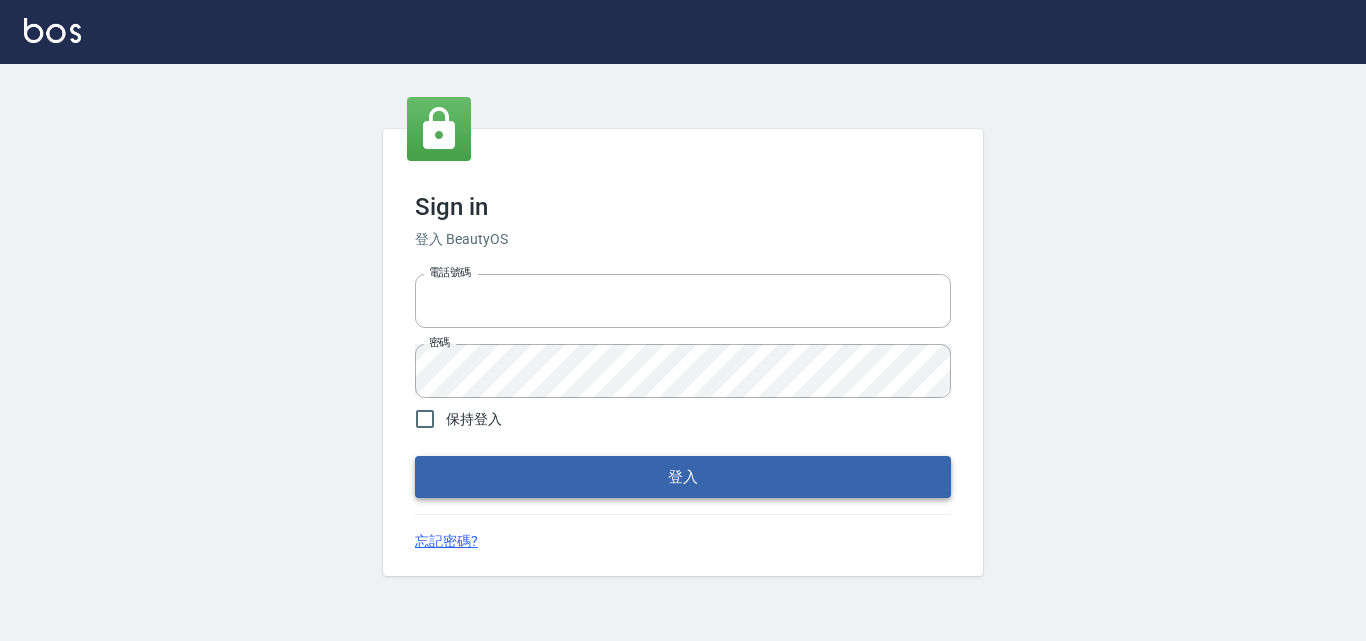 type on "0915014149" 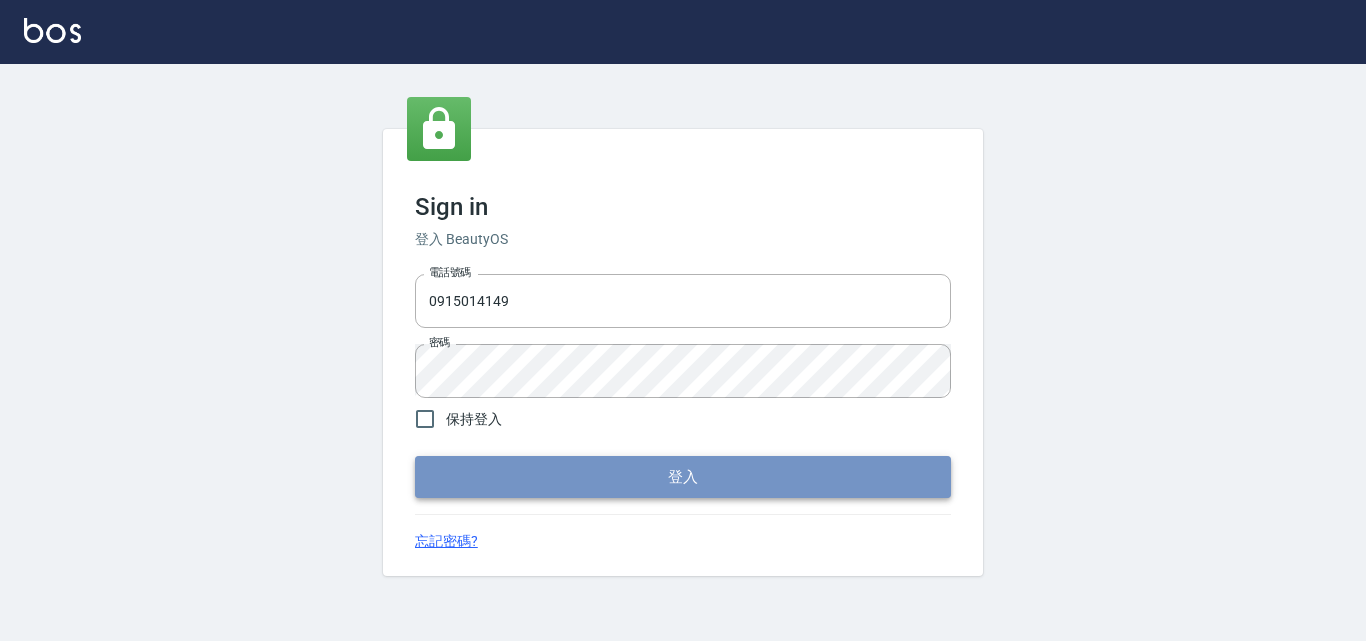 click on "登入" at bounding box center (683, 477) 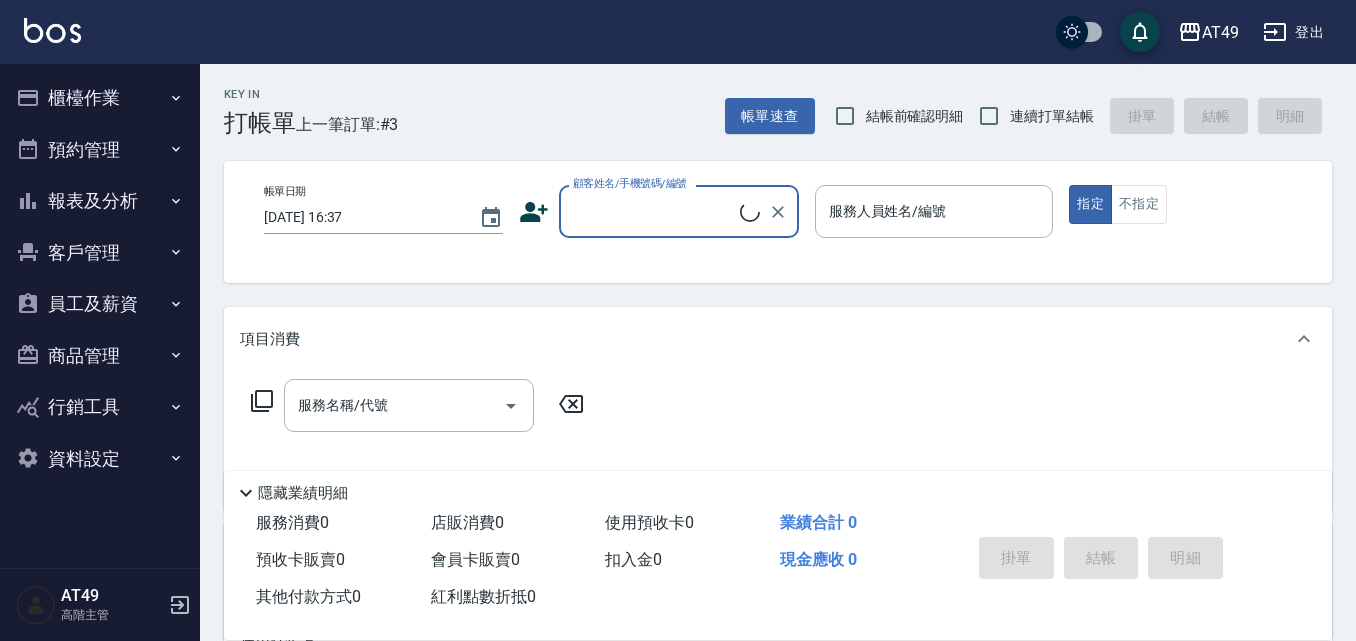 click on "預約管理" at bounding box center [100, 150] 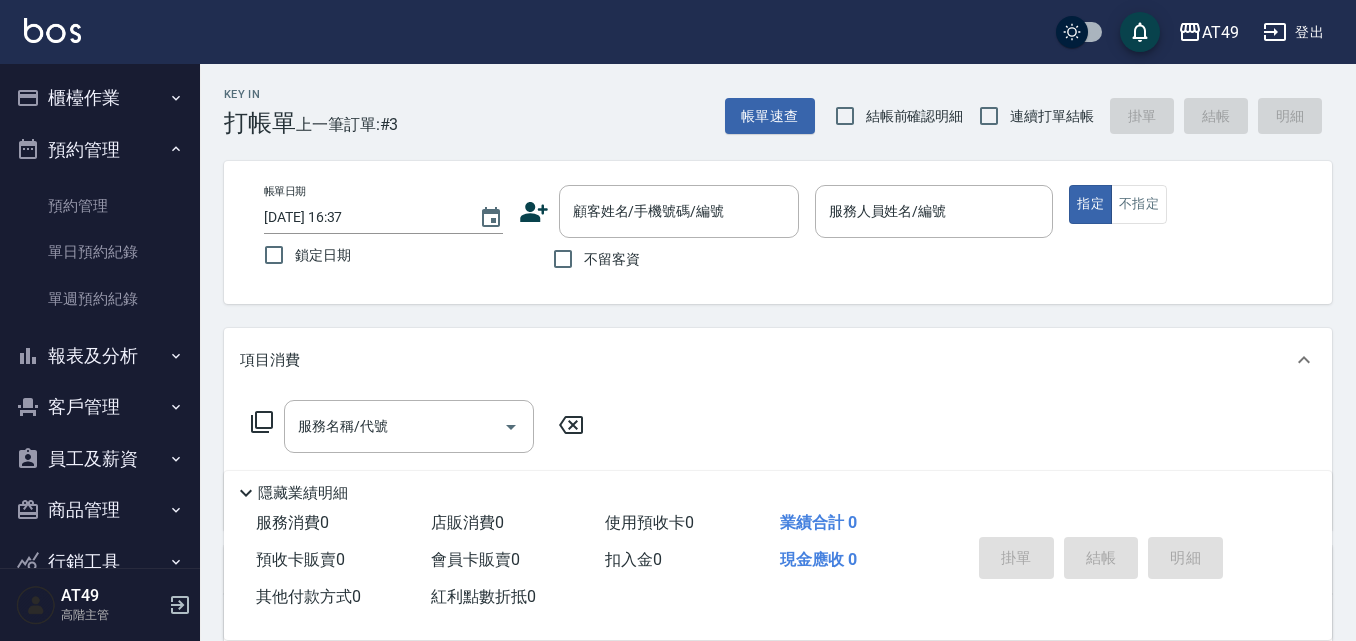 click on "預約管理" at bounding box center [100, 150] 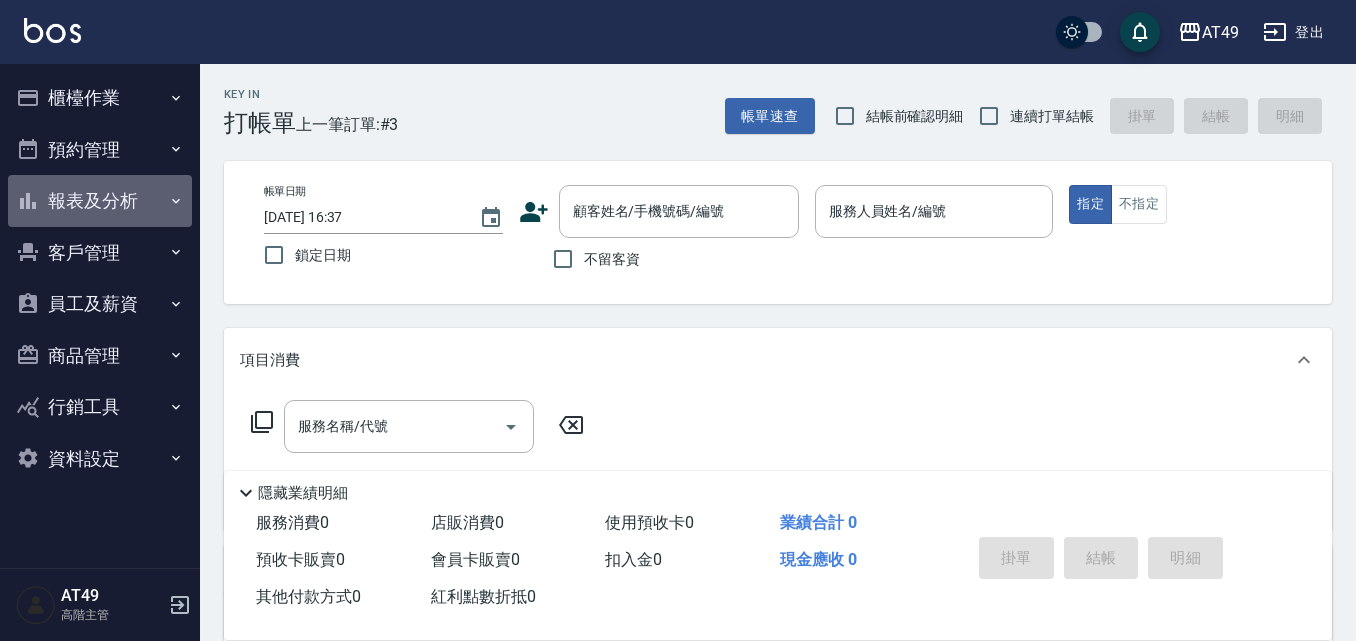 click on "報表及分析" at bounding box center (100, 201) 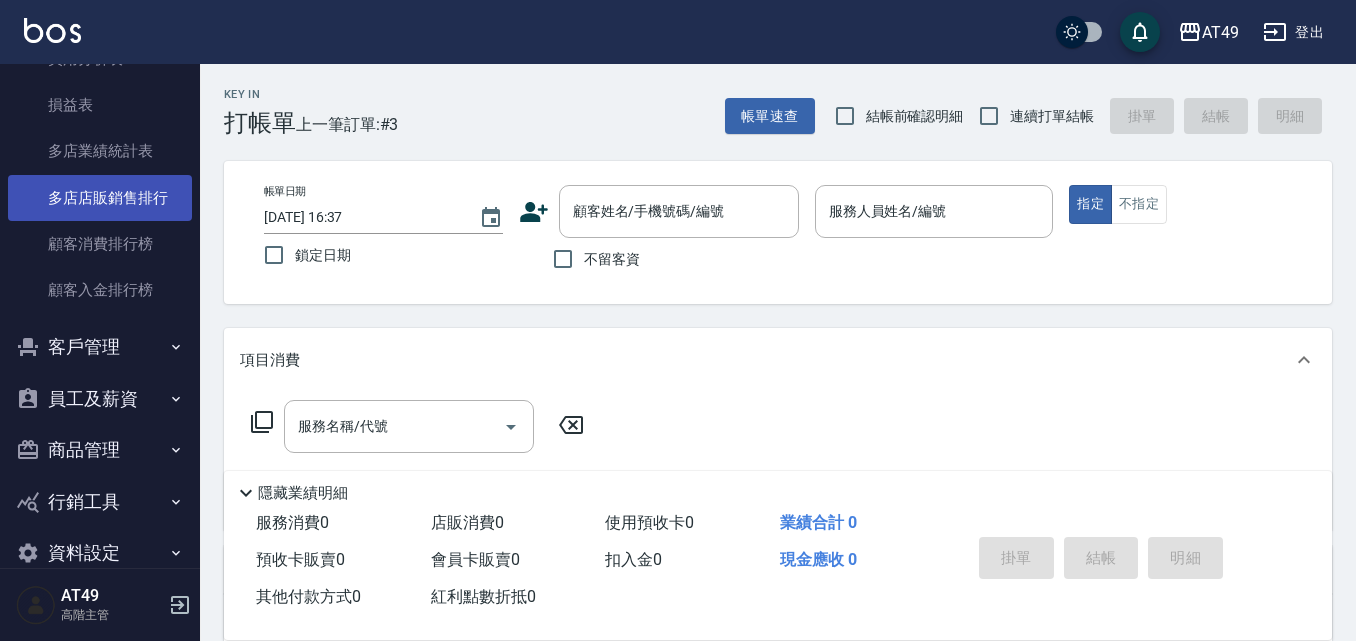 scroll, scrollTop: 1945, scrollLeft: 0, axis: vertical 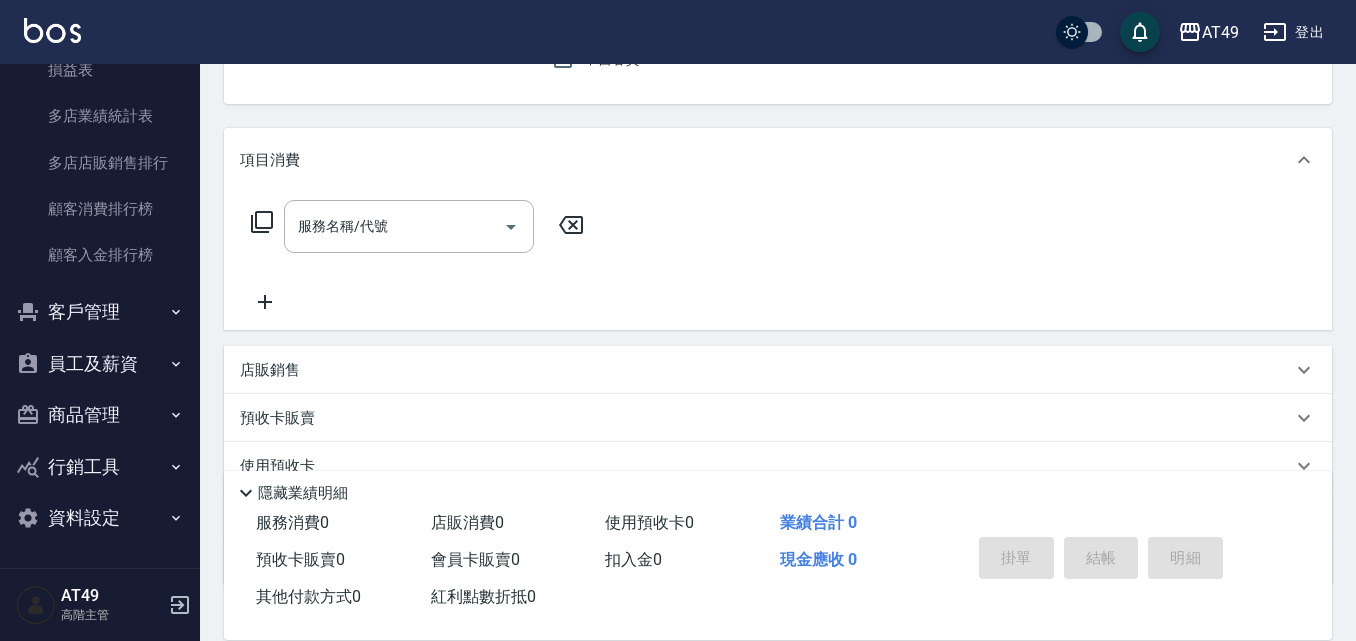 click on "資料設定" at bounding box center [100, 518] 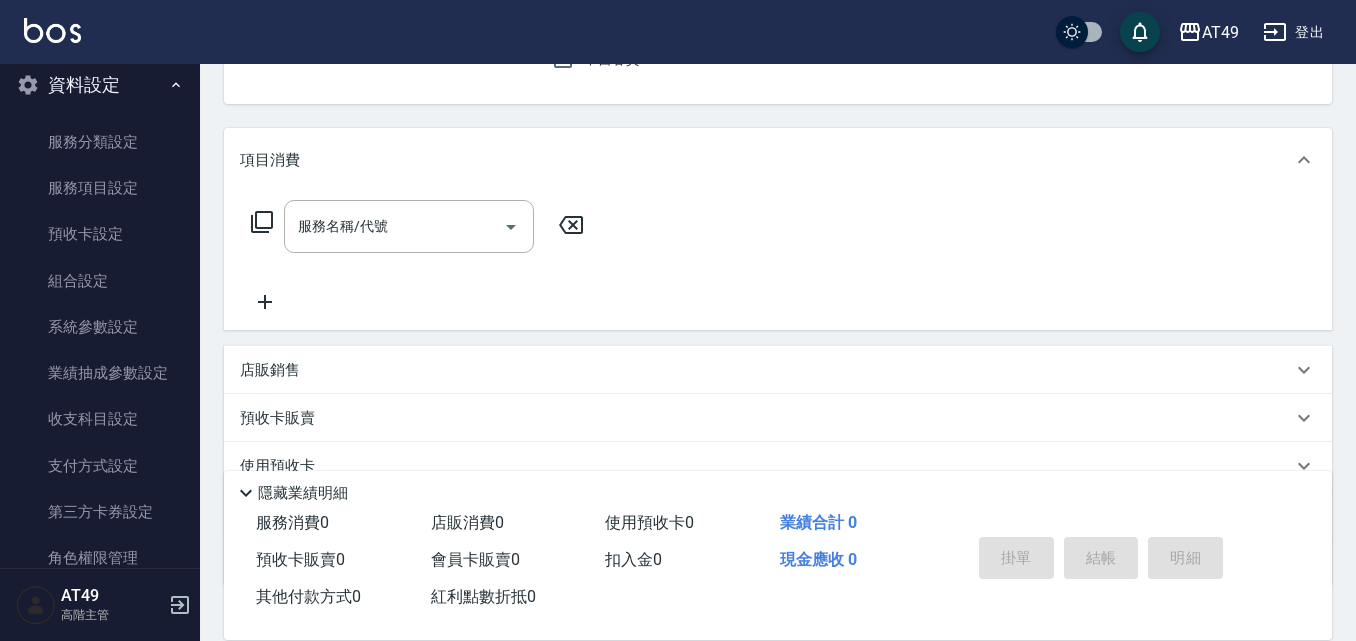 scroll, scrollTop: 2423, scrollLeft: 0, axis: vertical 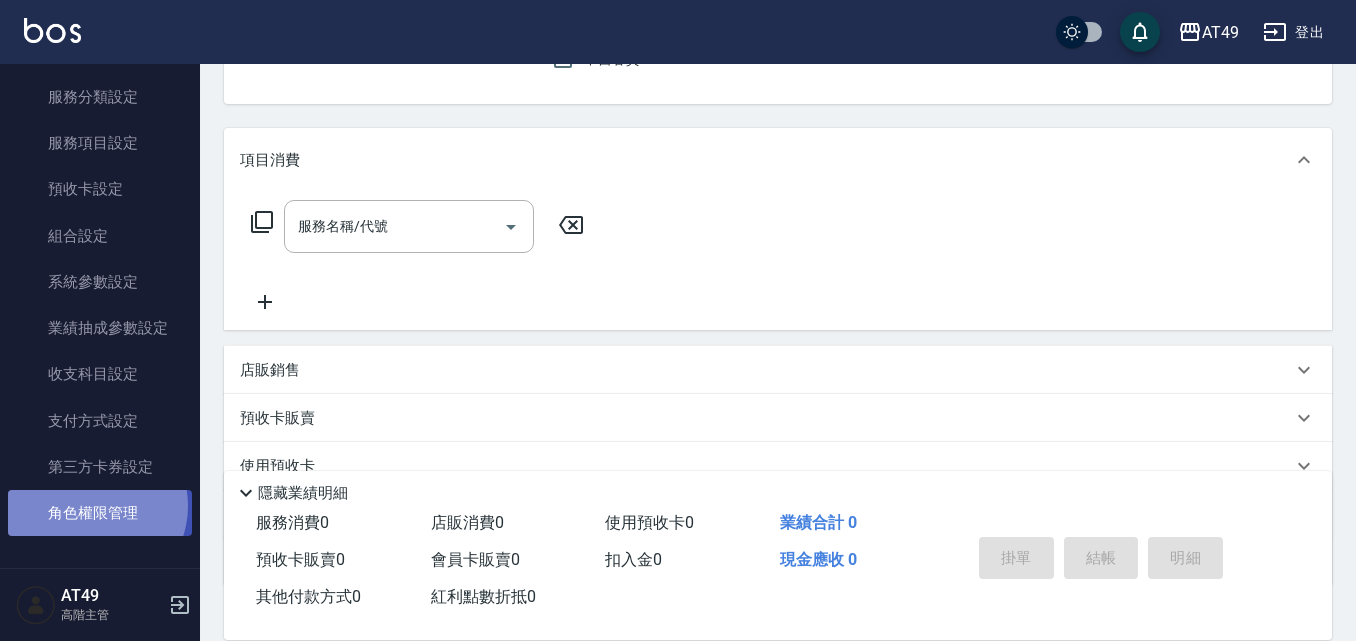 click on "角色權限管理" at bounding box center (100, 513) 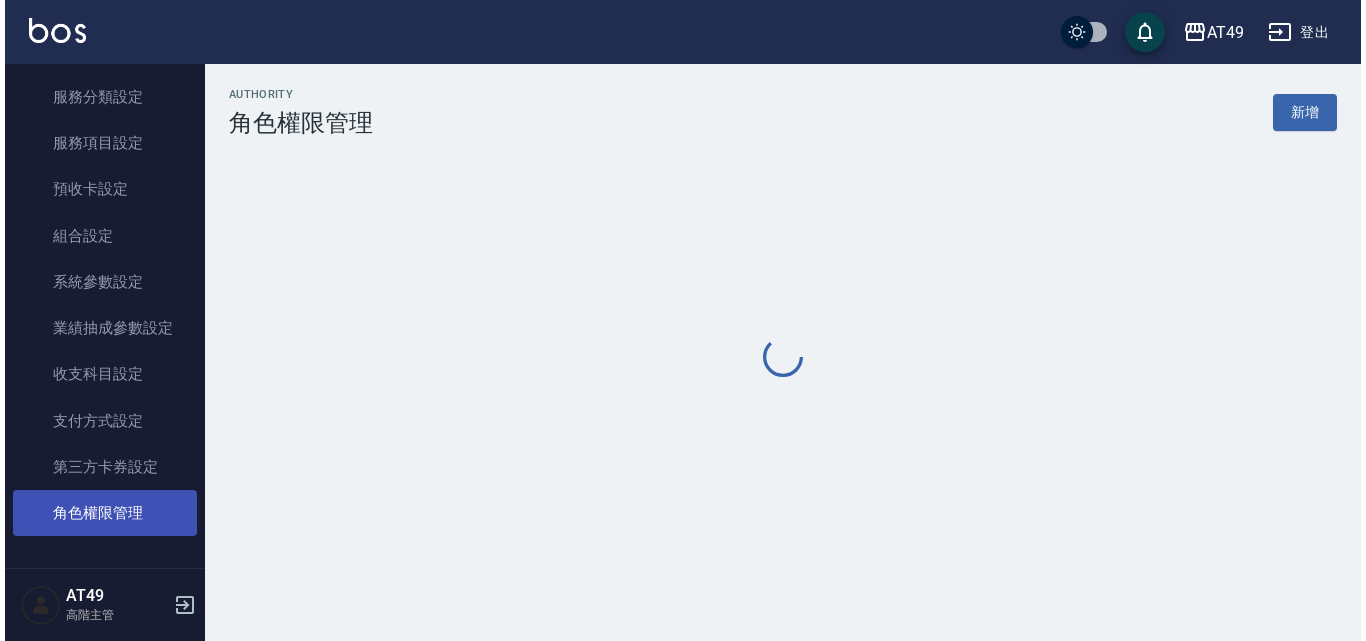 scroll, scrollTop: 0, scrollLeft: 0, axis: both 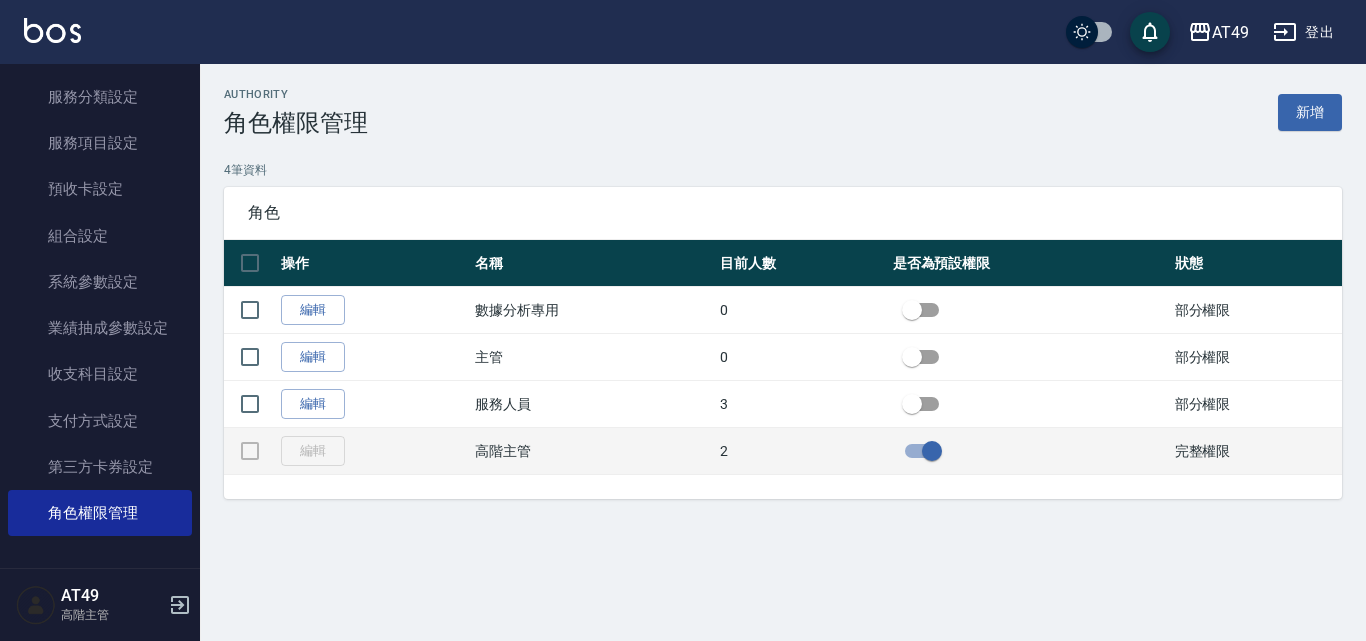 click on "高階主管" at bounding box center (592, 451) 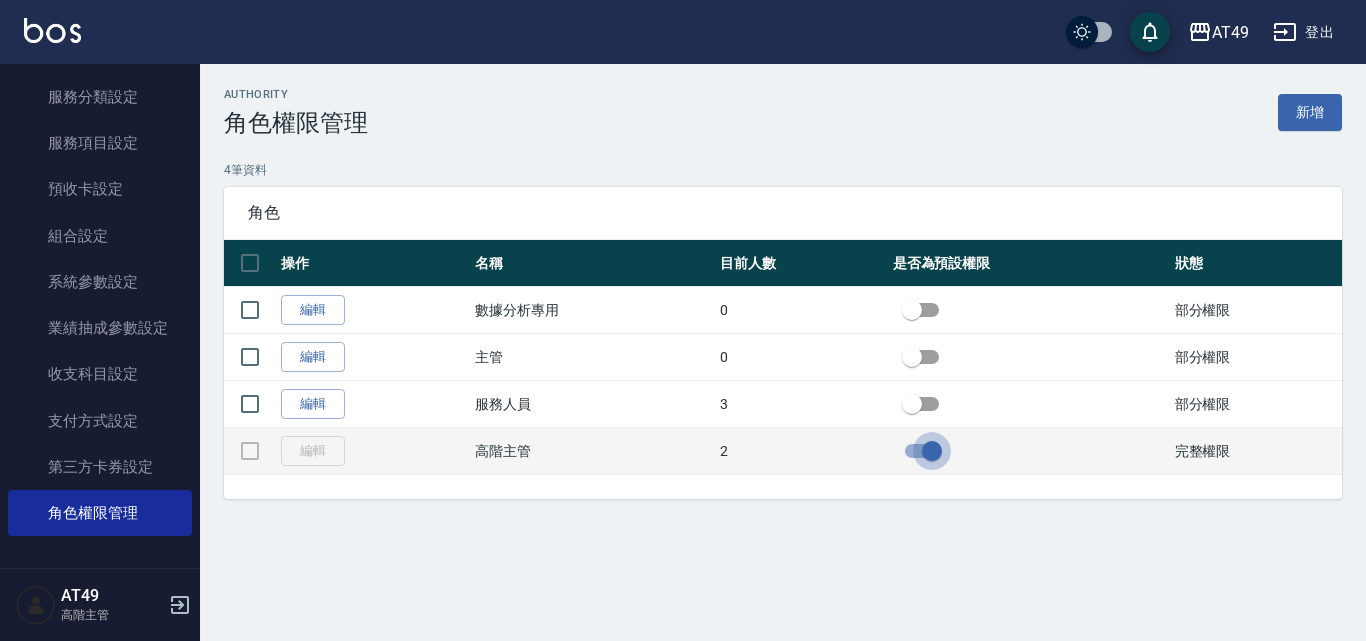 click at bounding box center [932, 451] 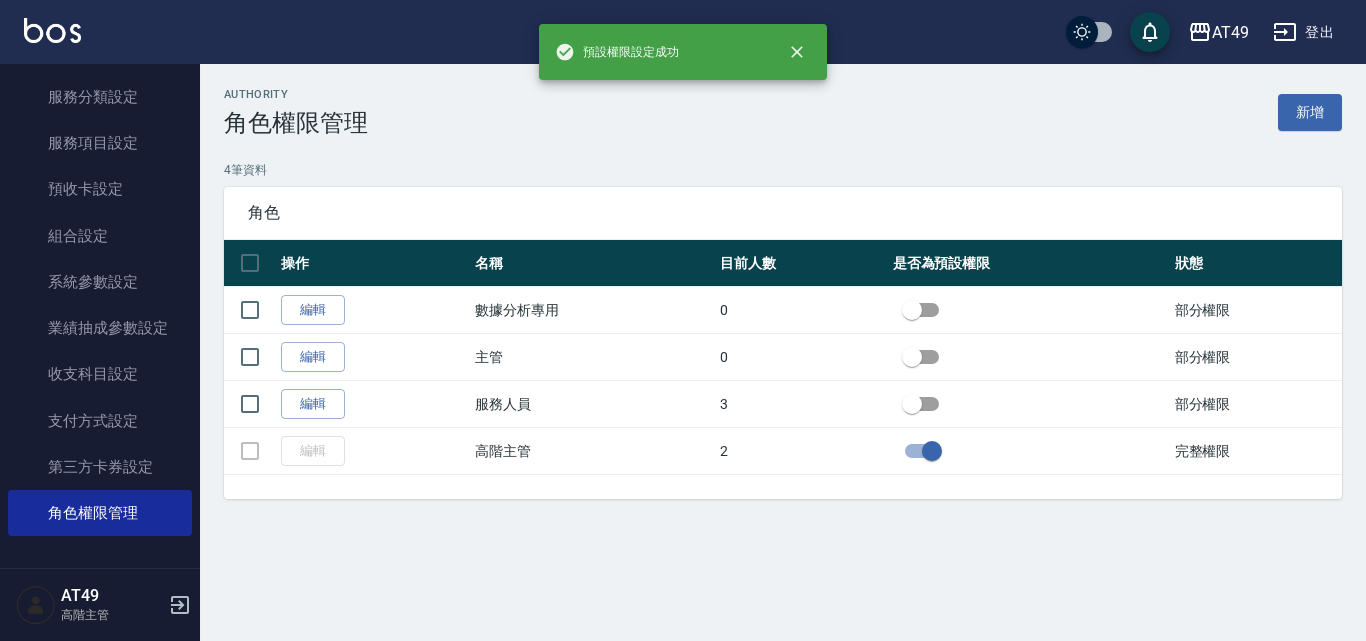 click at bounding box center (932, 451) 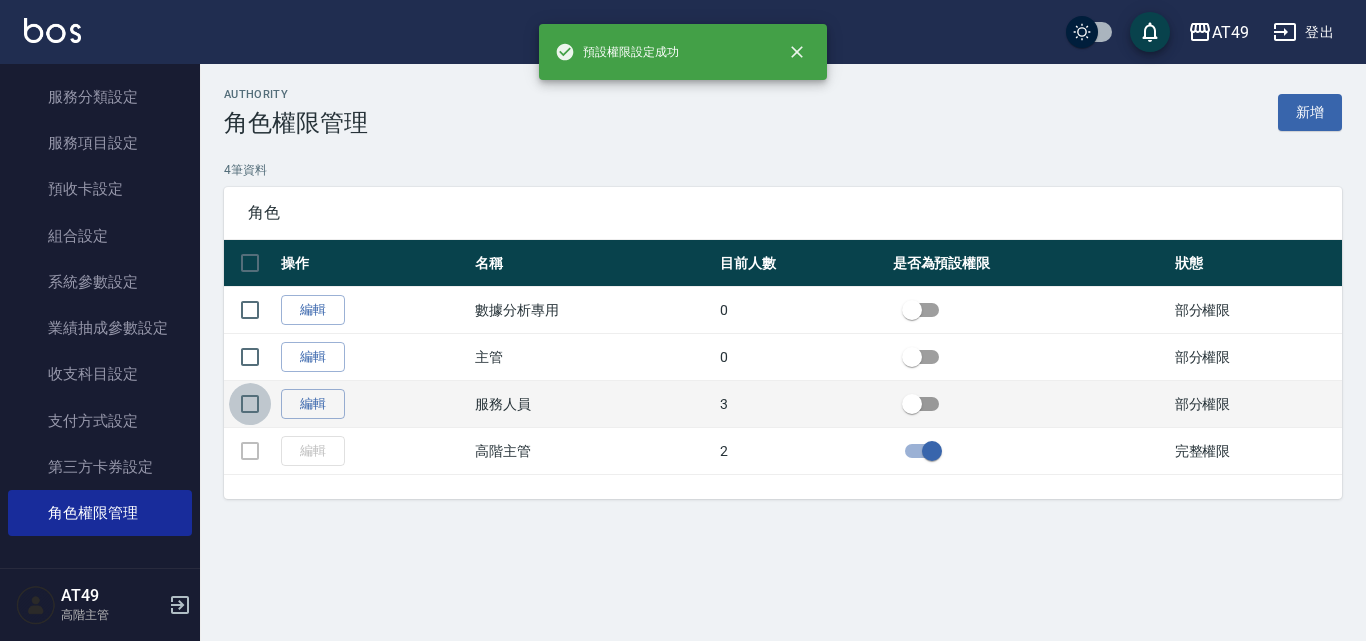 click at bounding box center [250, 404] 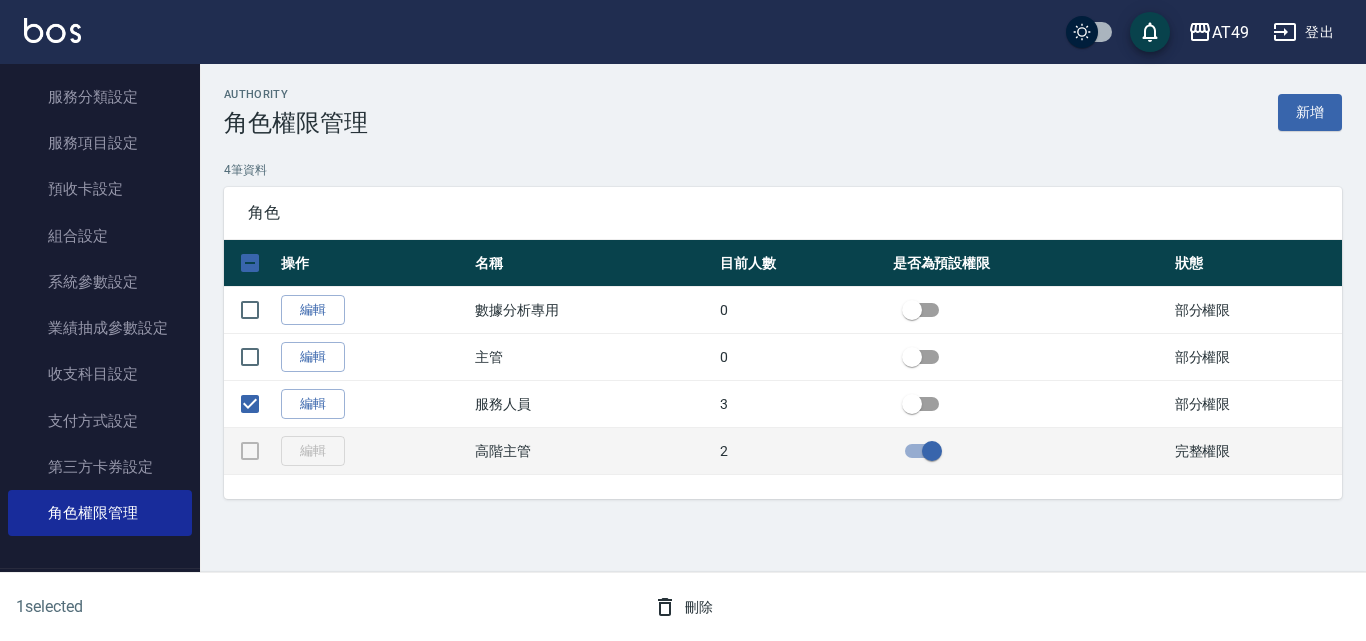 click on "高階主管" at bounding box center (592, 451) 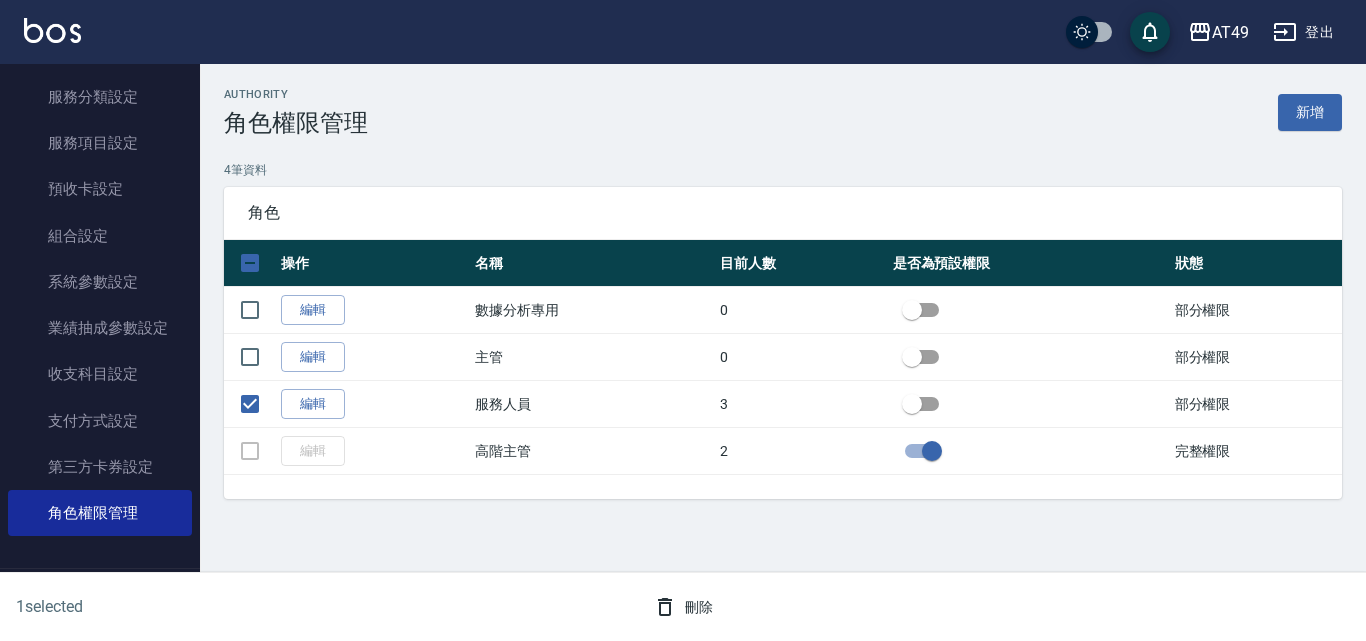 click on "authority 角色權限管理 新增 4 筆資料 角色 操作 名稱 目前人數 是否為預設權限 狀態 編輯 數據分析專用 0 部分權限 編輯 主管 0 部分權限 編輯 服務人員 3 部分權限 編輯 高階主管 2 完整權限 1  selected 刪除" at bounding box center [783, 305] 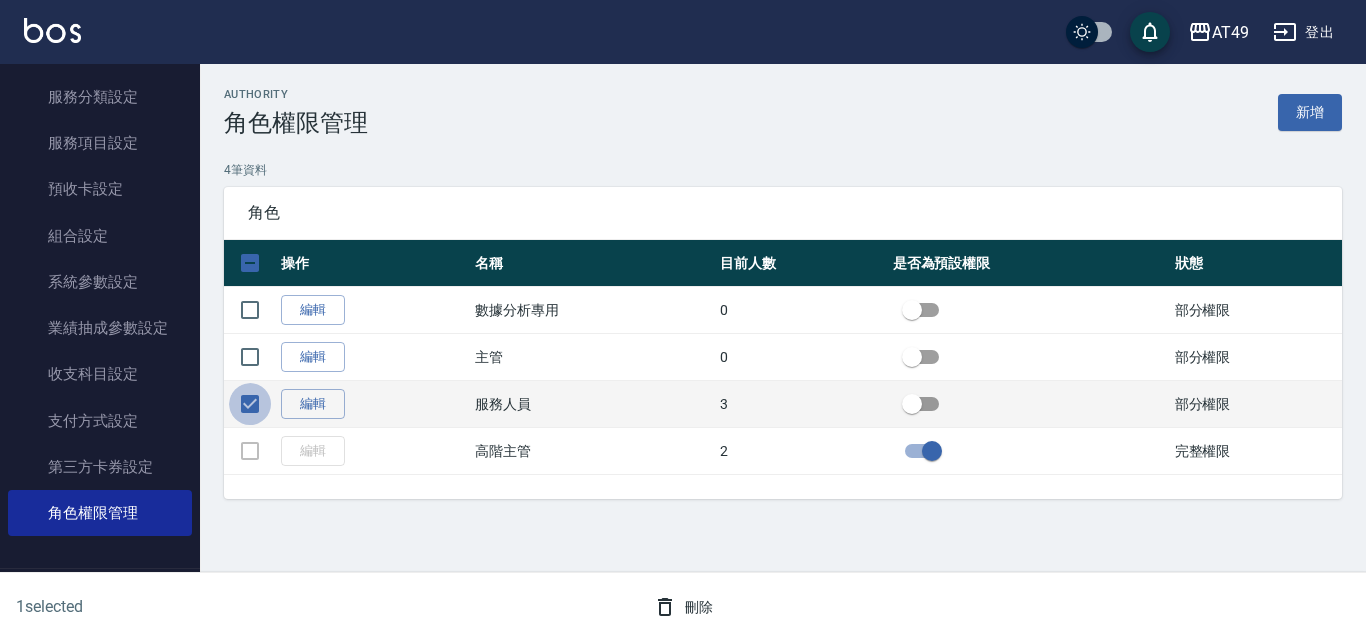 click at bounding box center [250, 404] 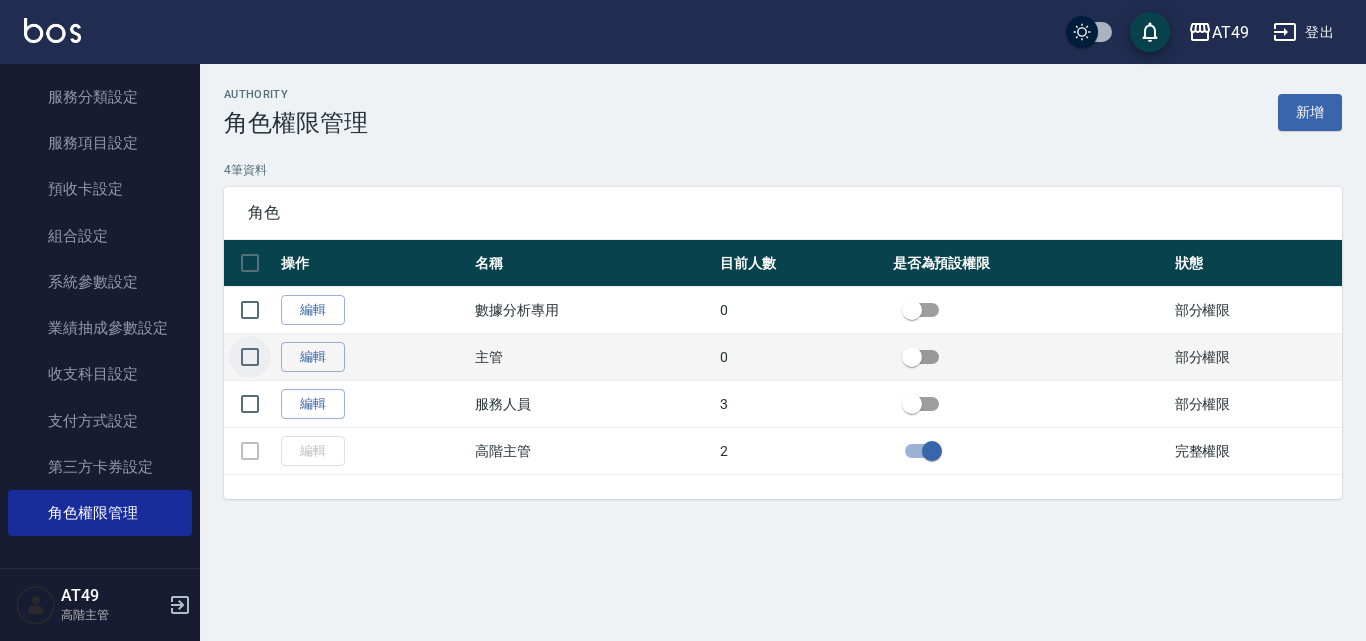 click at bounding box center (250, 357) 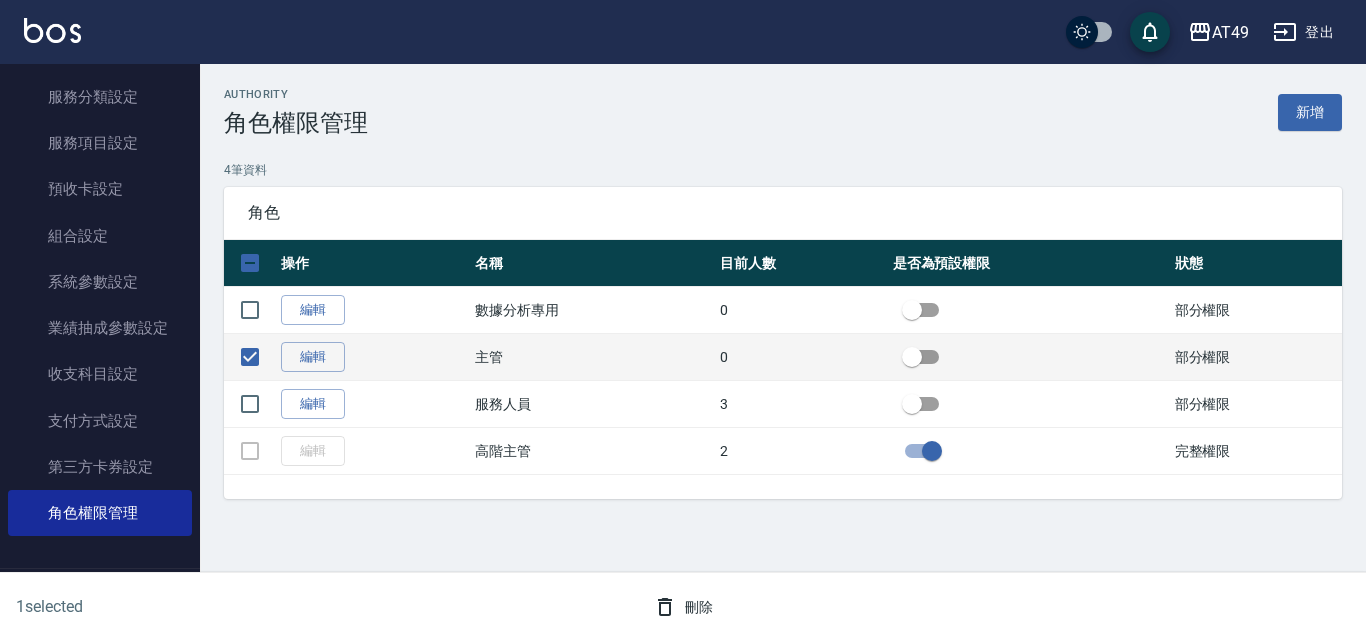 click at bounding box center (912, 357) 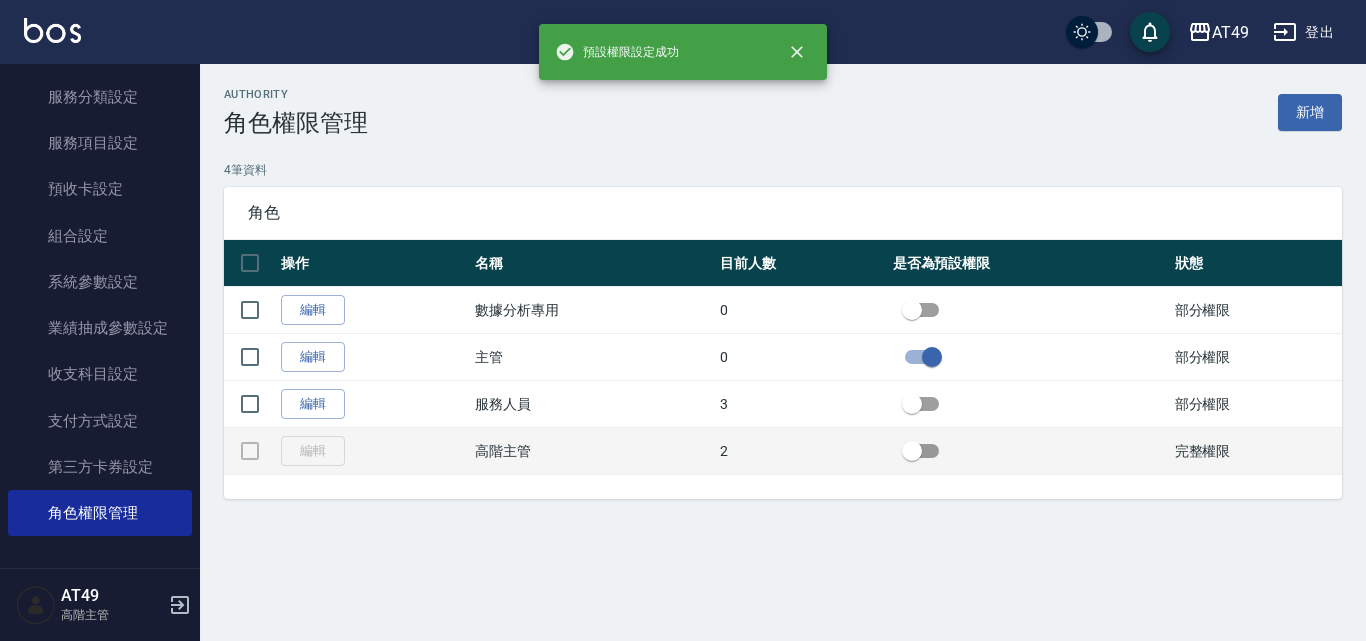 click on "編輯" at bounding box center (373, 451) 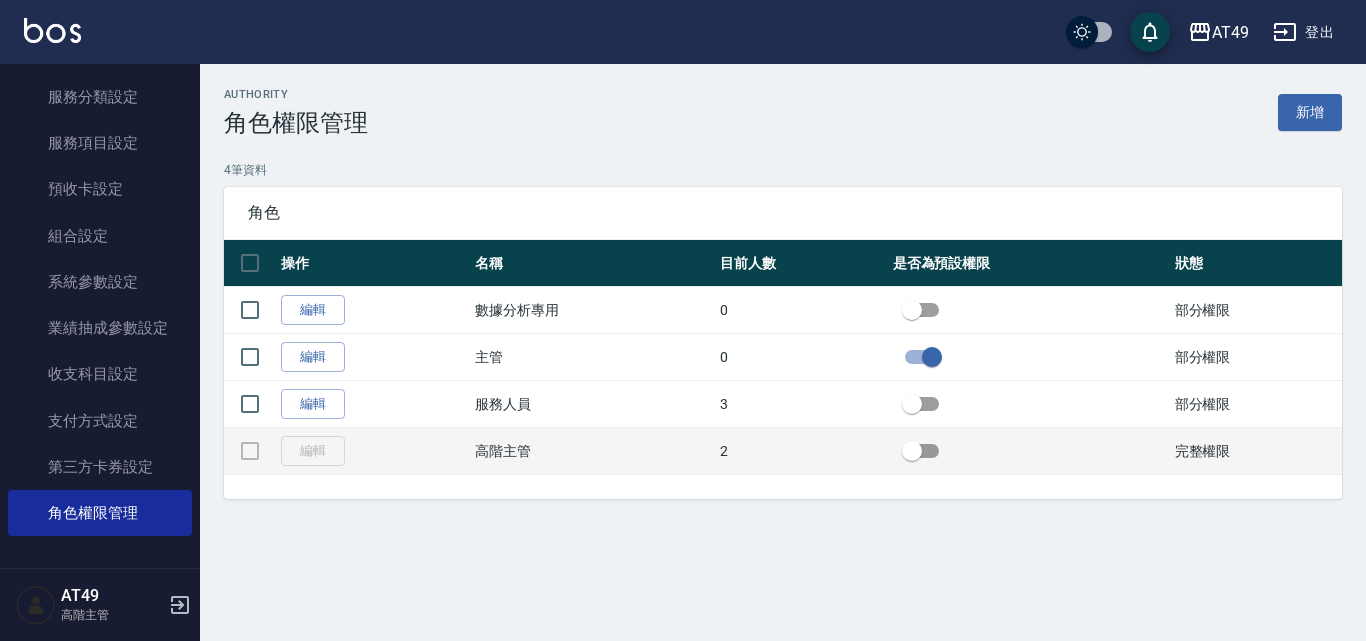 click on "編輯" at bounding box center [373, 451] 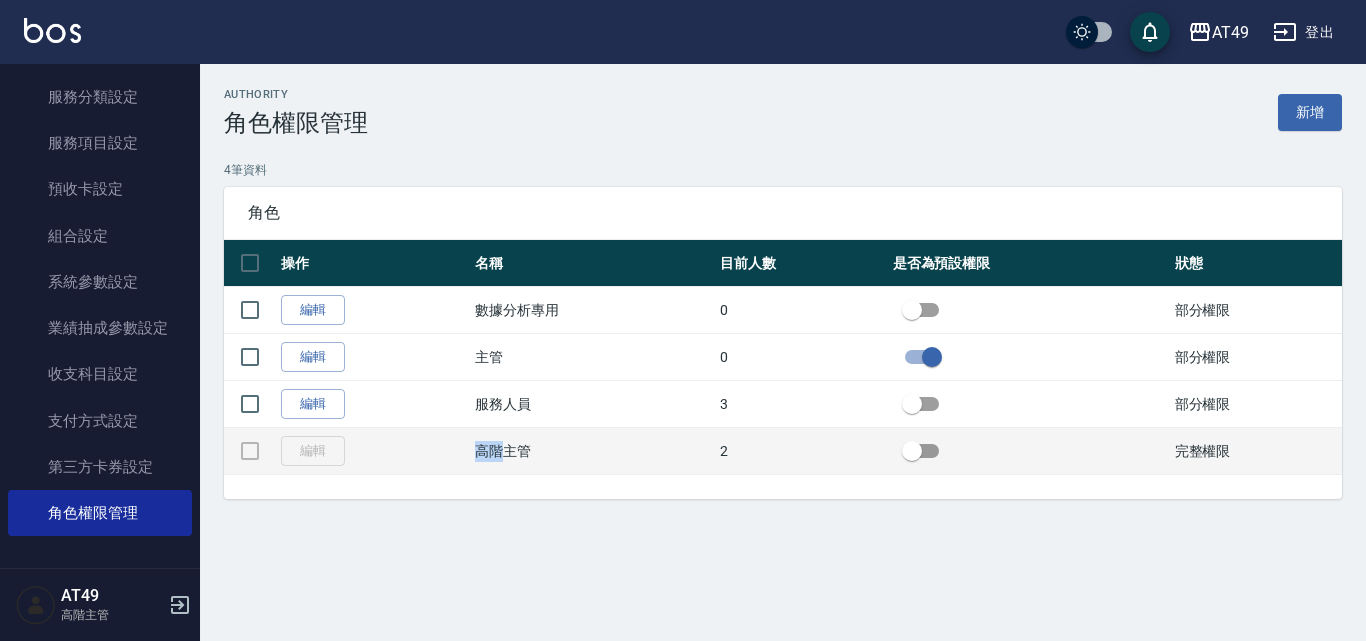 click on "編輯" at bounding box center [373, 451] 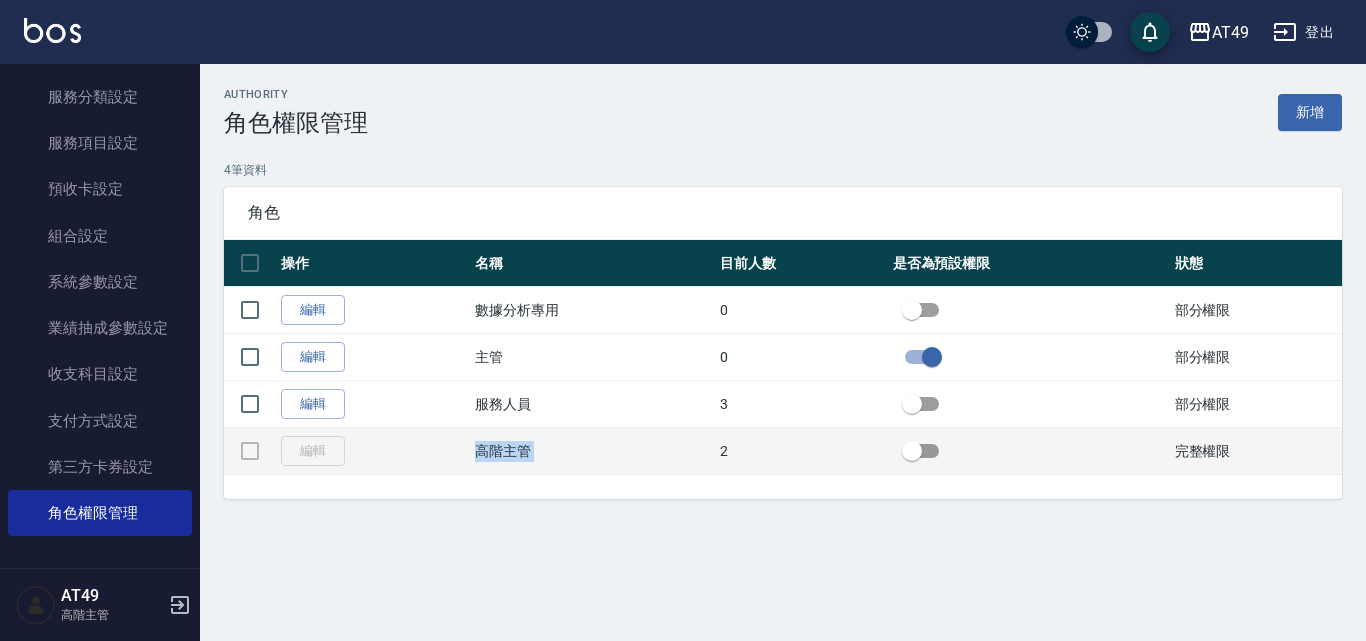 click on "編輯" at bounding box center [373, 451] 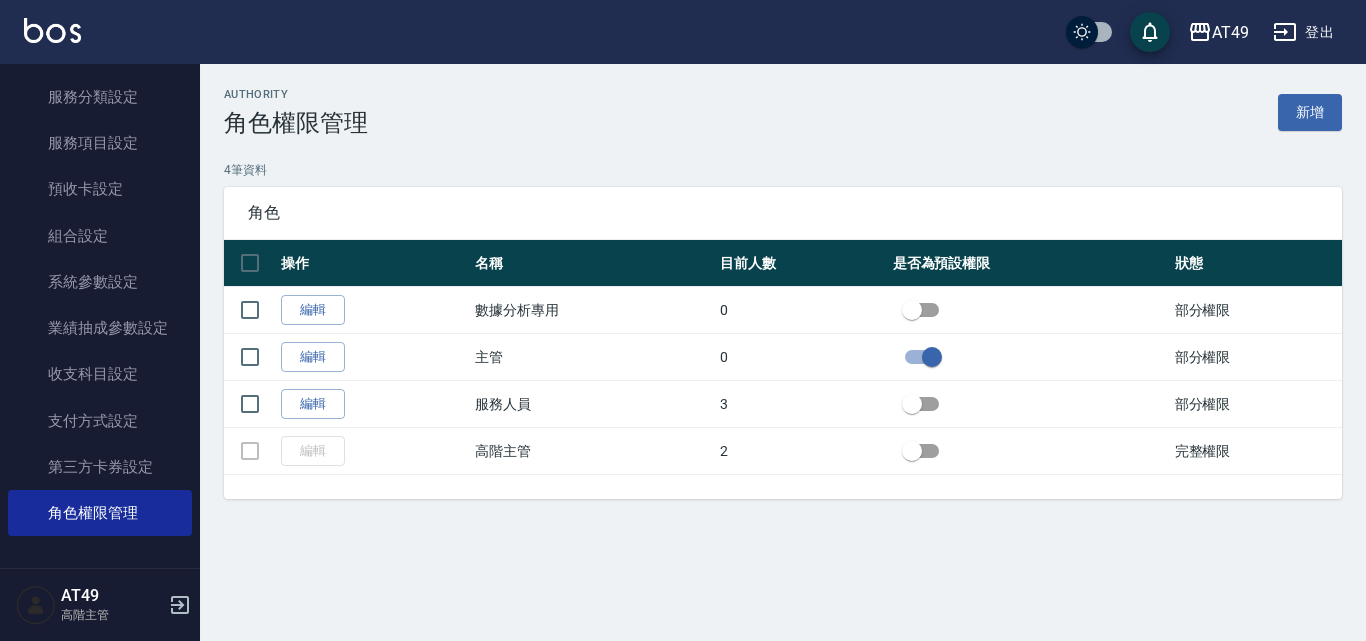 click on "authority 角色權限管理 新增 4 筆資料 角色 操作 名稱 目前人數 是否為預設權限 狀態 編輯 數據分析專用 0 部分權限 編輯 主管 0 部分權限 編輯 服務人員 3 部分權限 編輯 高階主管 2 完整權限 0  selected 刪除" at bounding box center [783, 305] 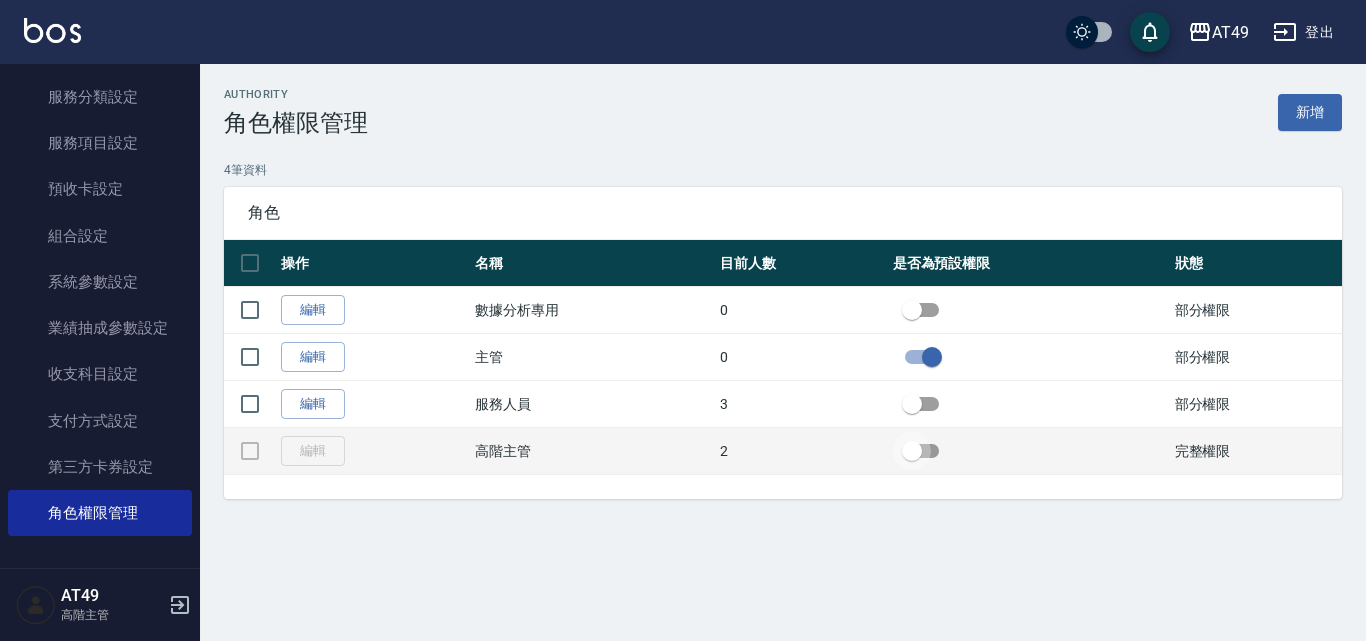 click at bounding box center [912, 451] 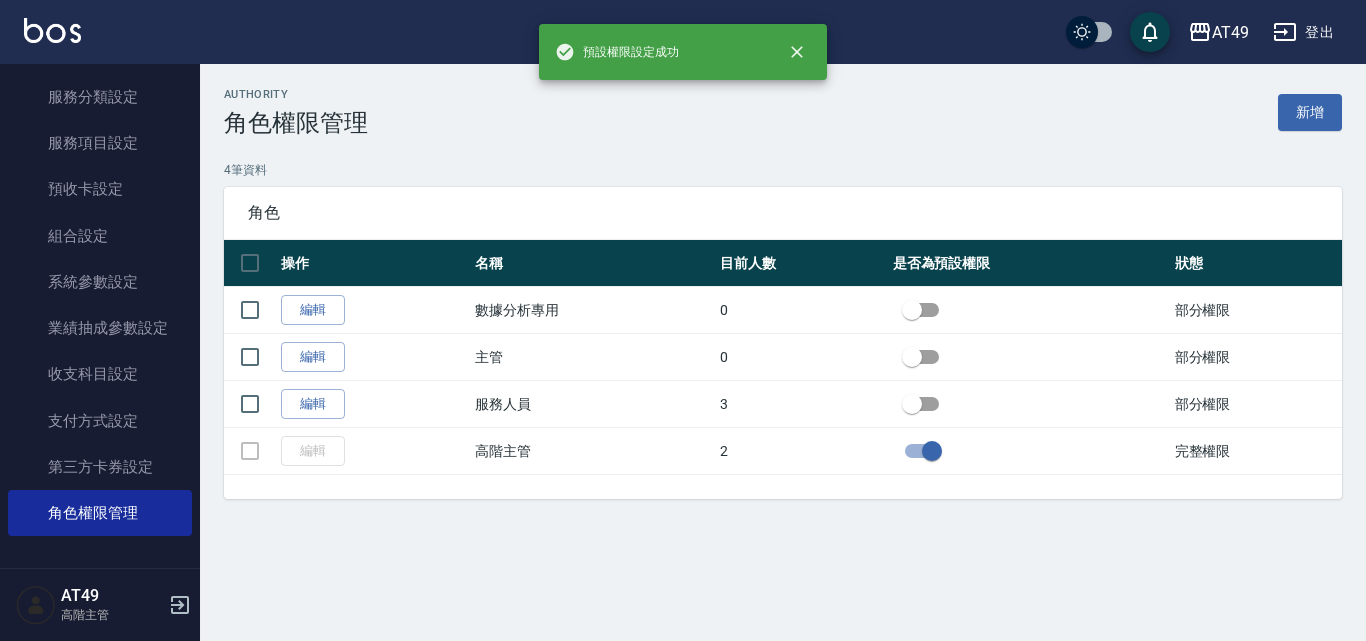 click on "authority 角色權限管理 新增 4 筆資料 角色 操作 名稱 目前人數 是否為預設權限 狀態 編輯 數據分析專用 0 部分權限 編輯 主管 0 部分權限 編輯 服務人員 3 部分權限 編輯 高階主管 2 完整權限 0  selected 刪除" at bounding box center (683, 320) 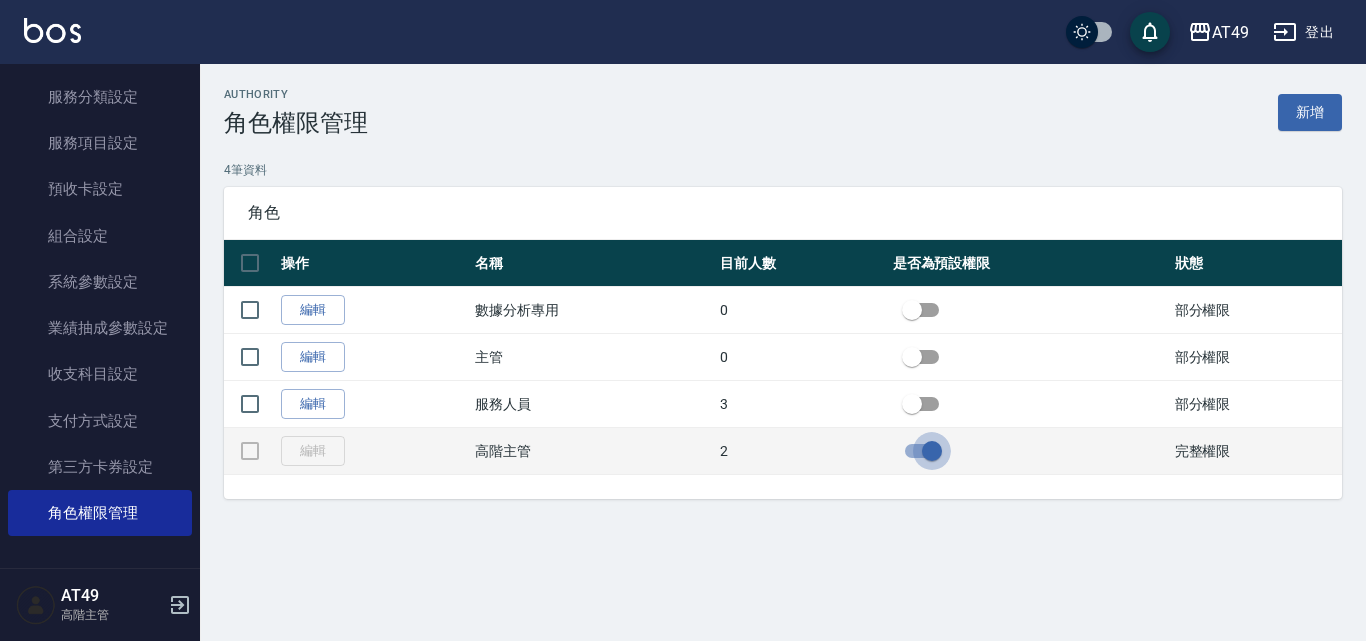 click at bounding box center [932, 451] 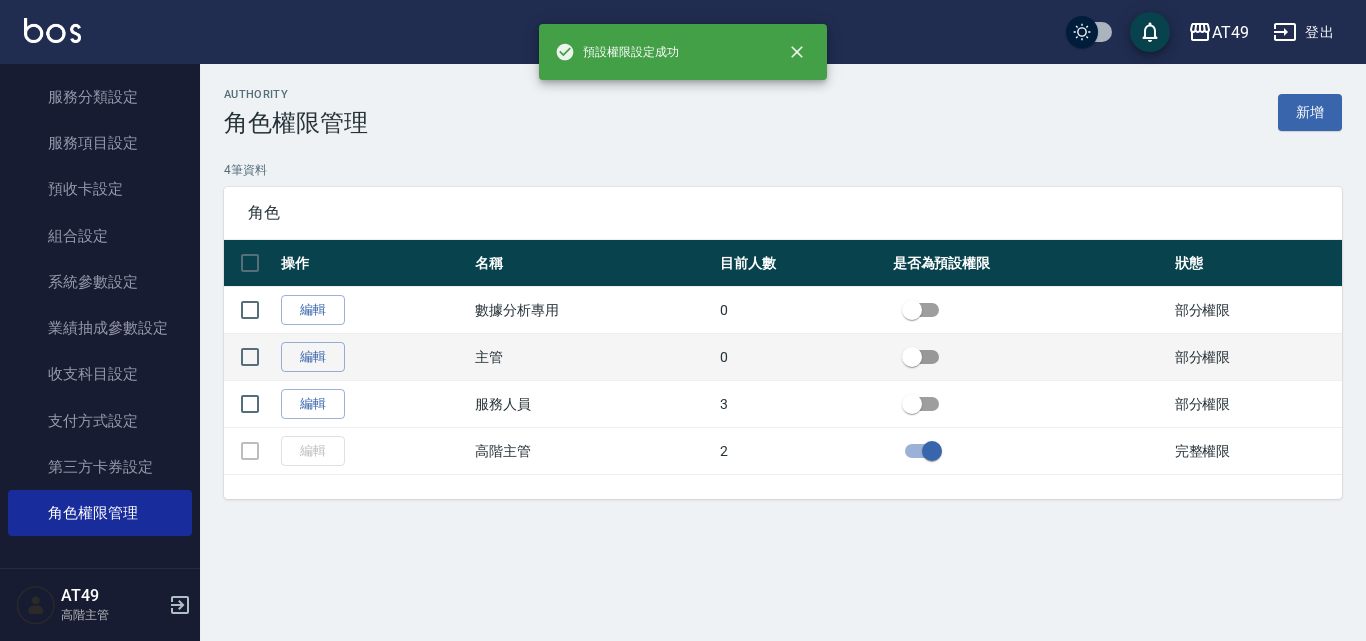 click at bounding box center (912, 357) 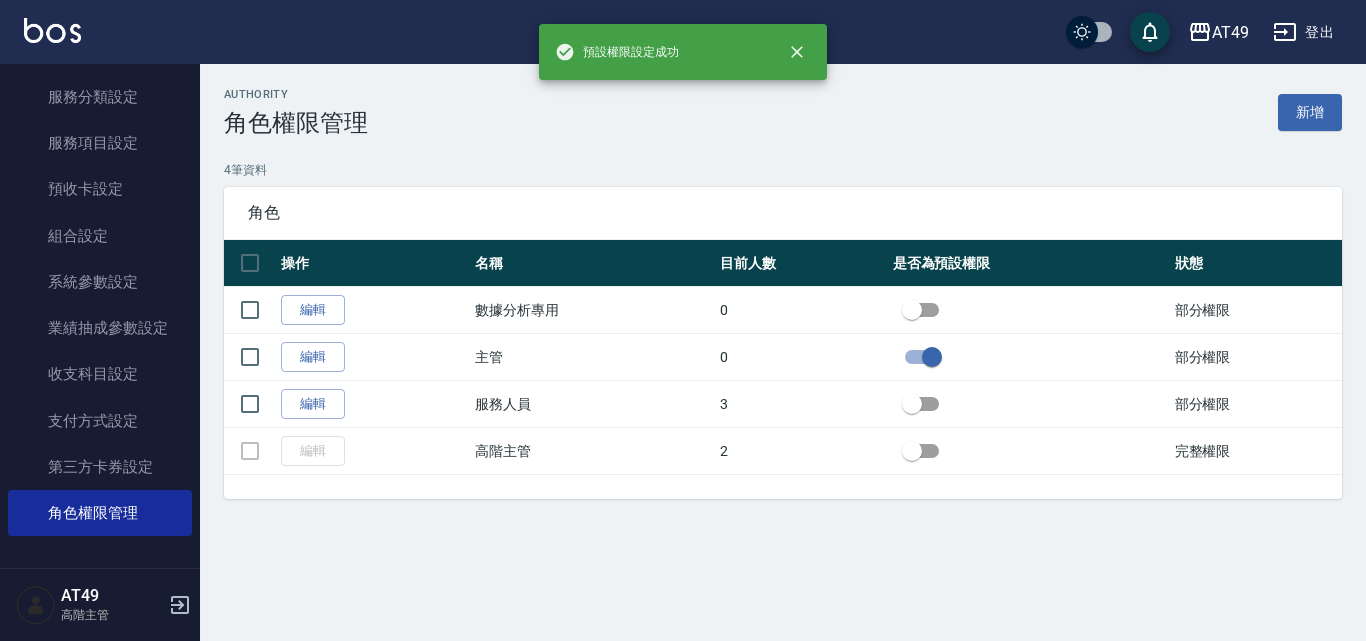 click on "authority 角色權限管理 新增 4 筆資料 角色 操作 名稱 目前人數 是否為預設權限 狀態 編輯 數據分析專用 0 部分權限 編輯 主管 0 部分權限 編輯 服務人員 3 部分權限 編輯 高階主管 2 完整權限 0  selected 刪除" at bounding box center [783, 305] 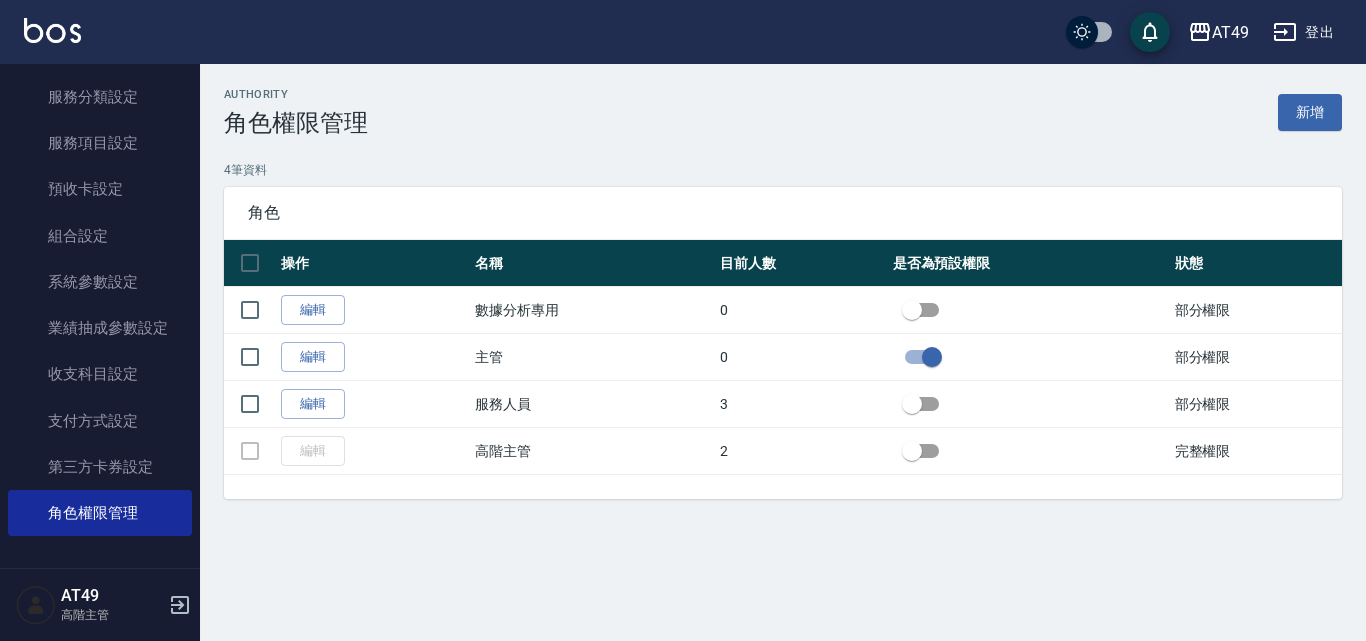 click on "authority 角色權限管理 新增 4 筆資料 角色 操作 名稱 目前人數 是否為預設權限 狀態 編輯 數據分析專用 0 部分權限 編輯 主管 0 部分權限 編輯 服務人員 3 部分權限 編輯 高階主管 2 完整權限 0  selected 刪除" at bounding box center [783, 293] 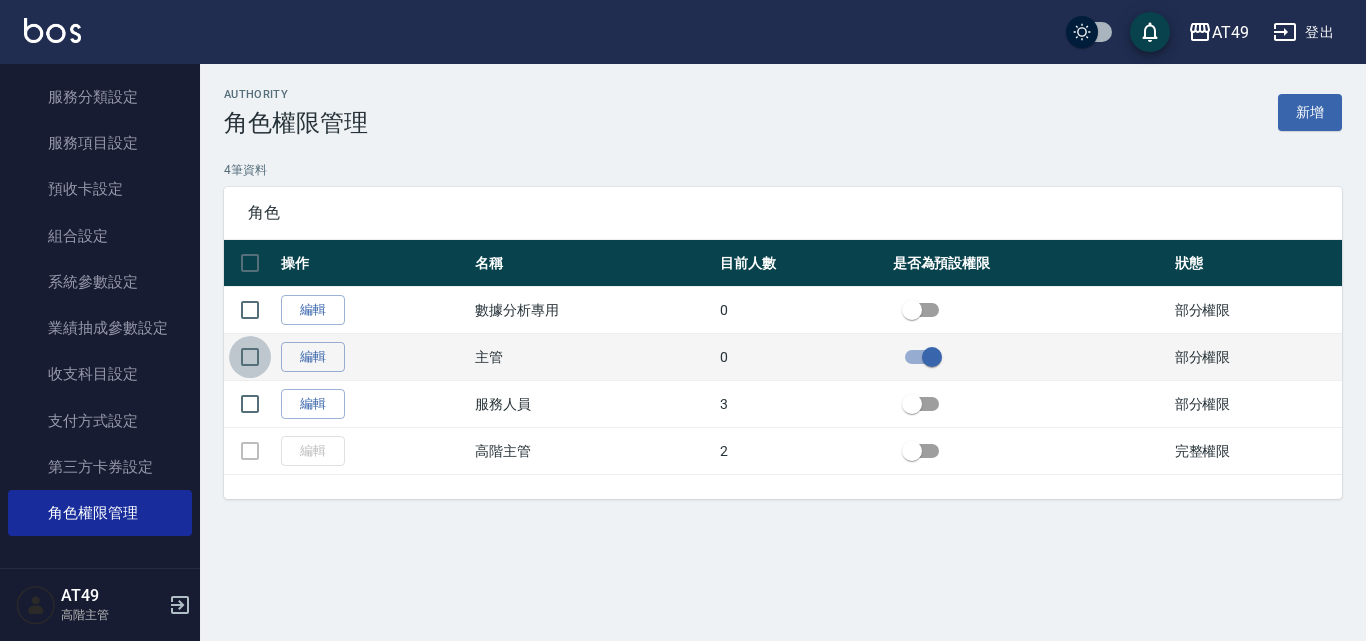 click at bounding box center (250, 357) 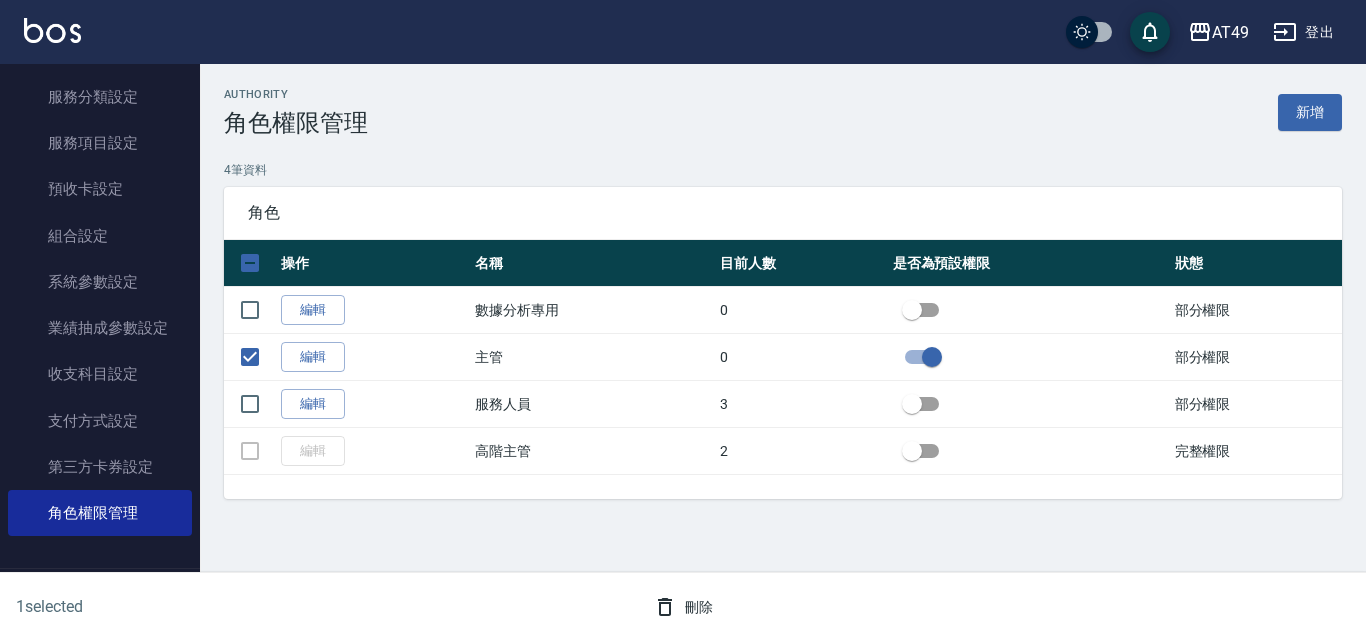 click on "操作 名稱 目前人數 是否為預設權限 狀態 編輯 數據分析專用 0 部分權限 編輯 主管 0 部分權限 編輯 服務人員 3 部分權限 編輯 高階主管 2 完整權限" at bounding box center (783, 369) 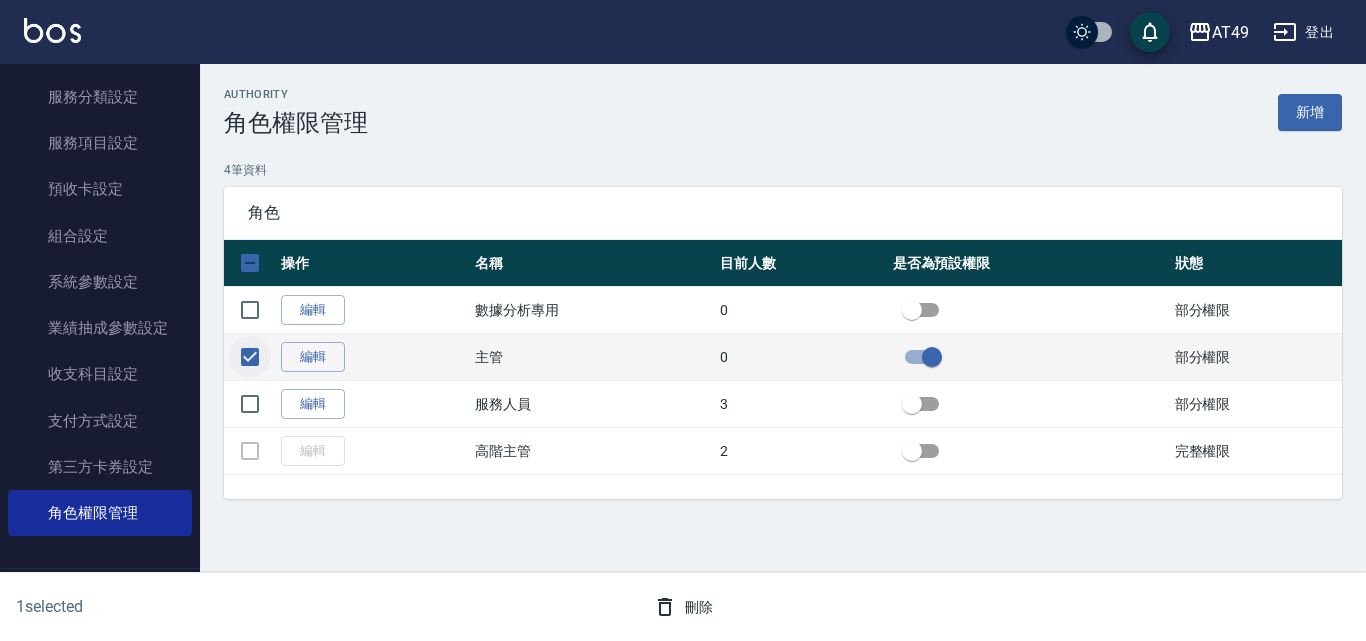 click at bounding box center (250, 357) 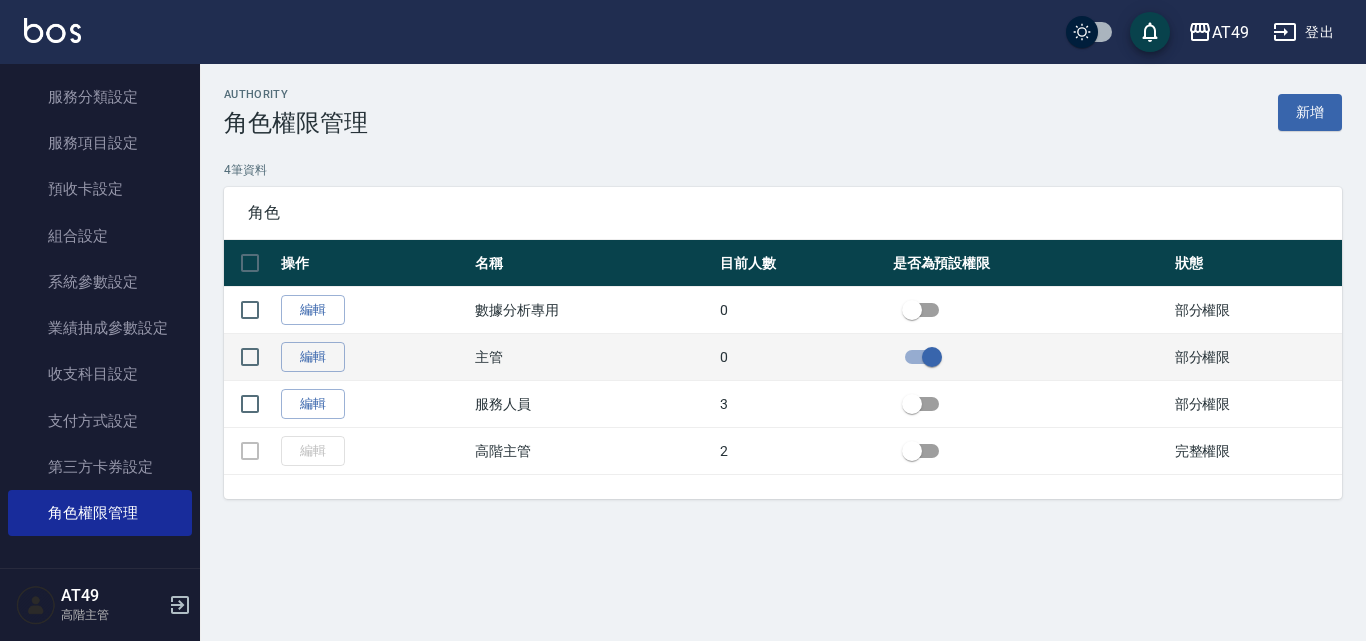 click at bounding box center [932, 357] 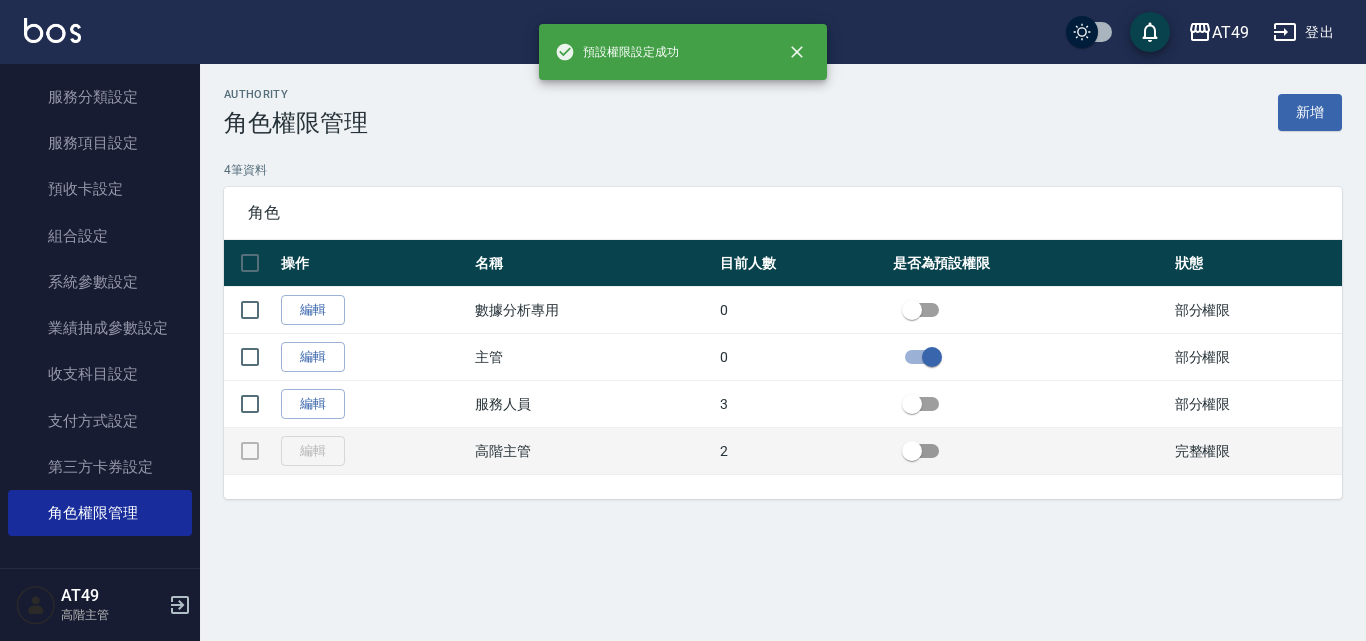 click at bounding box center (912, 451) 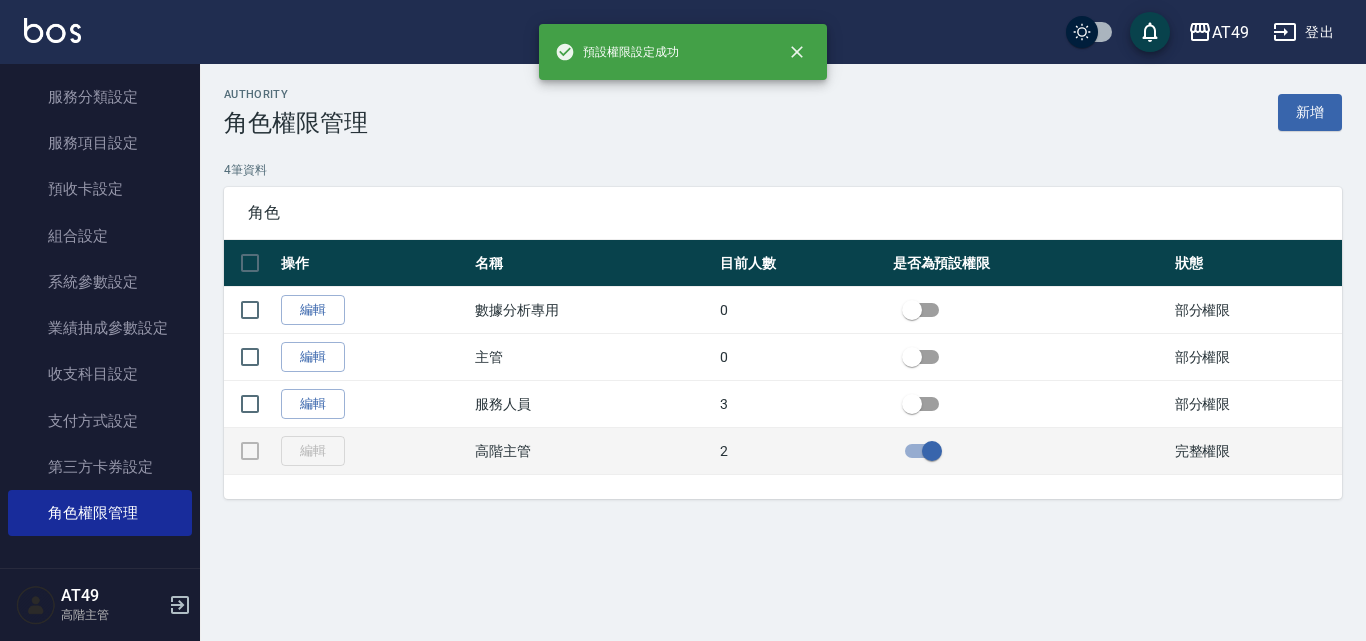 click on "編輯" at bounding box center (373, 451) 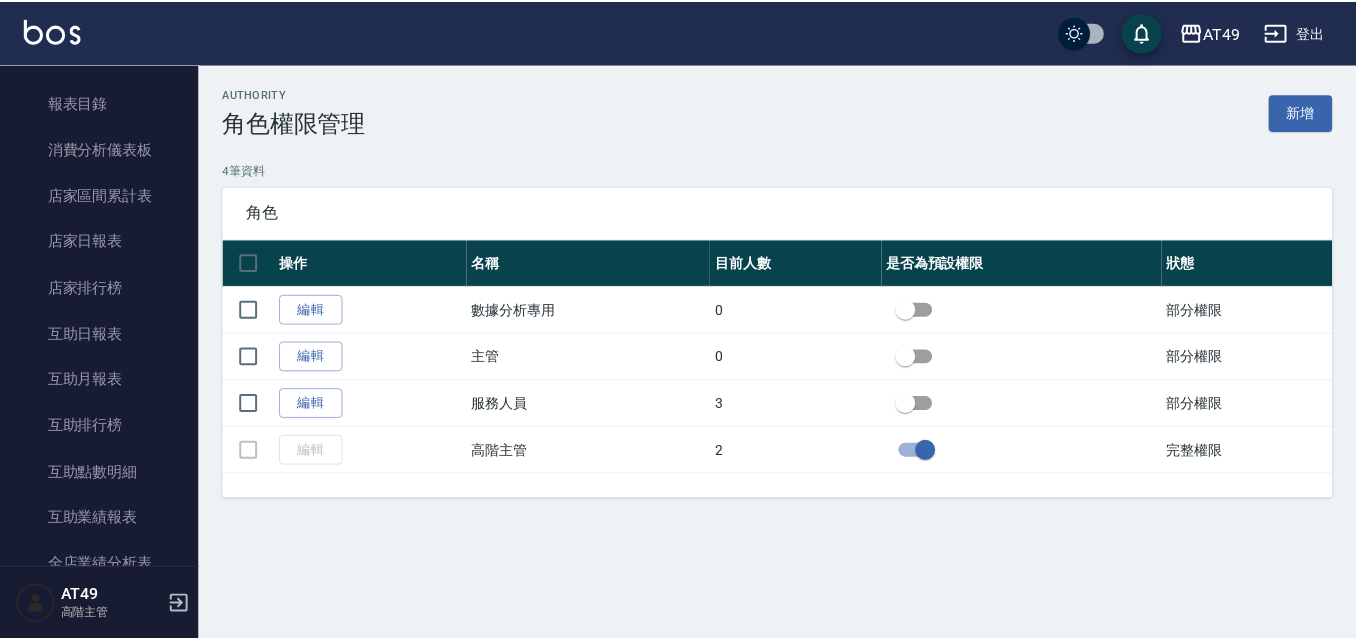 scroll, scrollTop: 0, scrollLeft: 0, axis: both 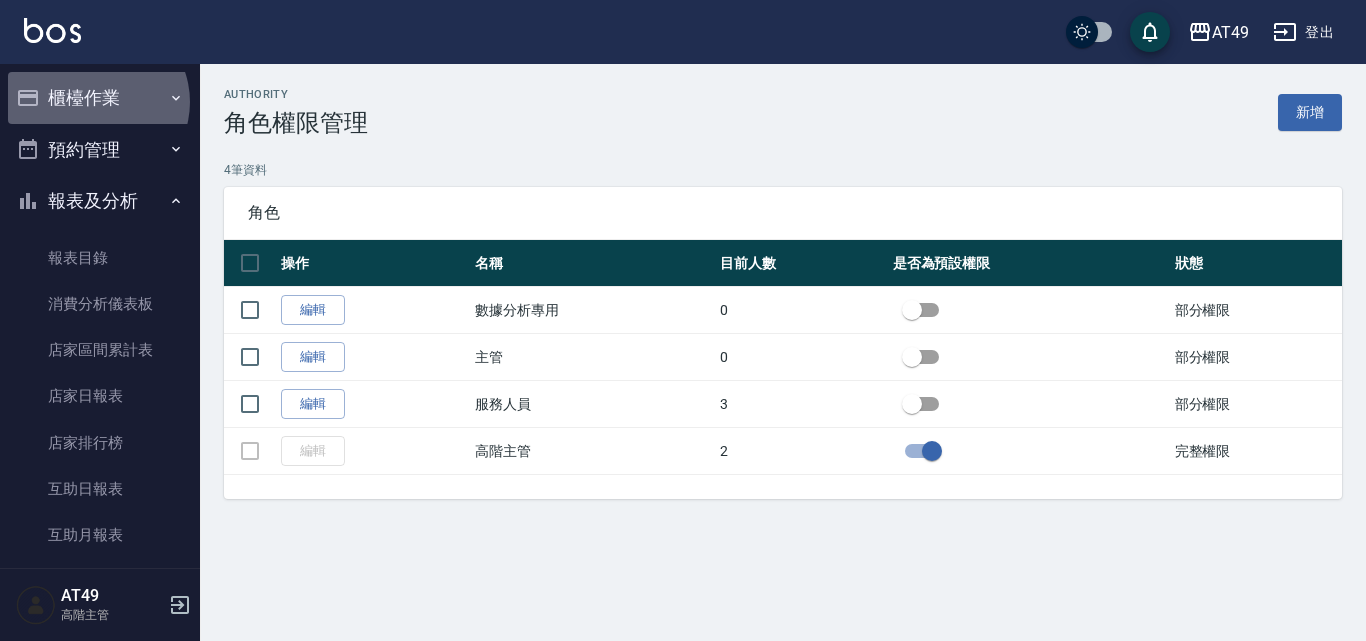 click on "櫃檯作業" at bounding box center (100, 98) 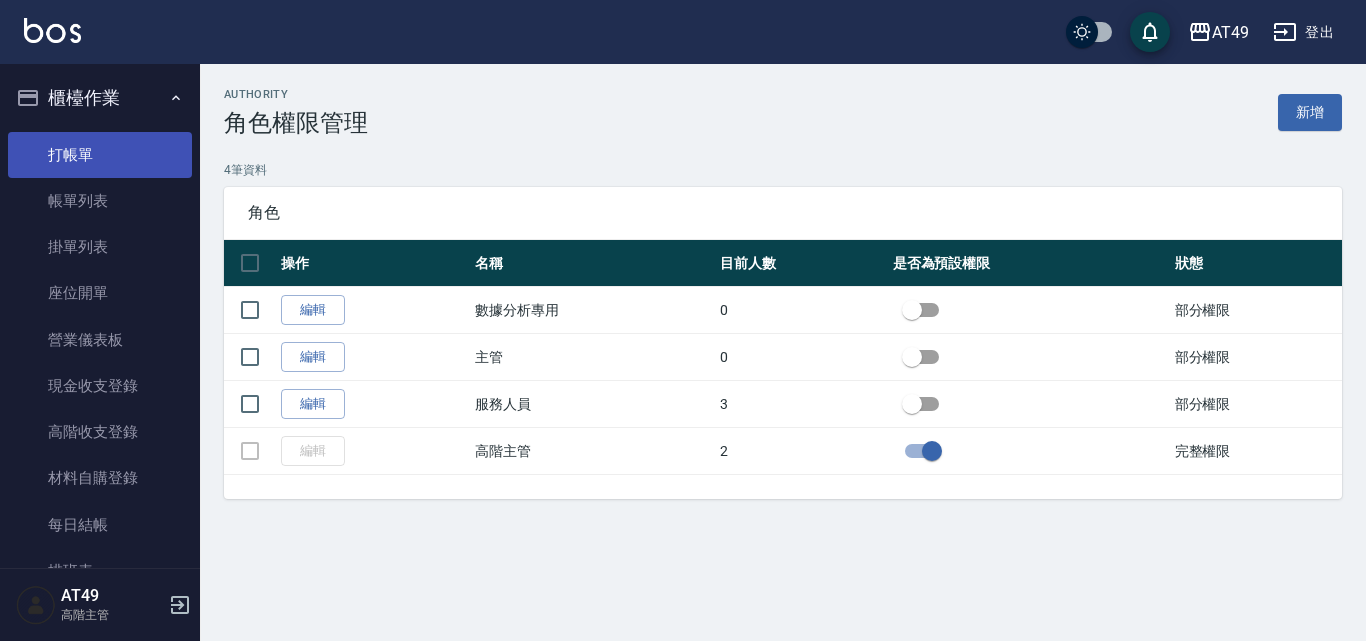 click on "打帳單" at bounding box center (100, 155) 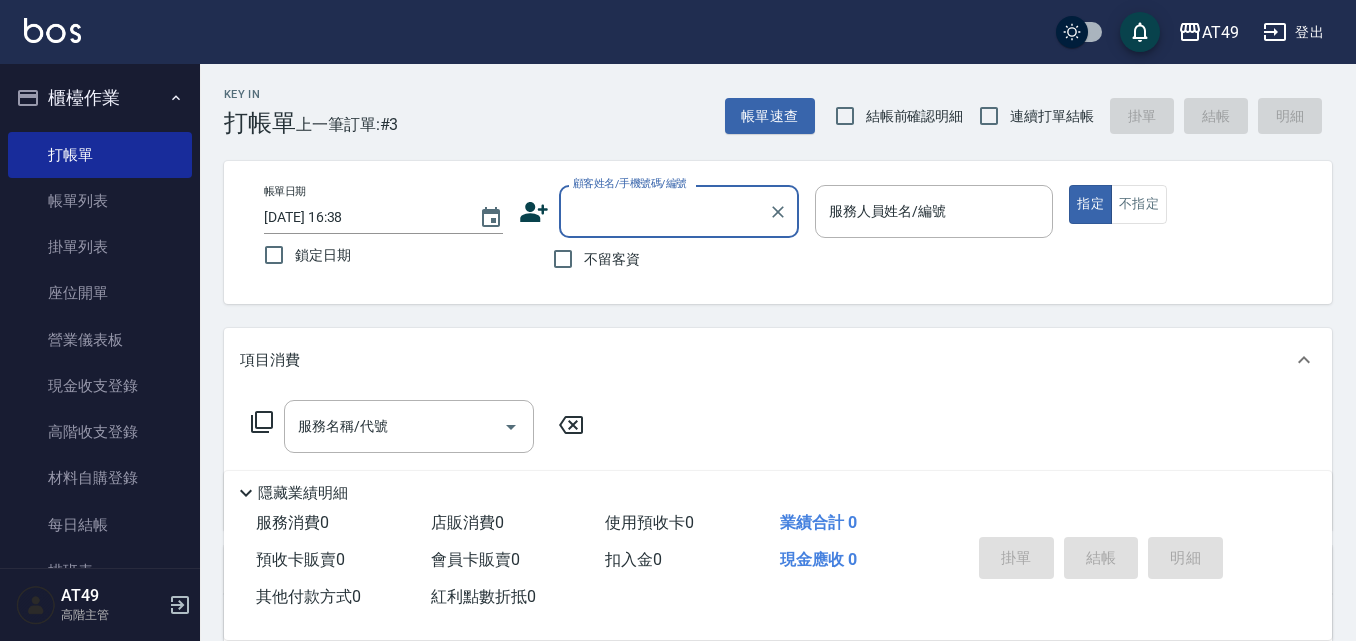 click on "不留客資" at bounding box center [591, 259] 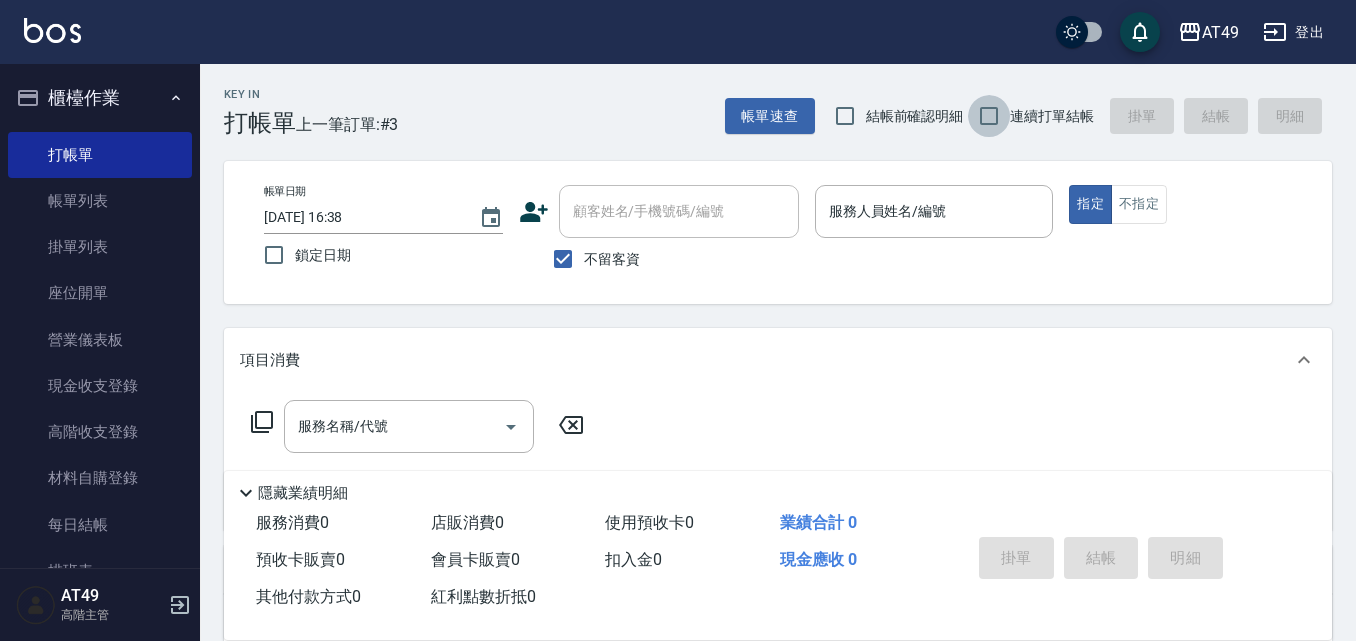 click on "連續打單結帳" at bounding box center [989, 116] 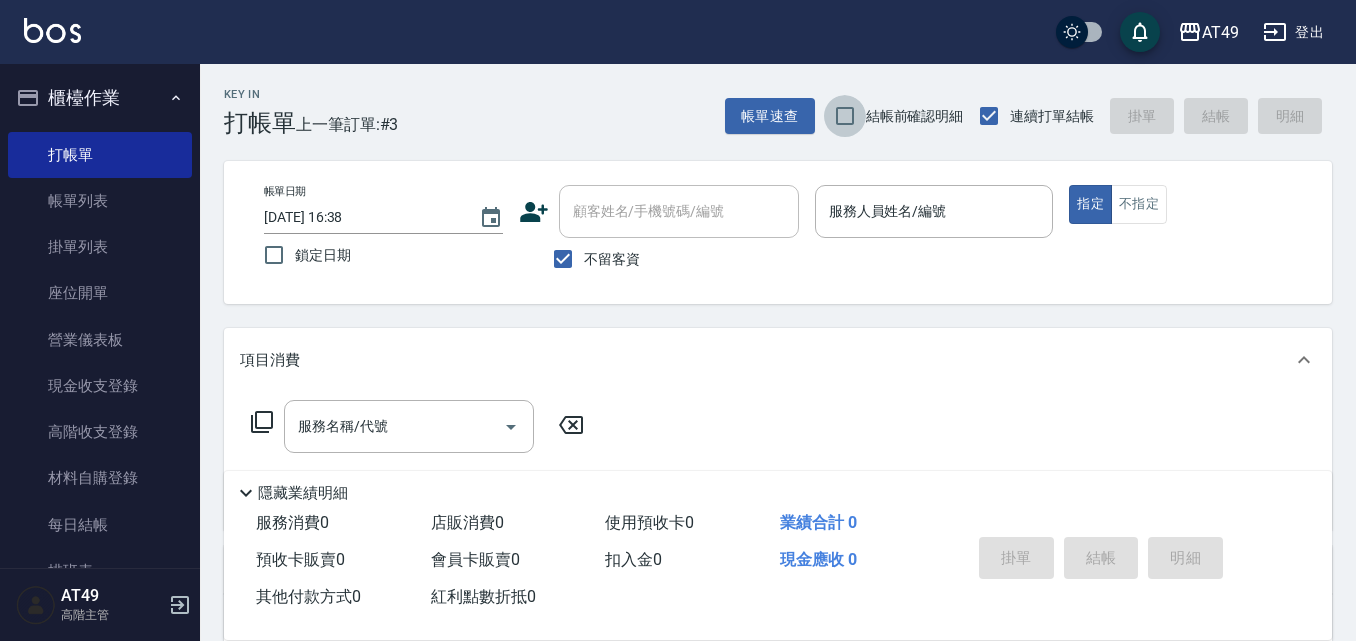 drag, startPoint x: 846, startPoint y: 136, endPoint x: 887, endPoint y: 93, distance: 59.413803 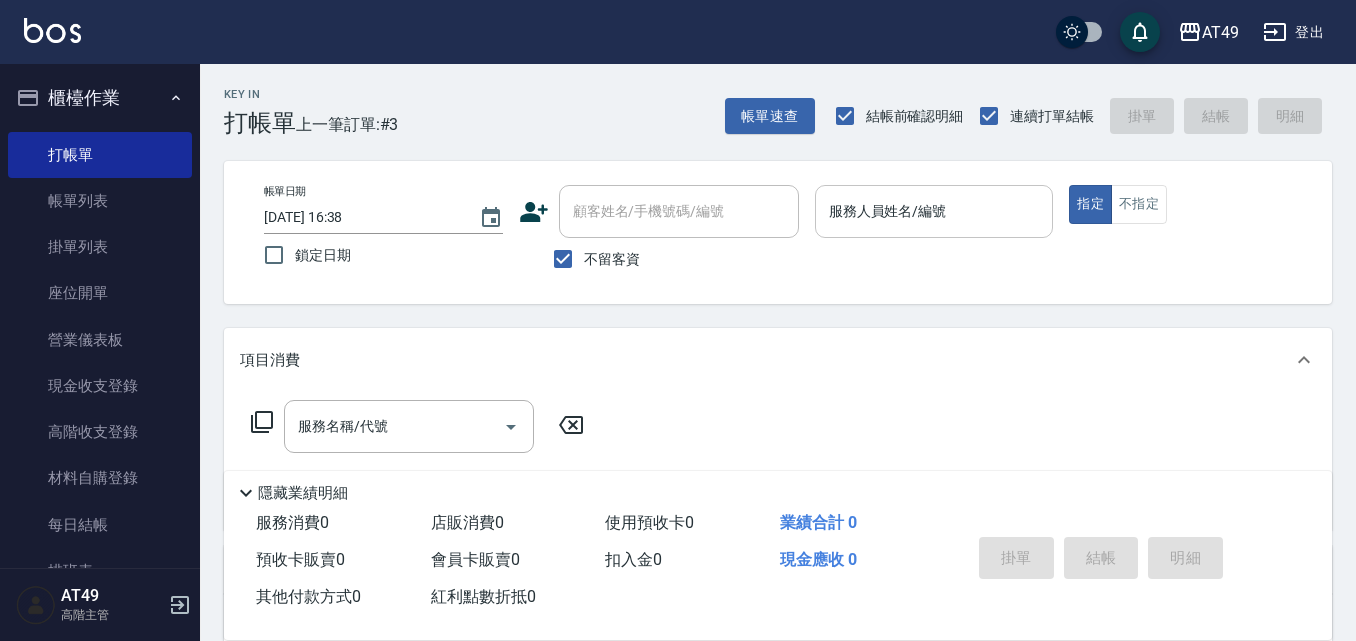 click on "服務人員姓名/編號" at bounding box center (934, 211) 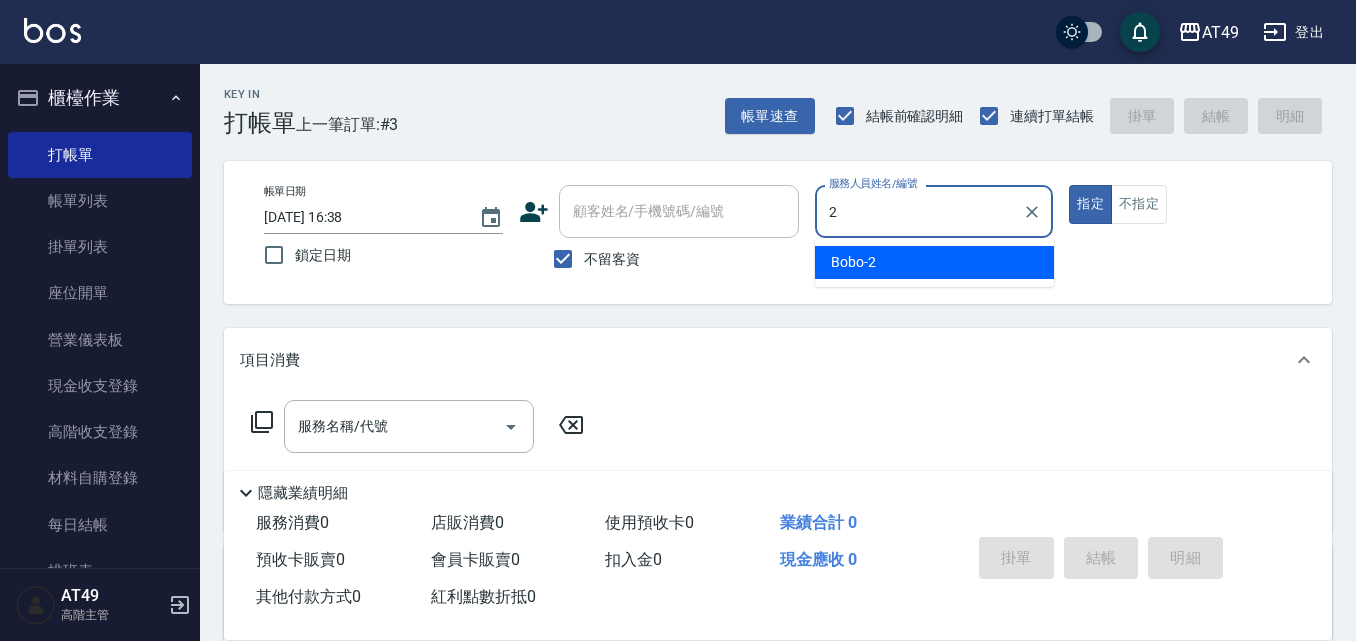 type on "Bobo-2" 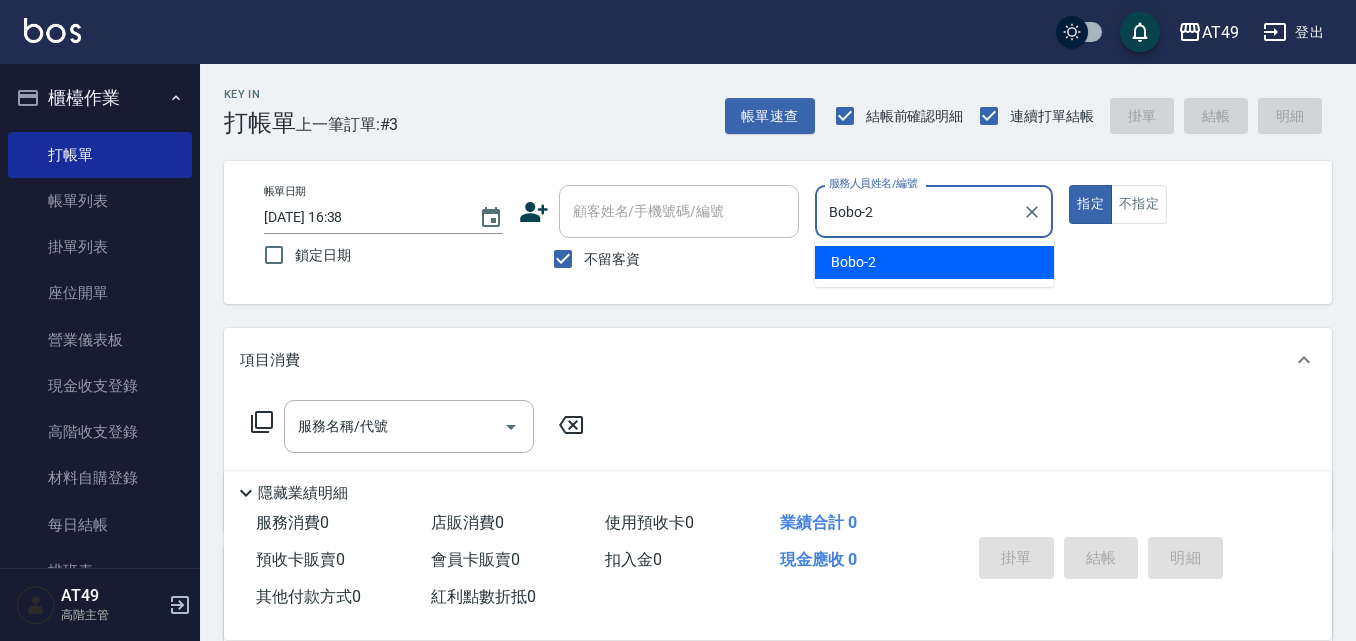type on "true" 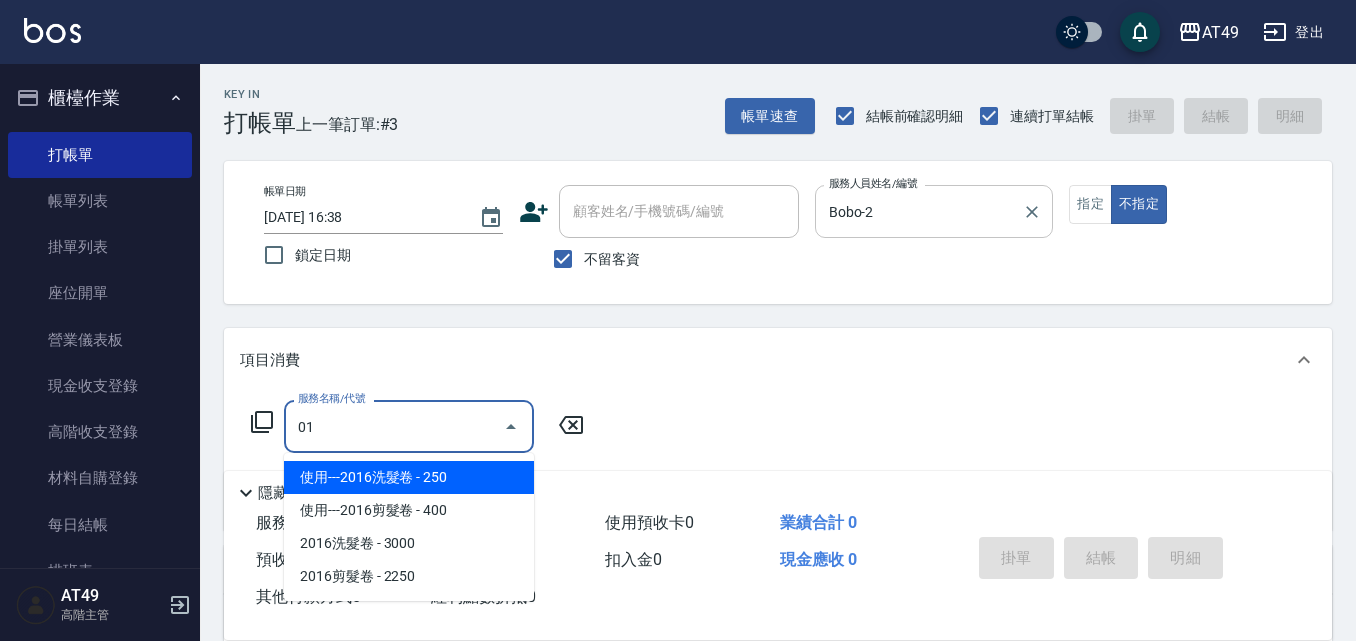 type on "0" 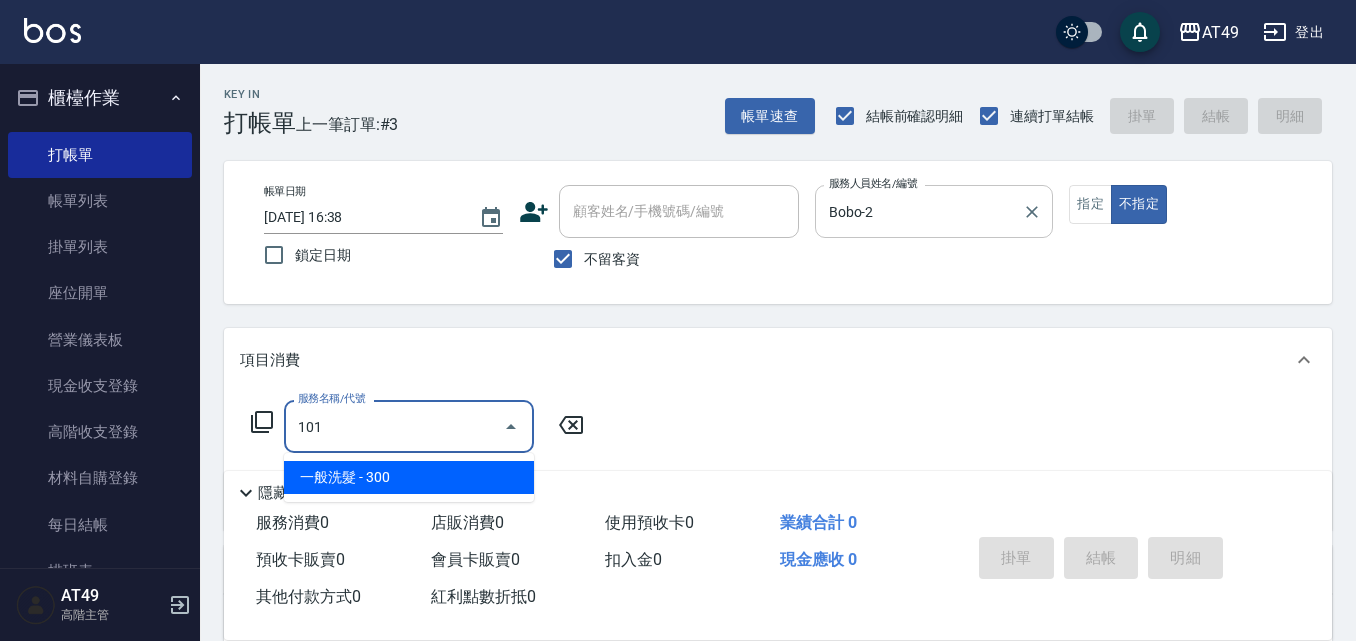 type on "一般洗髮(101)" 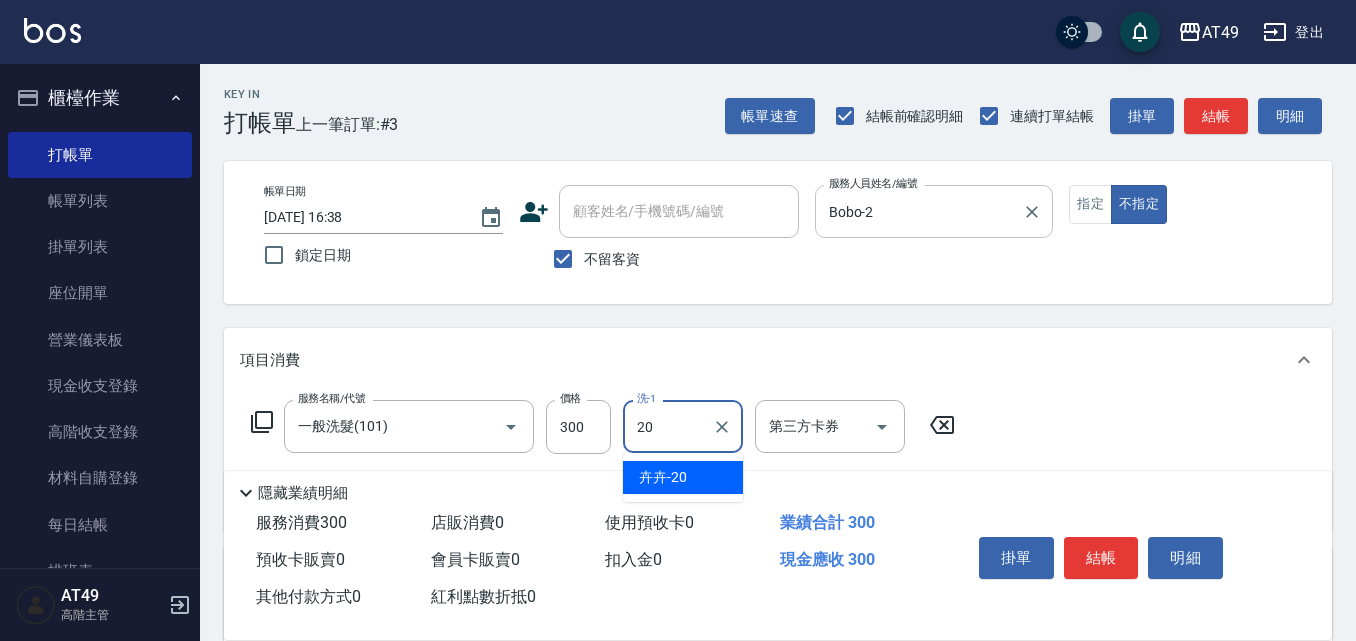 type on "卉卉-20" 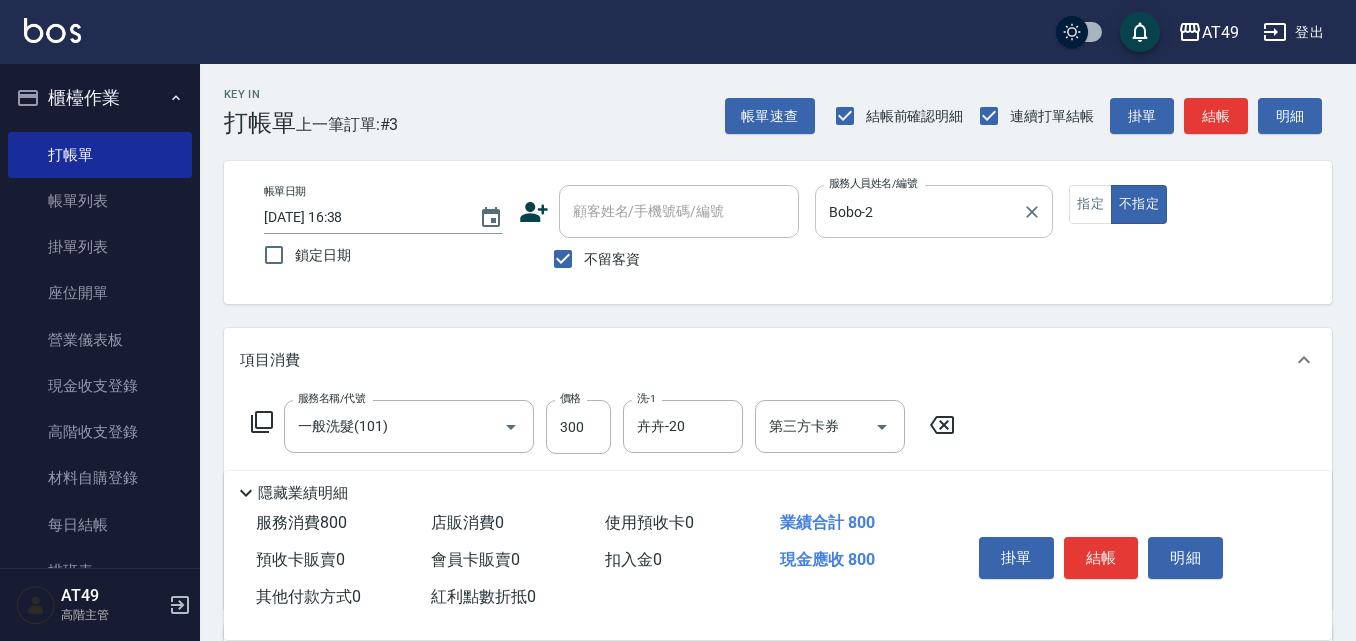 type on "精緻剪髮(201)" 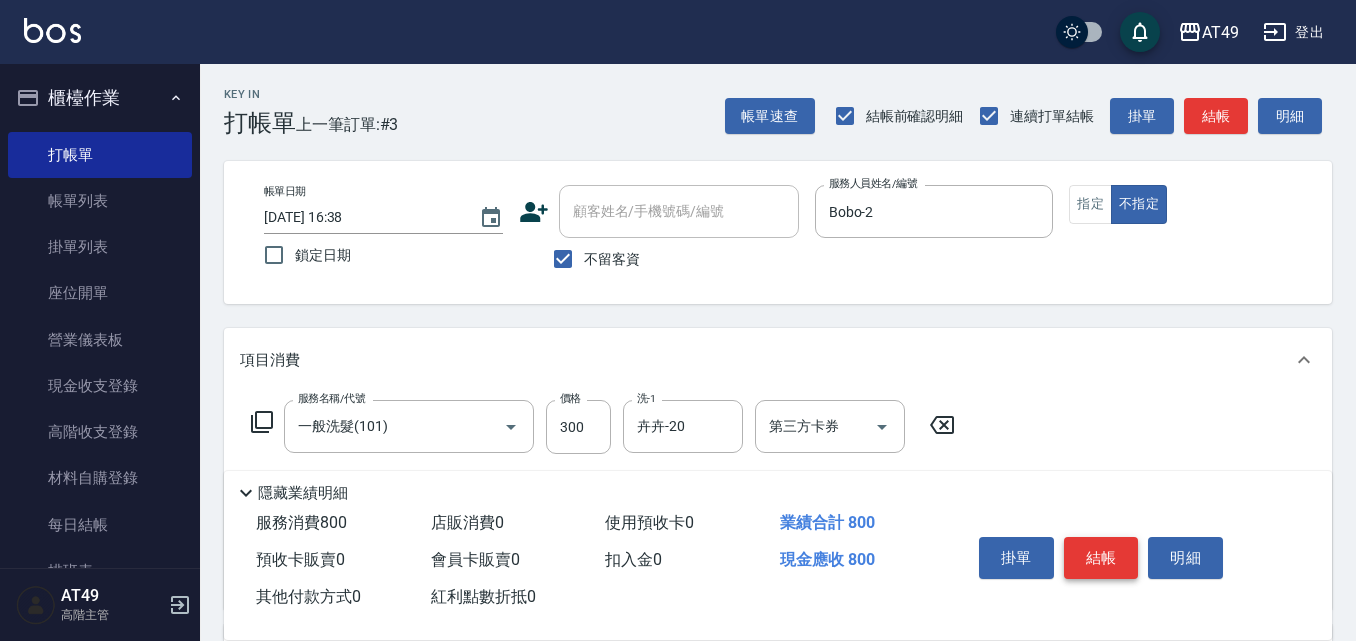 click on "結帳" at bounding box center (1101, 558) 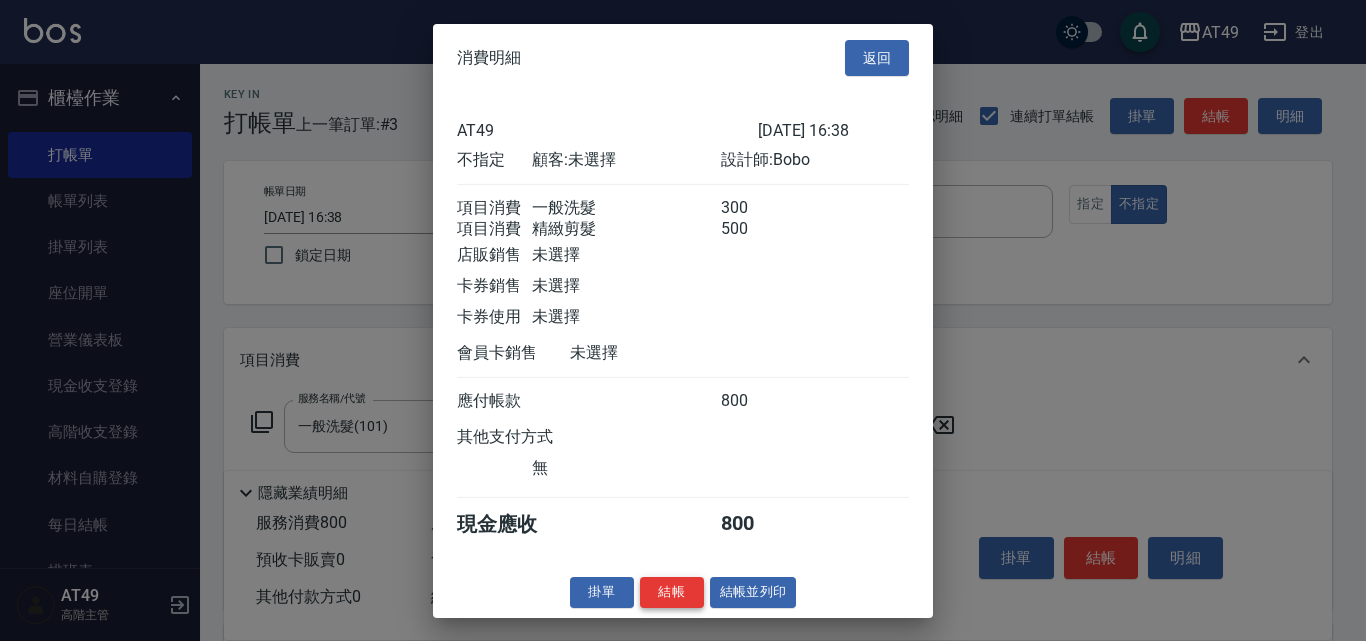 click on "結帳" at bounding box center [672, 592] 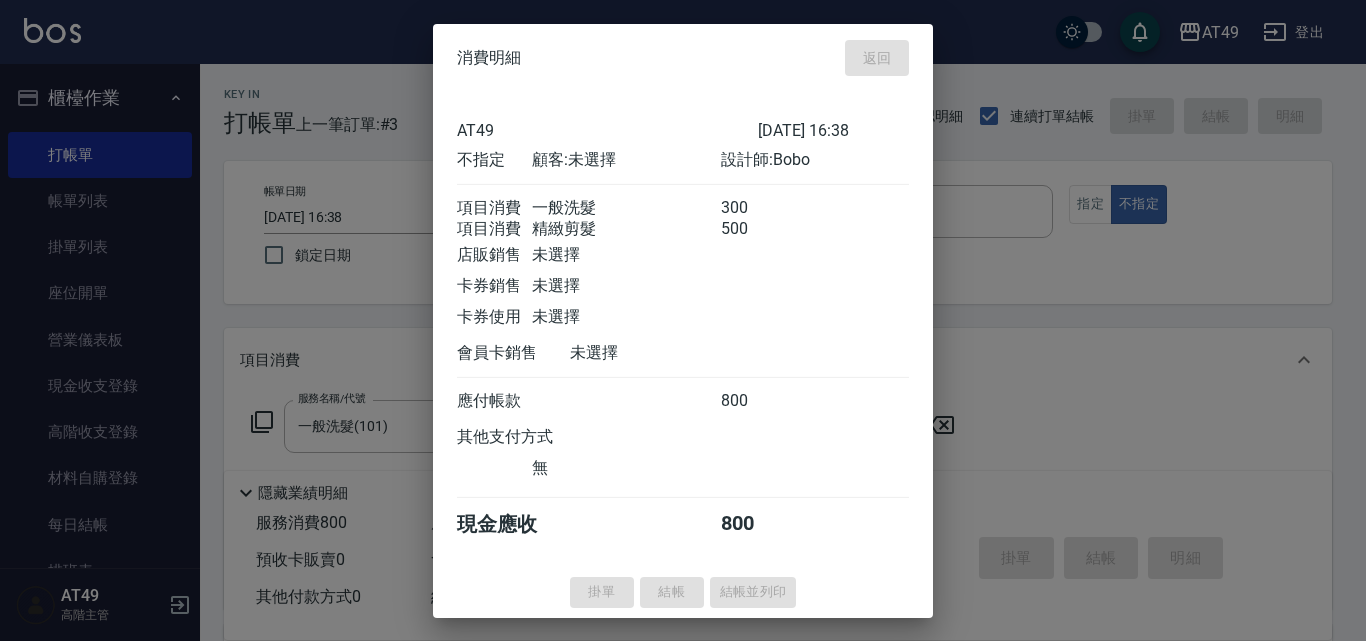 type on "2025/07/14 17:05" 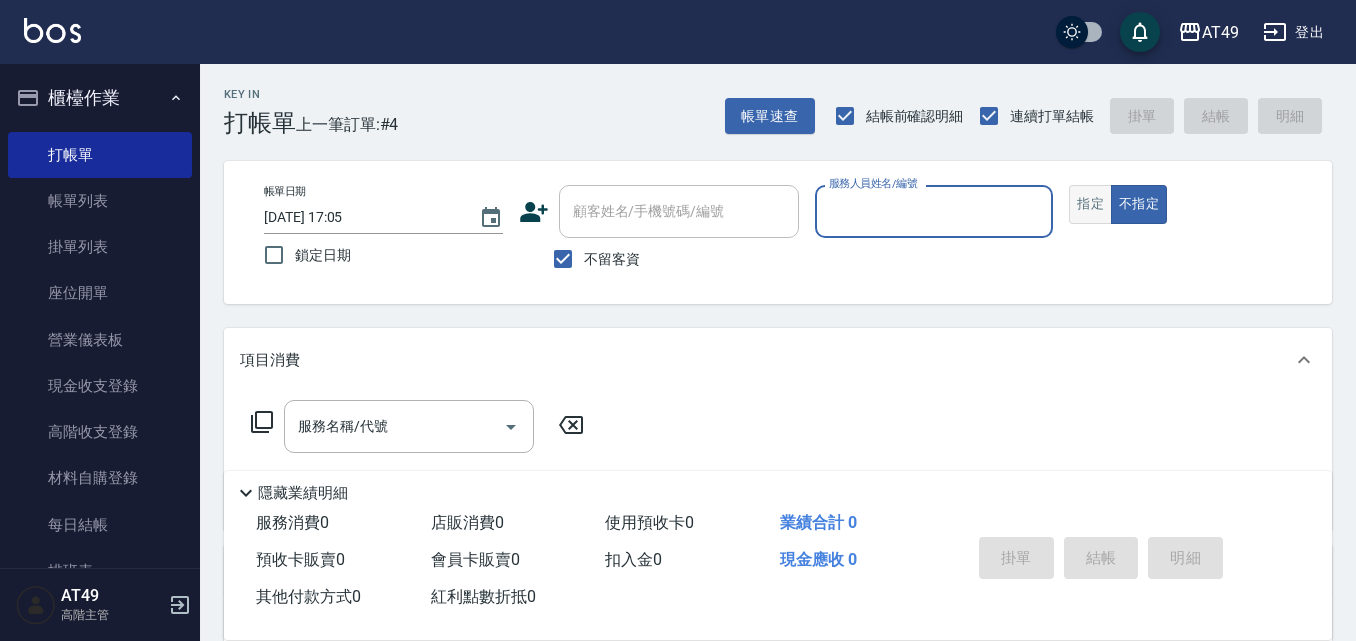 click on "指定" at bounding box center (1090, 204) 